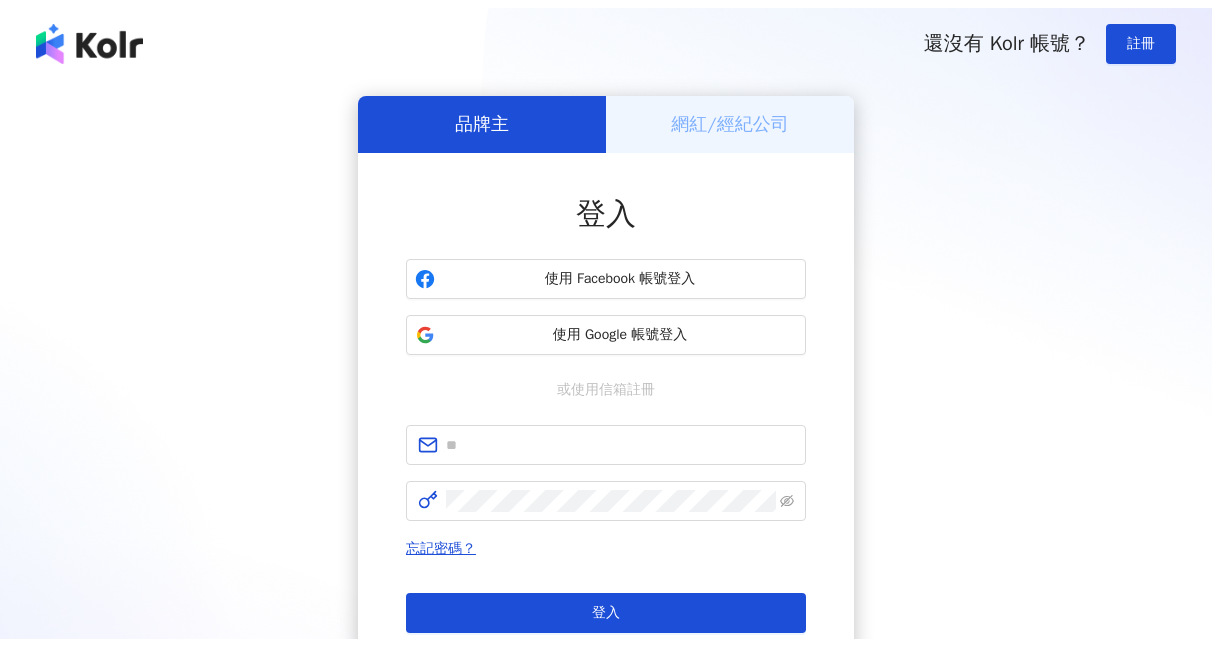 scroll, scrollTop: 0, scrollLeft: 0, axis: both 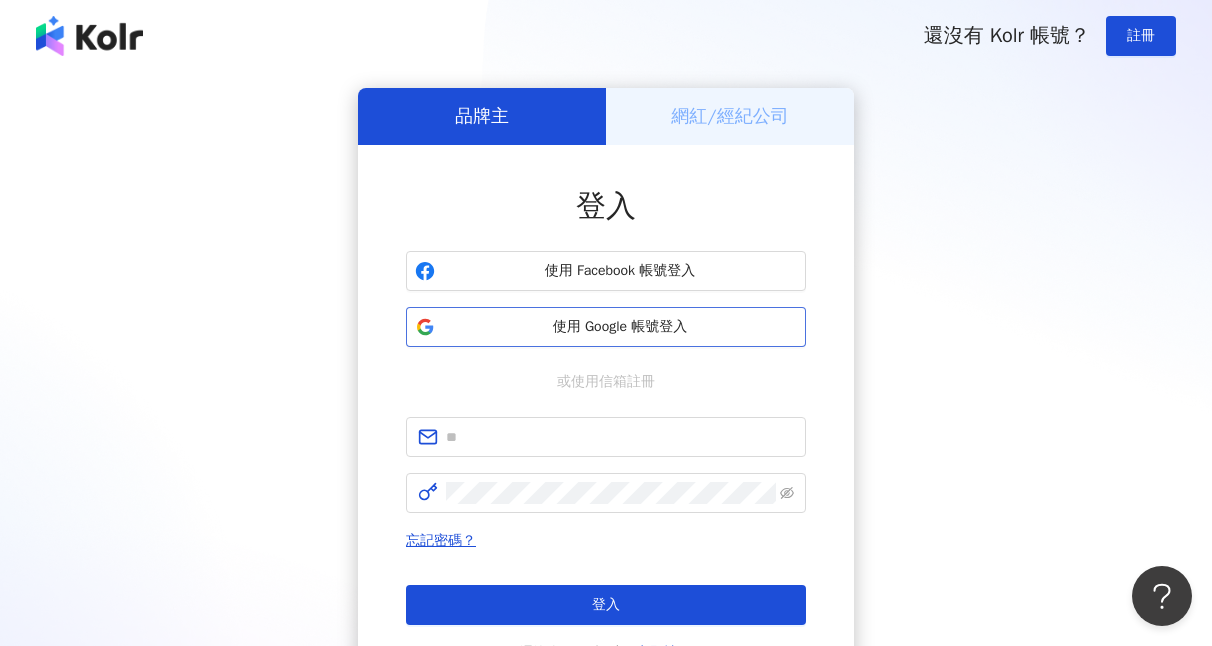 click on "使用 Google 帳號登入" at bounding box center [606, 327] 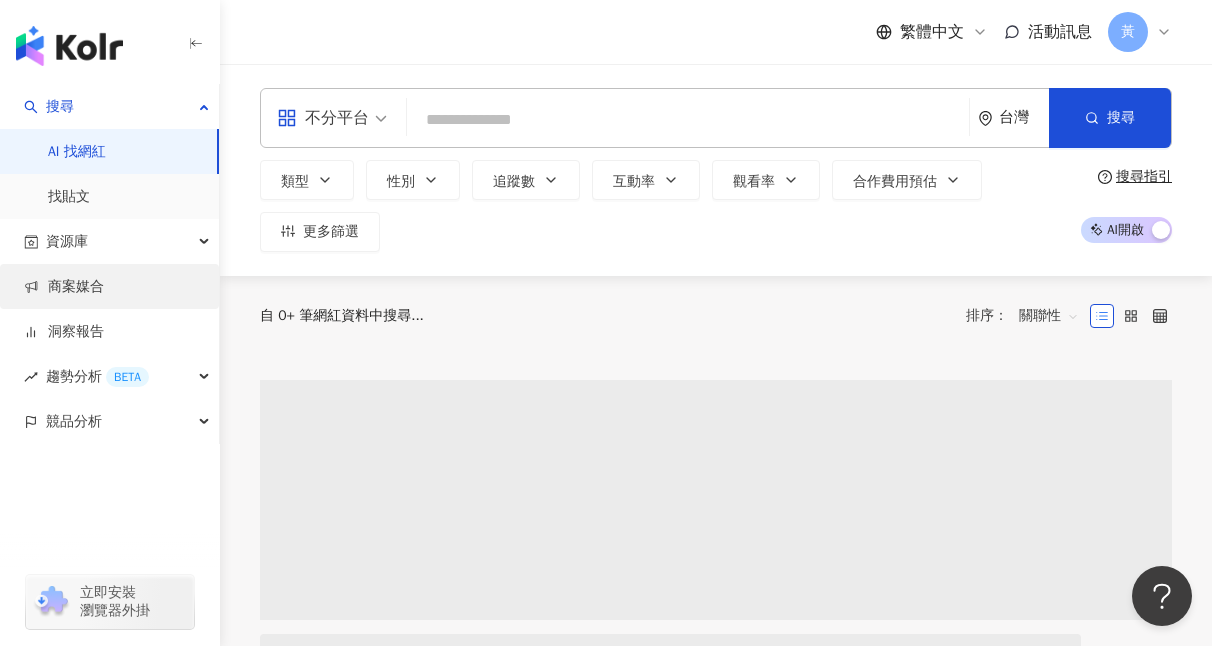 click on "商案媒合" at bounding box center (64, 287) 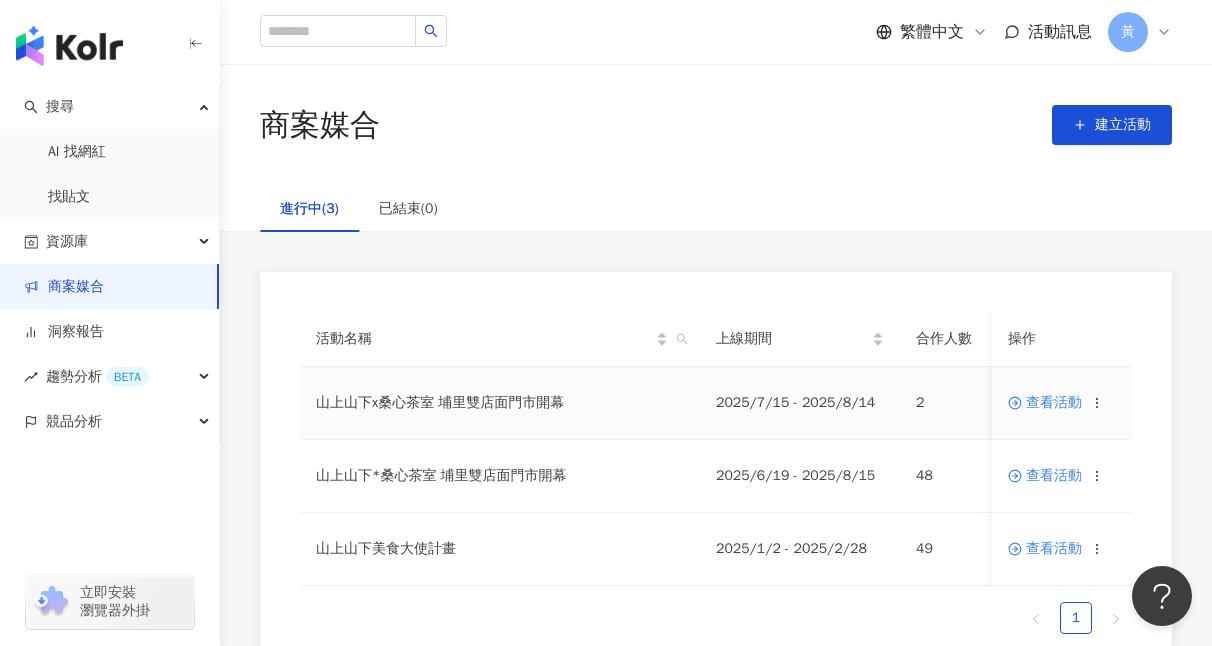 click on "查看活動" at bounding box center (1045, 403) 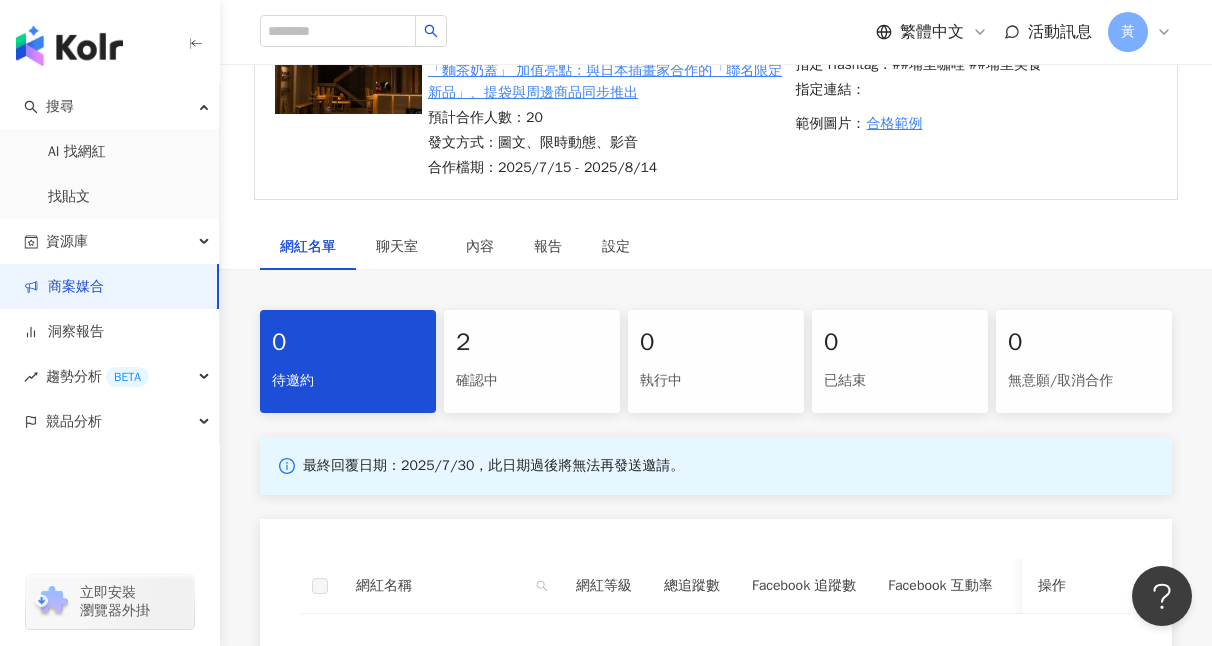 click on "確認中" at bounding box center [532, 381] 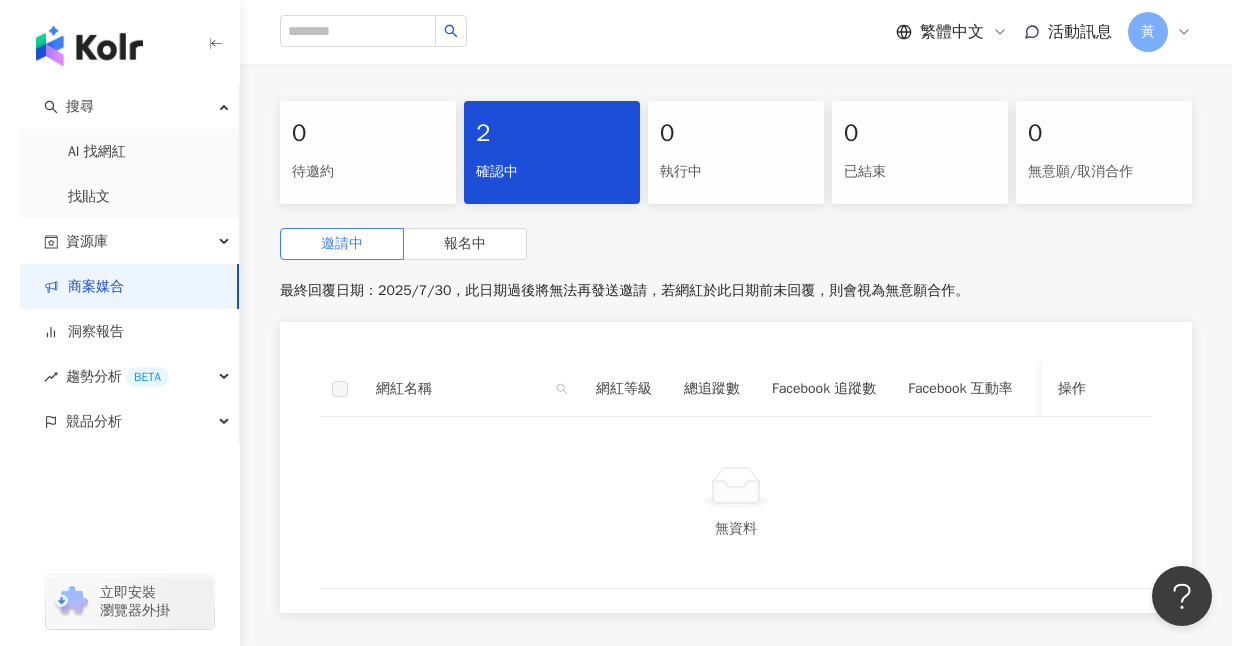 scroll, scrollTop: 524, scrollLeft: 0, axis: vertical 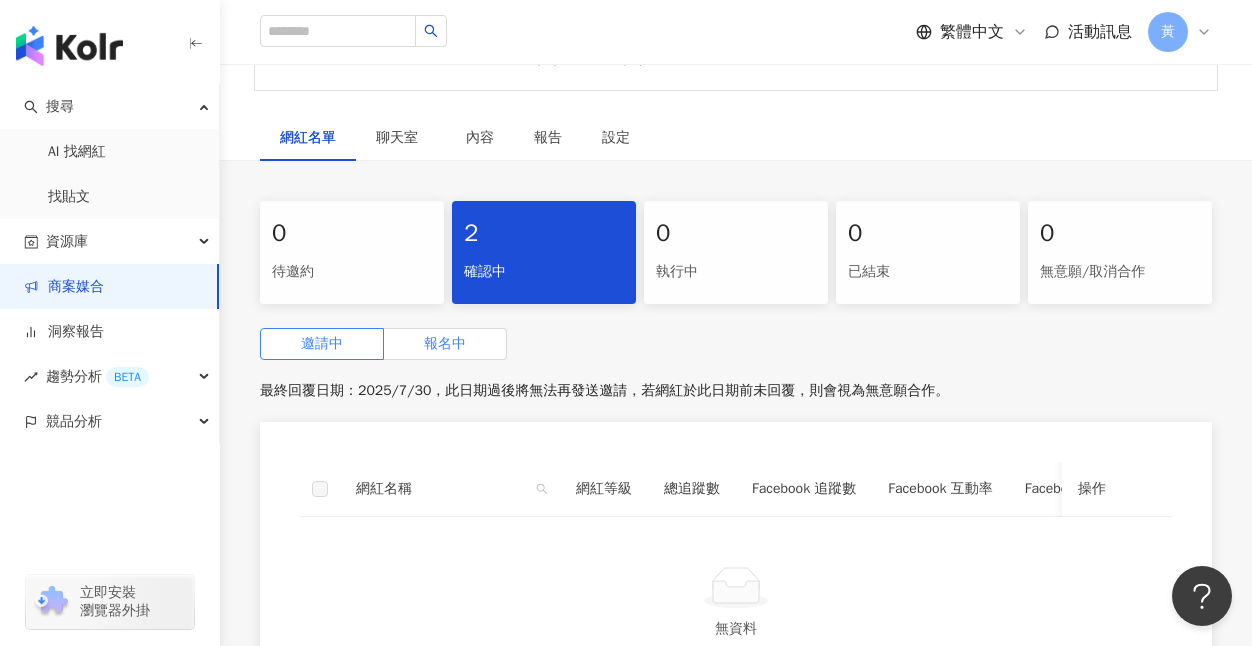 click on "報名中" at bounding box center (445, 344) 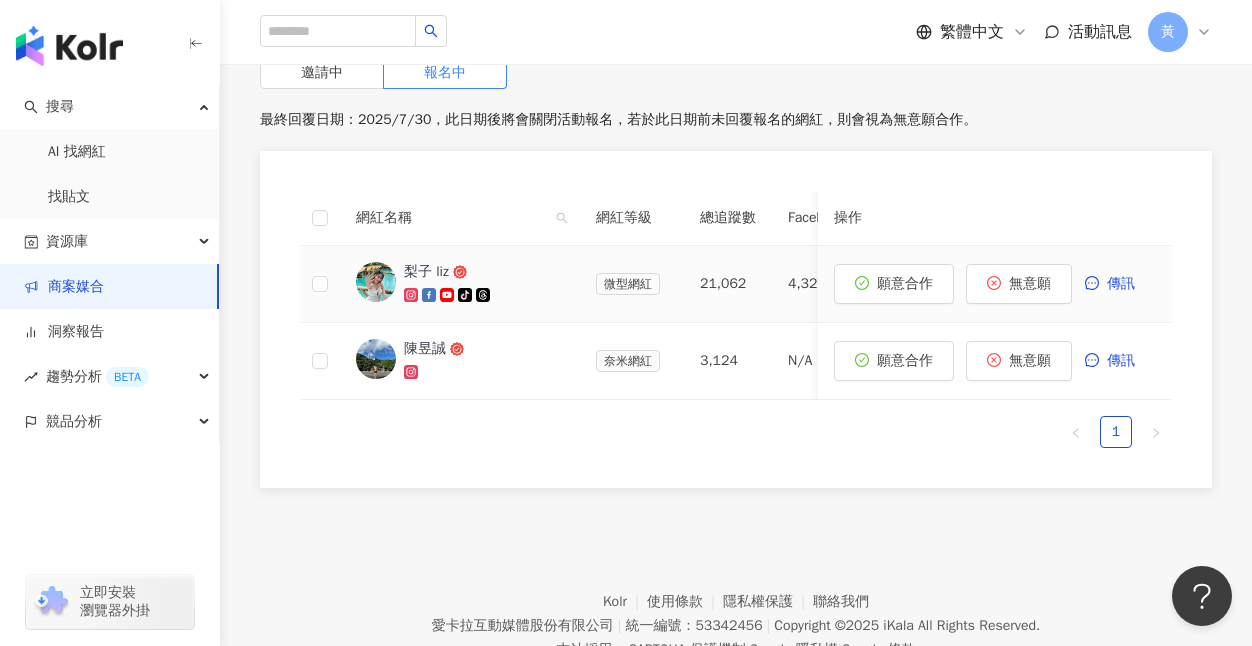 scroll, scrollTop: 650, scrollLeft: 0, axis: vertical 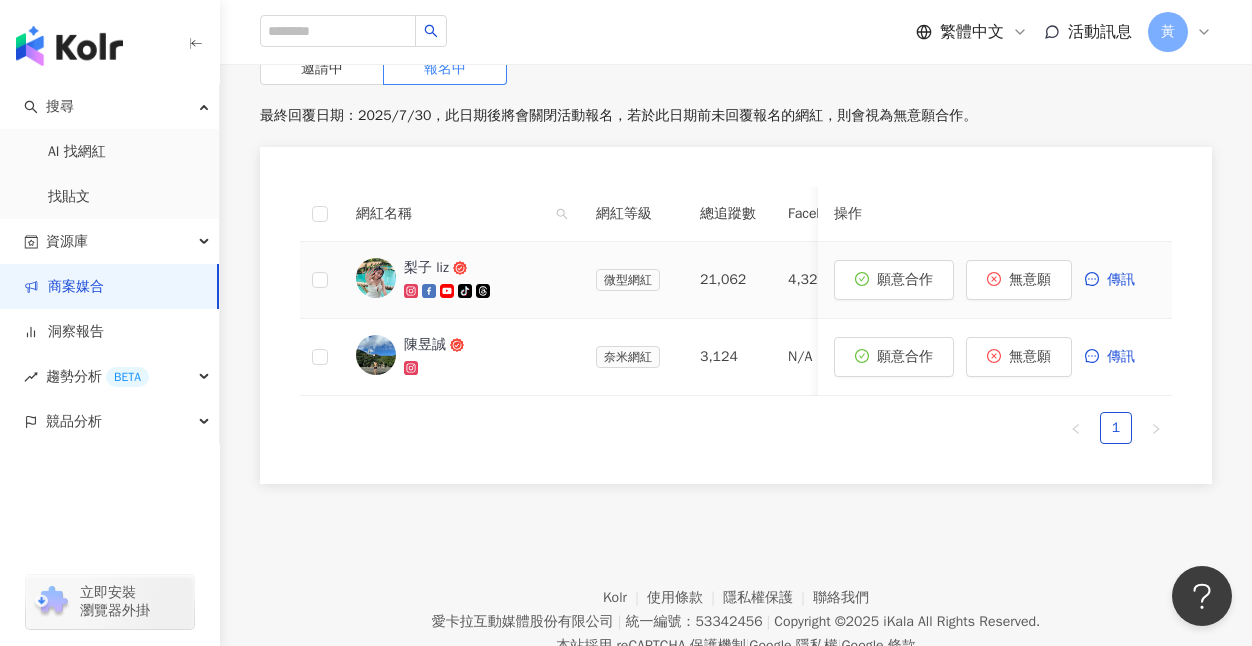 click at bounding box center [484, 292] 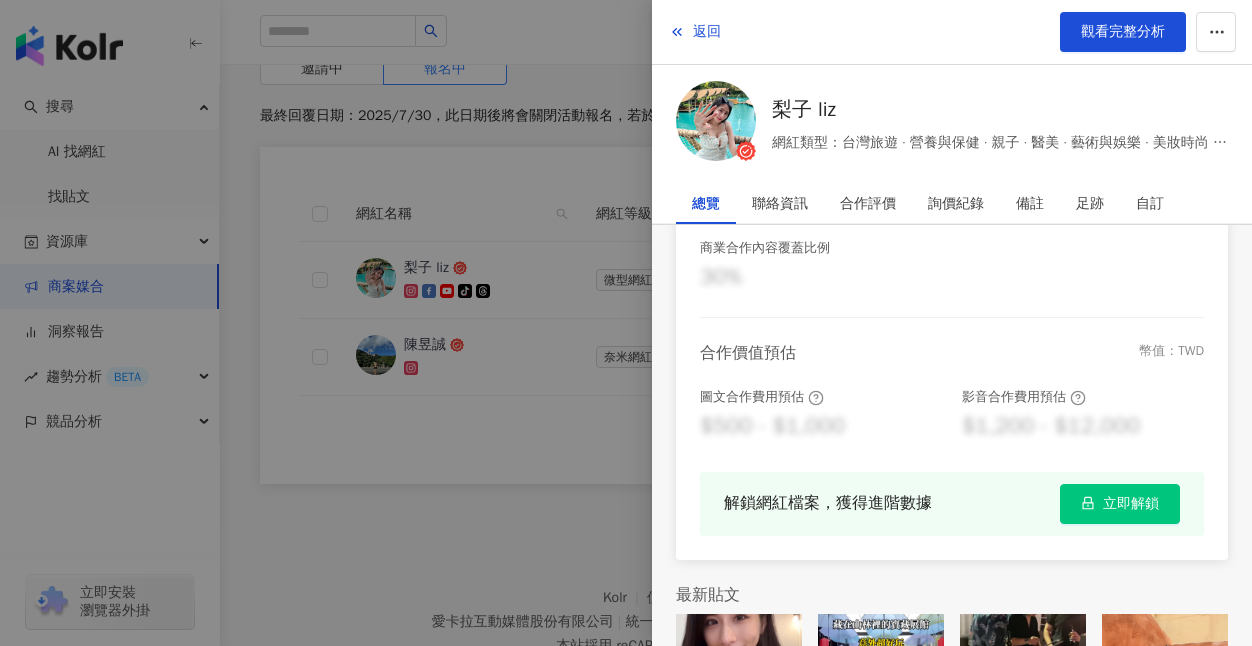 scroll, scrollTop: 596, scrollLeft: 0, axis: vertical 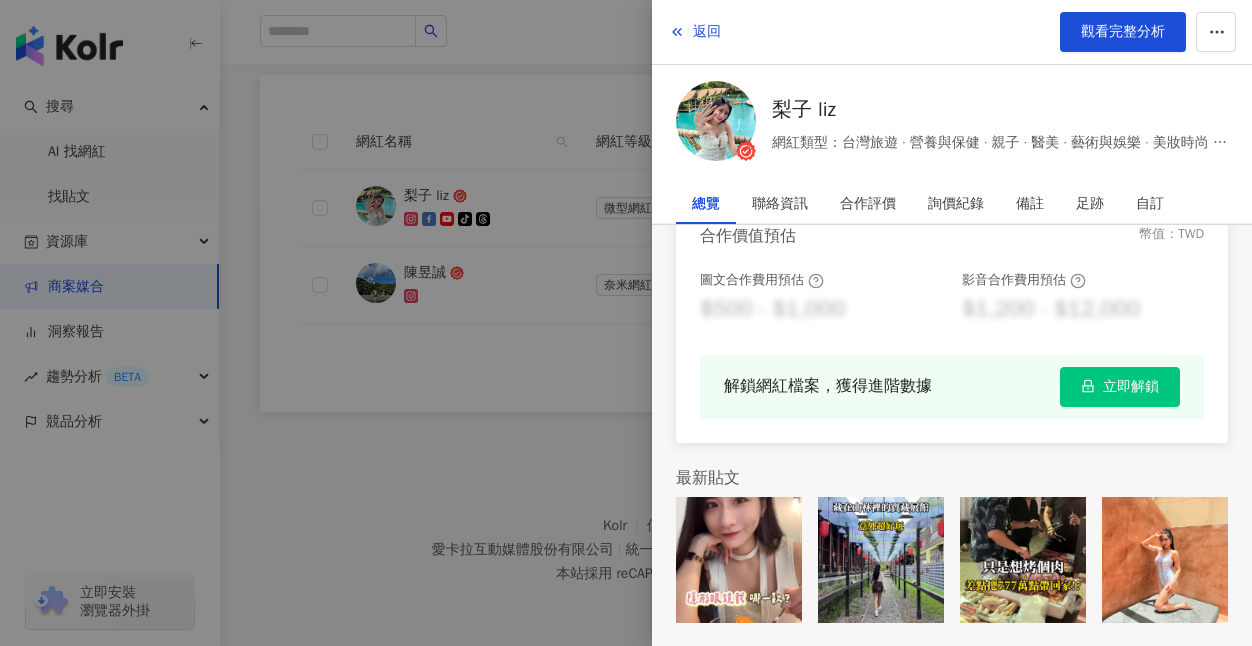 click at bounding box center (626, 323) 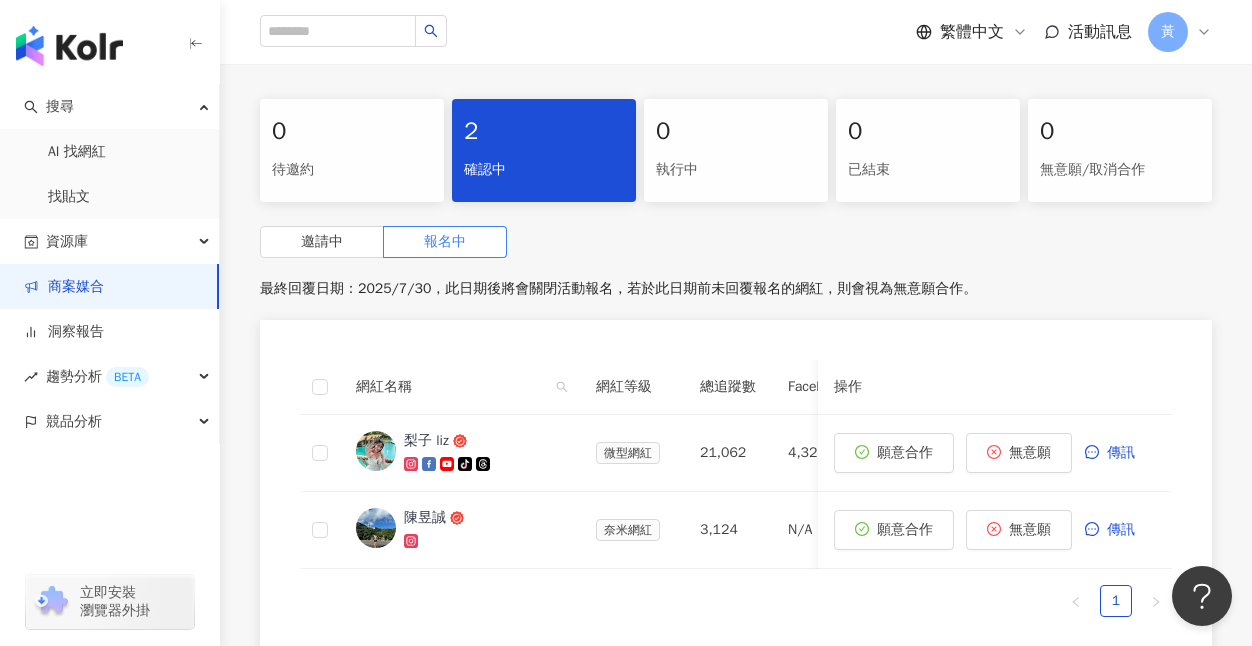scroll, scrollTop: 483, scrollLeft: 0, axis: vertical 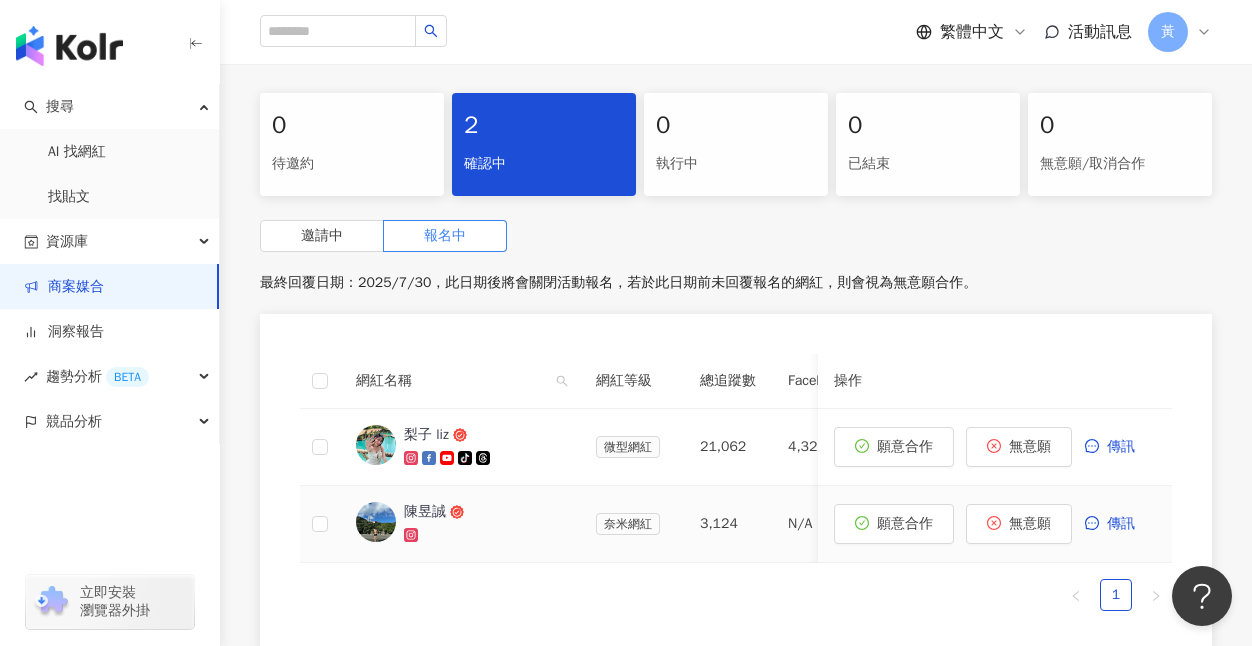 click at bounding box center (484, 536) 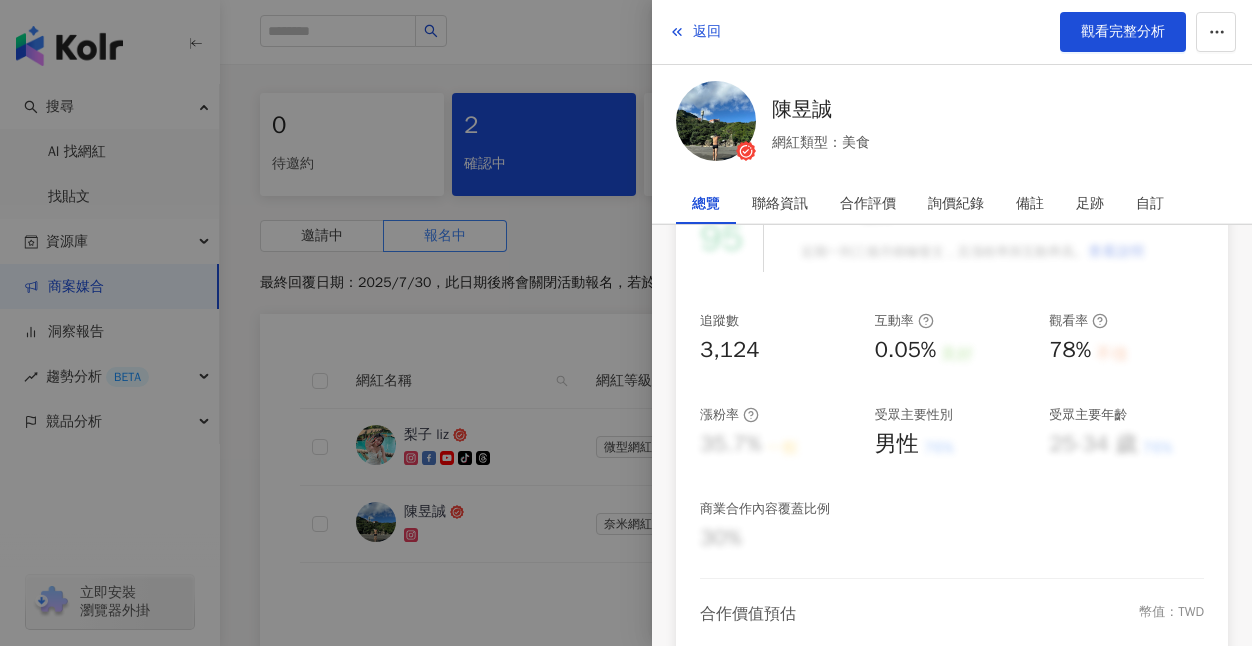 scroll, scrollTop: 241, scrollLeft: 0, axis: vertical 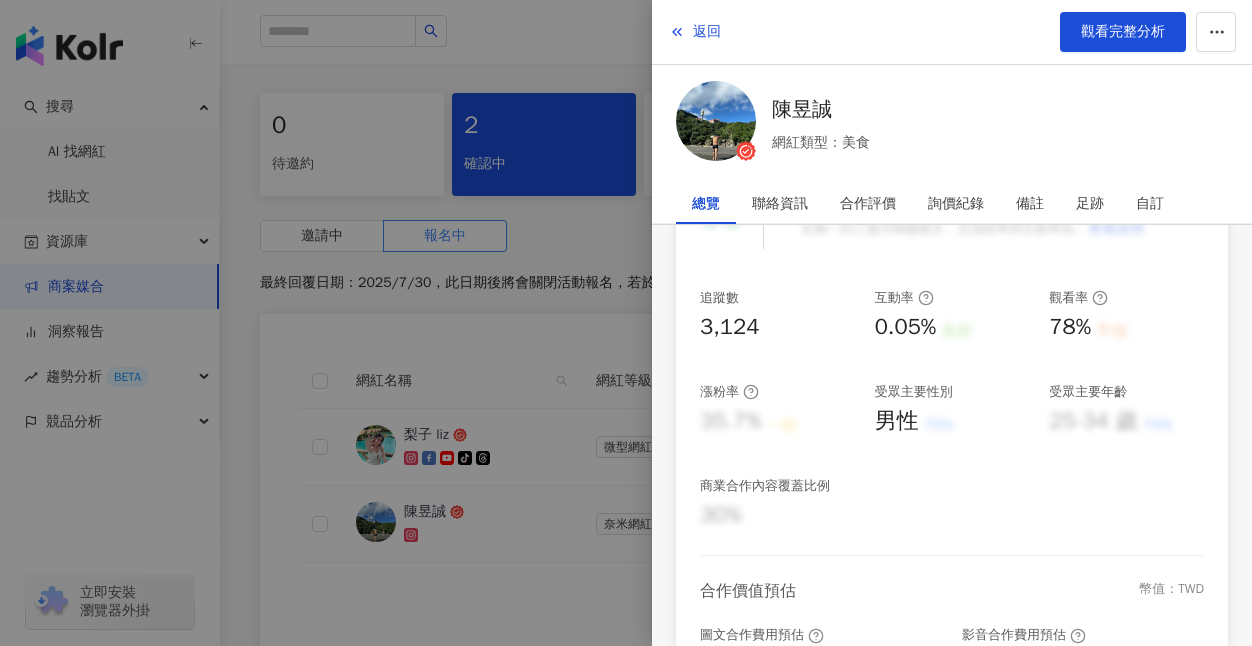 drag, startPoint x: 488, startPoint y: 585, endPoint x: 530, endPoint y: 457, distance: 134.71451 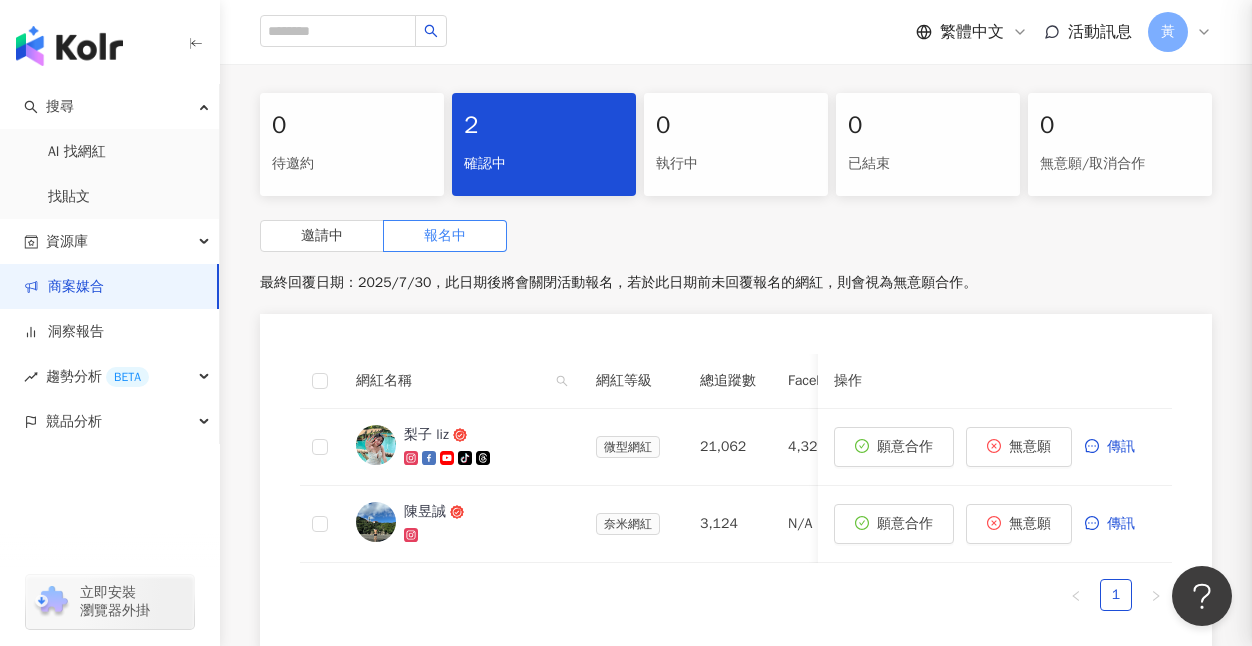 click at bounding box center (626, 323) 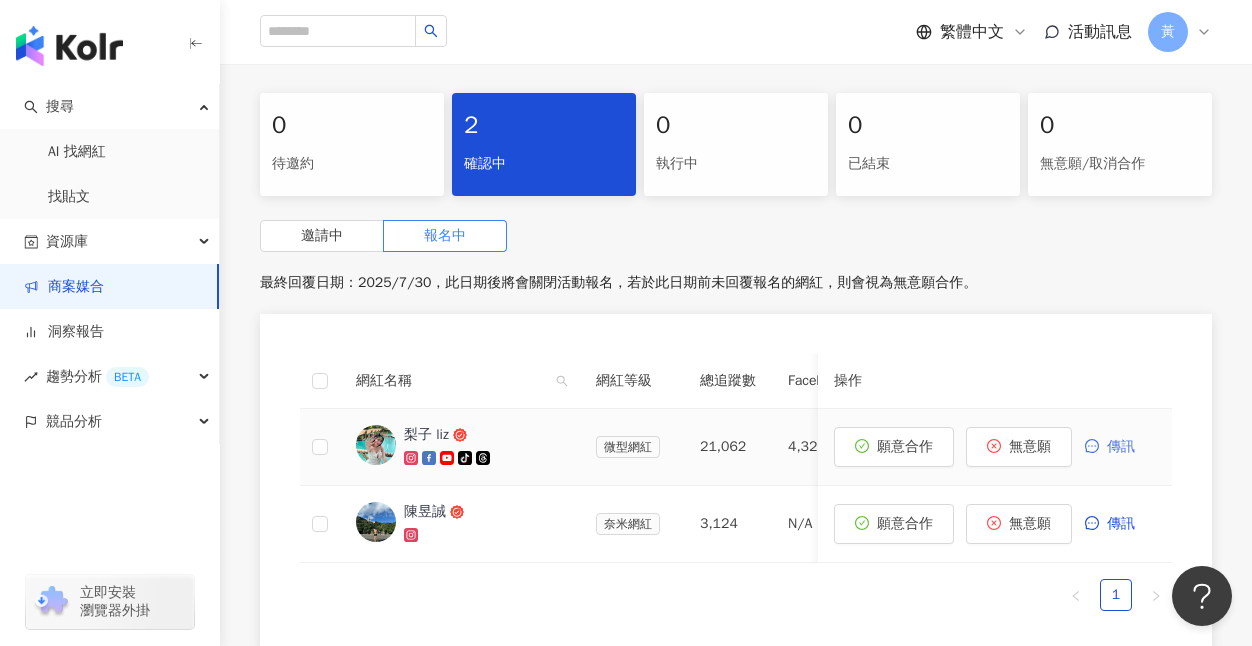 click on "傳訊" at bounding box center [1121, 447] 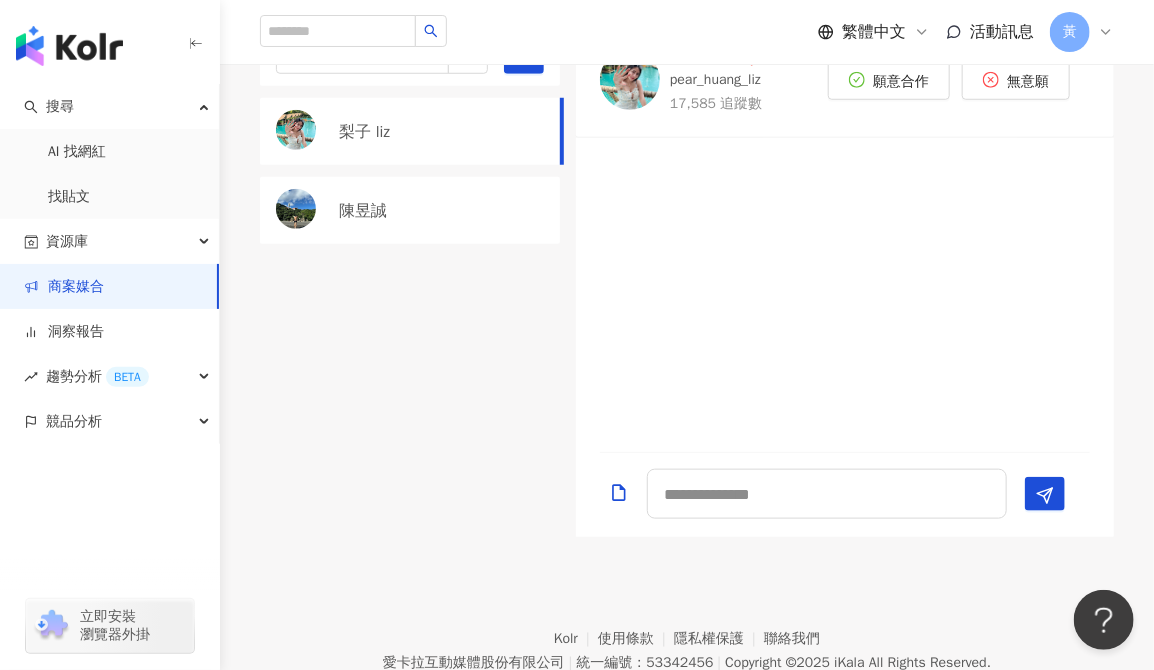 scroll, scrollTop: 600, scrollLeft: 0, axis: vertical 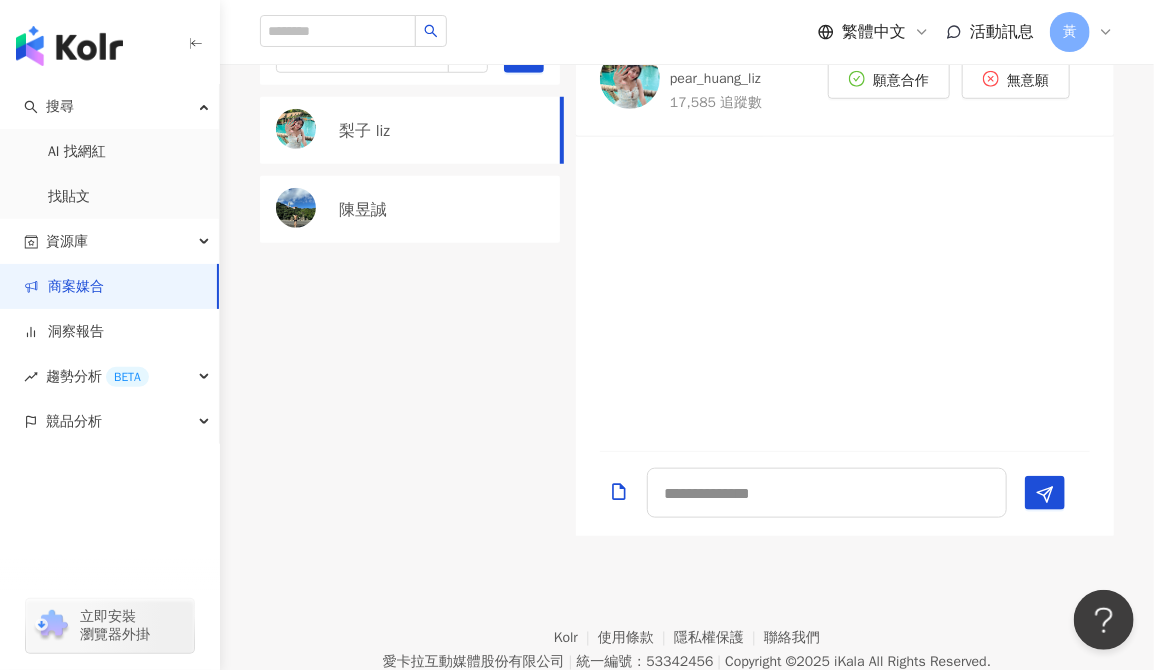 drag, startPoint x: 940, startPoint y: 288, endPoint x: 898, endPoint y: 301, distance: 43.965897 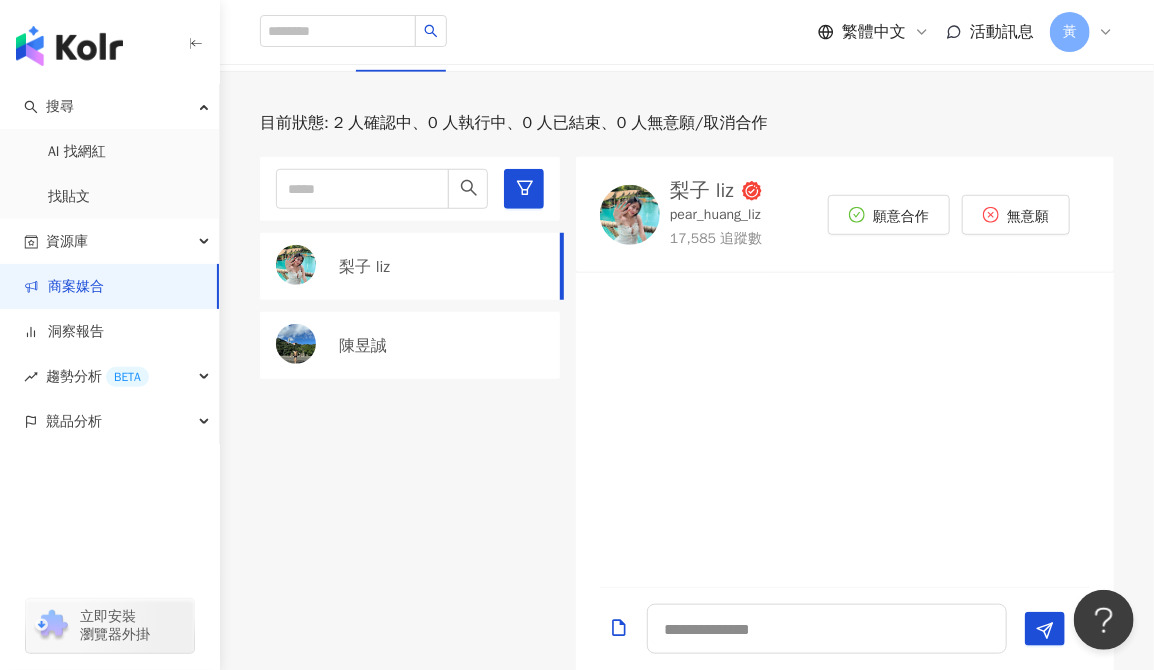scroll, scrollTop: 441, scrollLeft: 0, axis: vertical 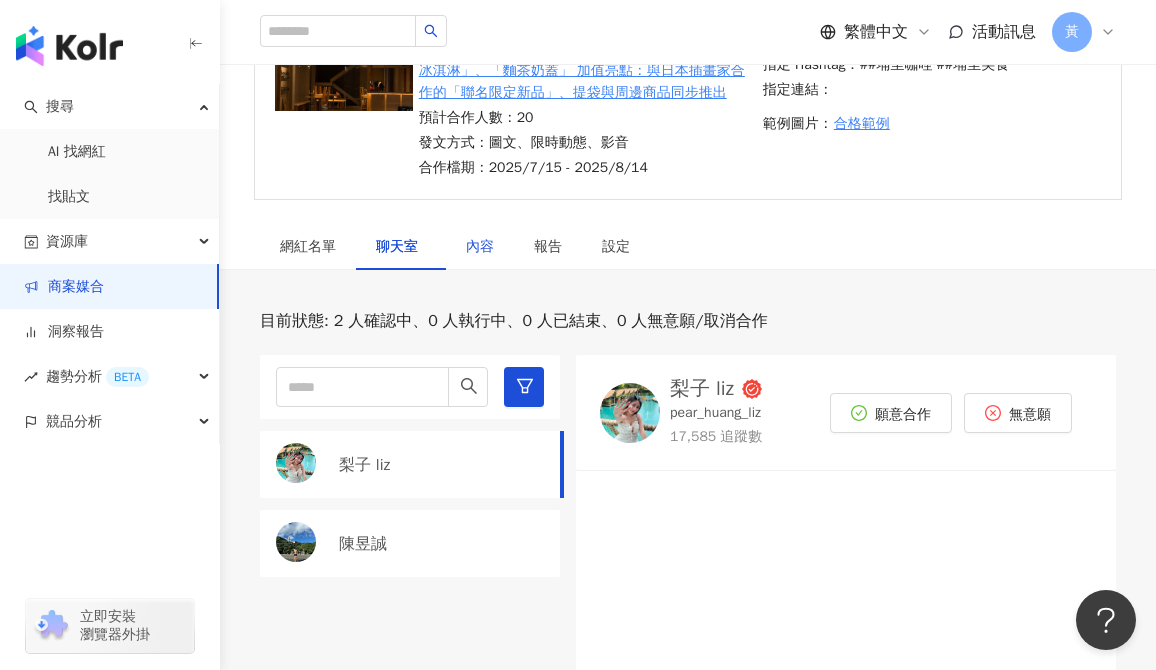 click on "內容" at bounding box center (480, 247) 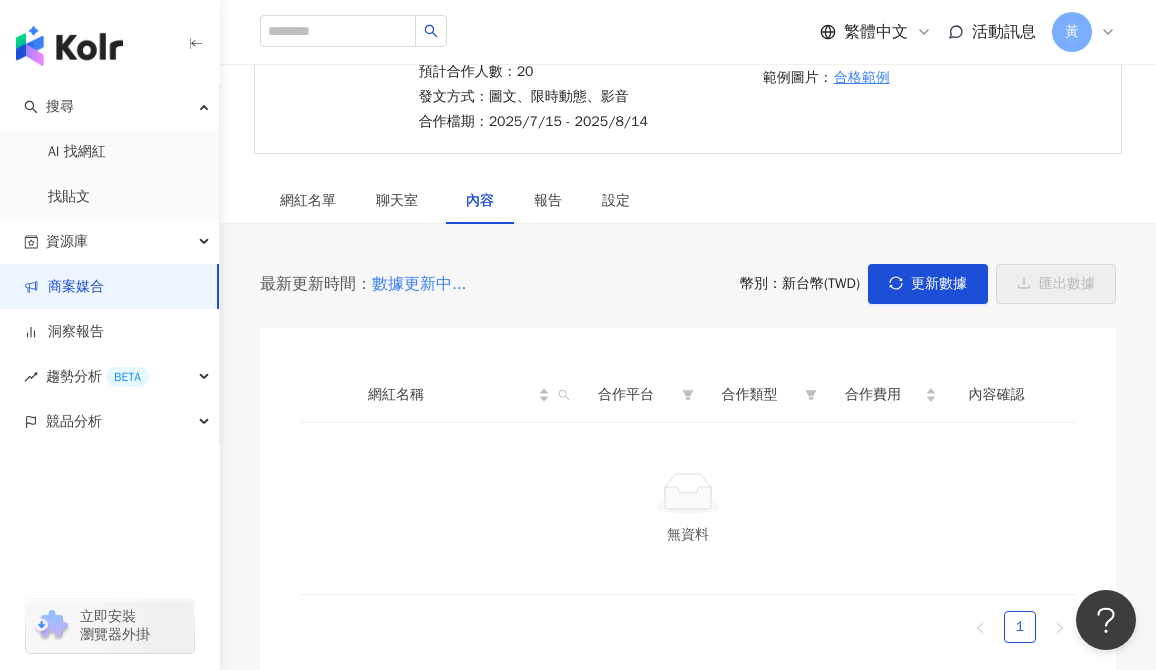 scroll, scrollTop: 341, scrollLeft: 0, axis: vertical 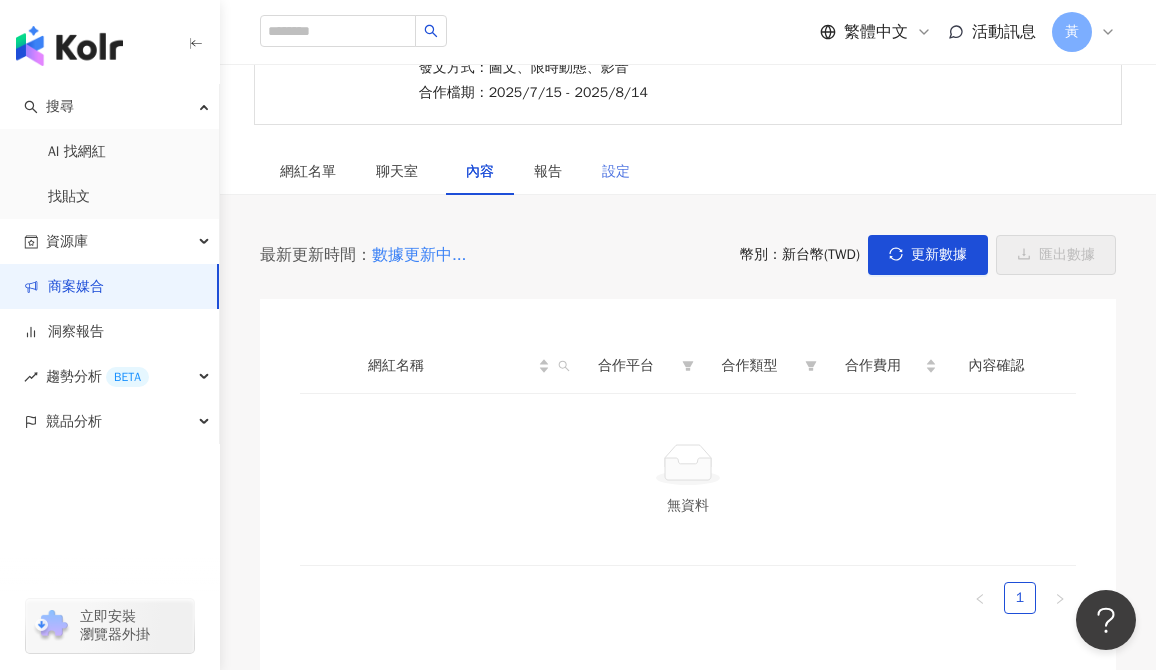 click on "設定" at bounding box center (616, 172) 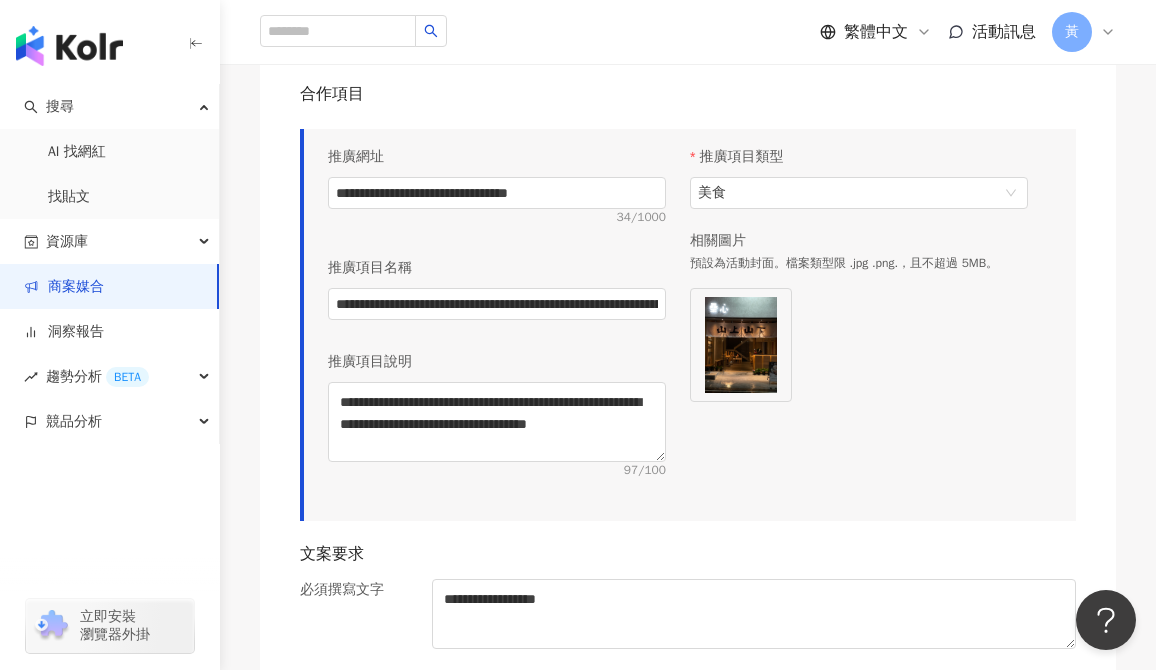 scroll, scrollTop: 1466, scrollLeft: 0, axis: vertical 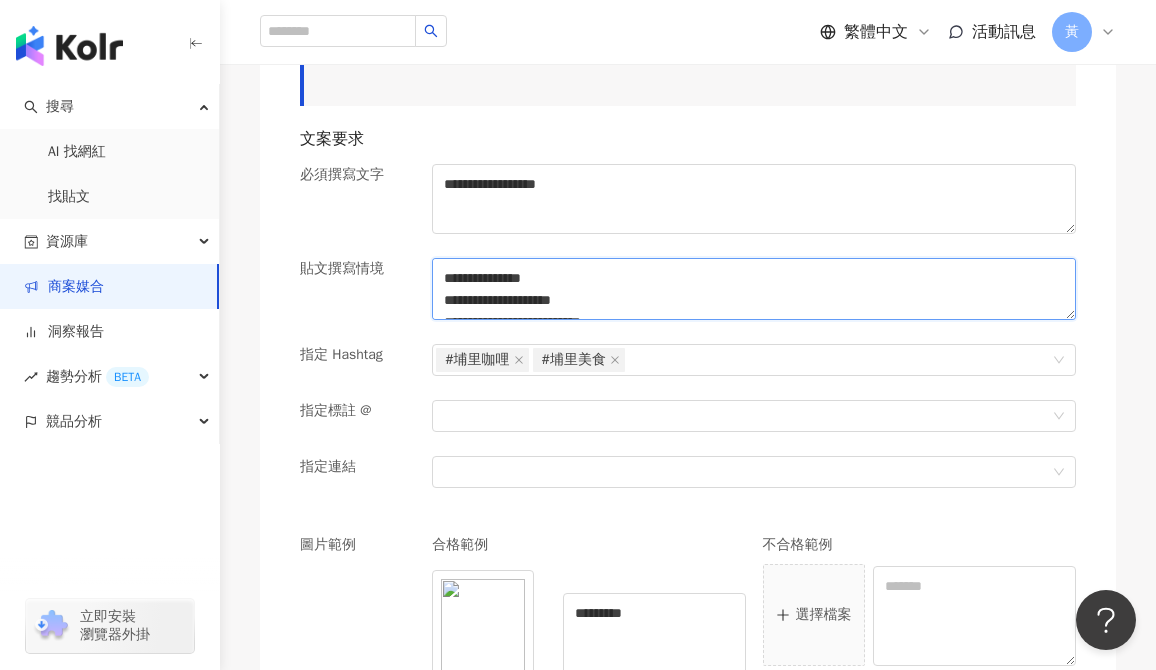 drag, startPoint x: 944, startPoint y: 301, endPoint x: 424, endPoint y: 258, distance: 521.77484 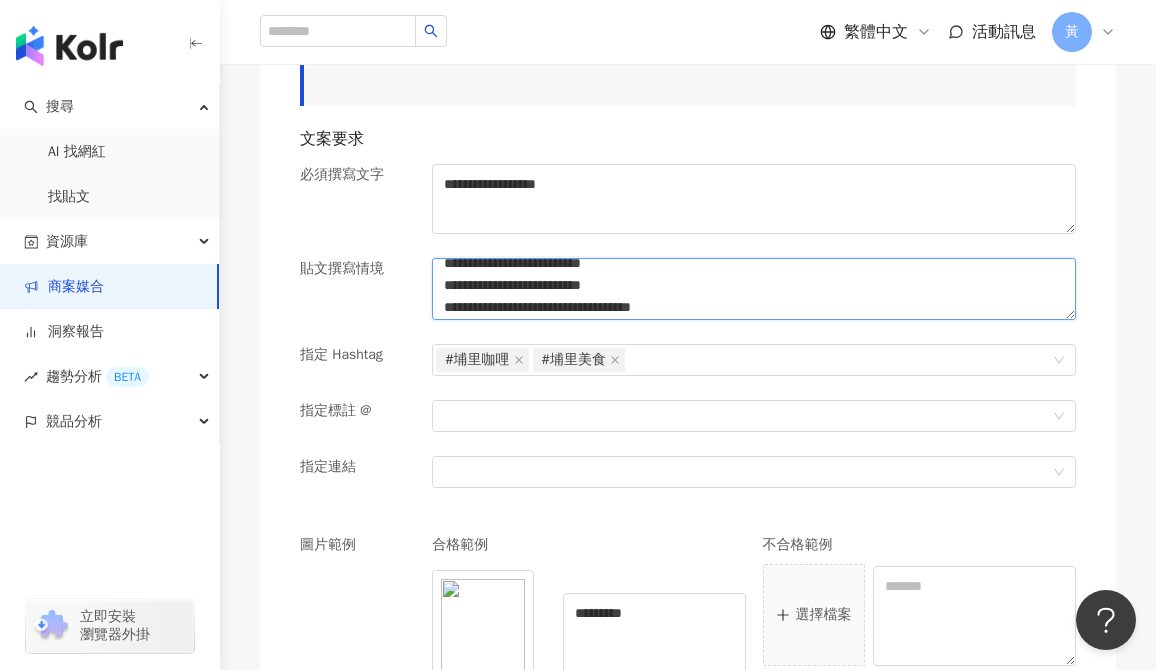 scroll, scrollTop: 66, scrollLeft: 0, axis: vertical 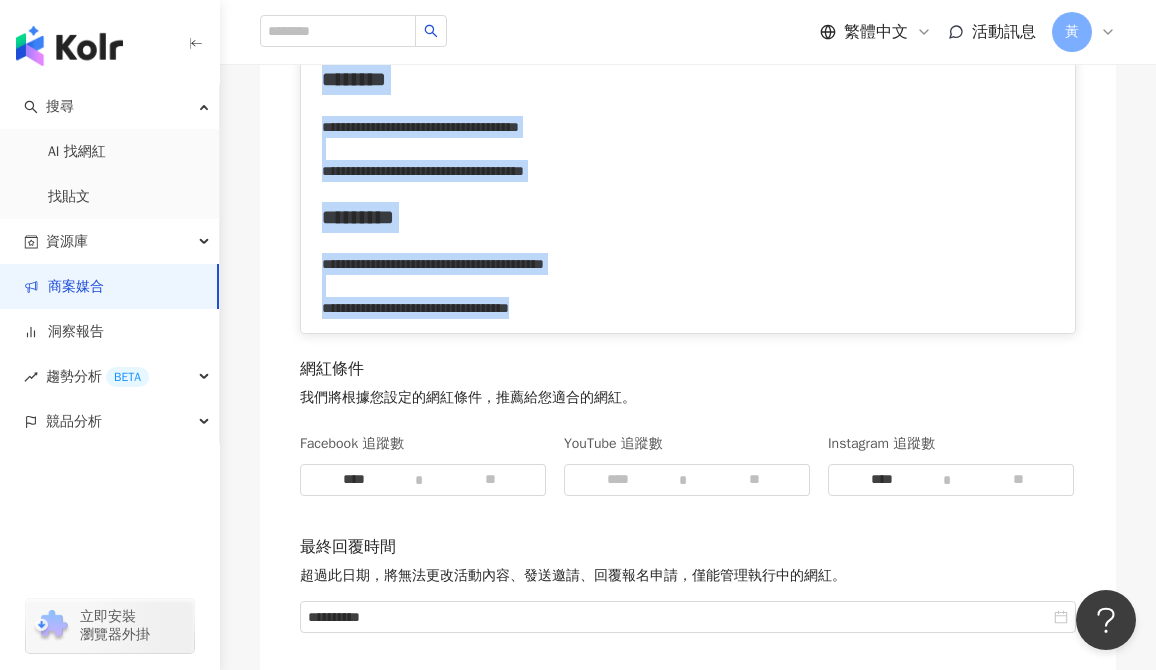 drag, startPoint x: 323, startPoint y: 279, endPoint x: 856, endPoint y: 321, distance: 534.6522 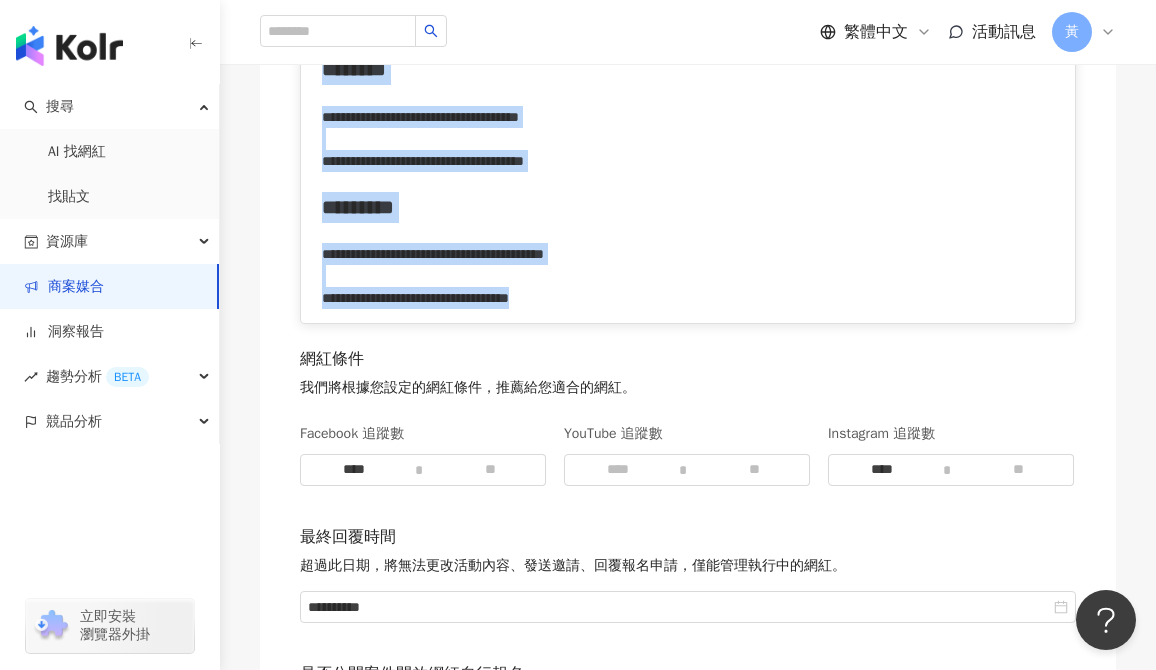 scroll, scrollTop: 2875, scrollLeft: 0, axis: vertical 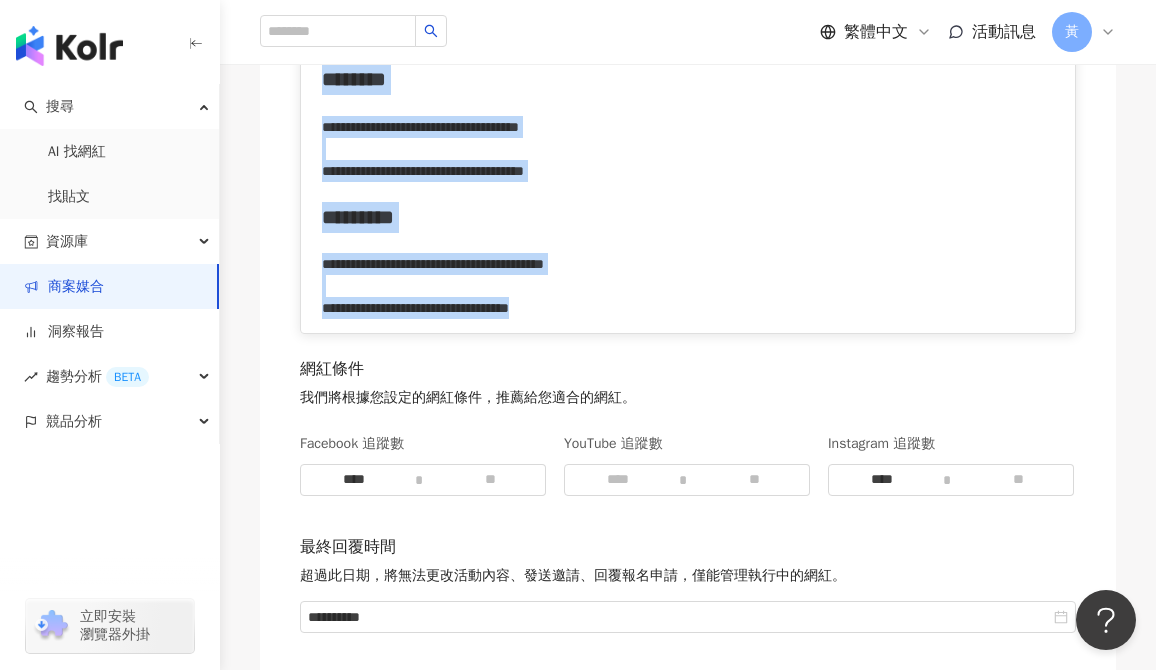 copy on "**********" 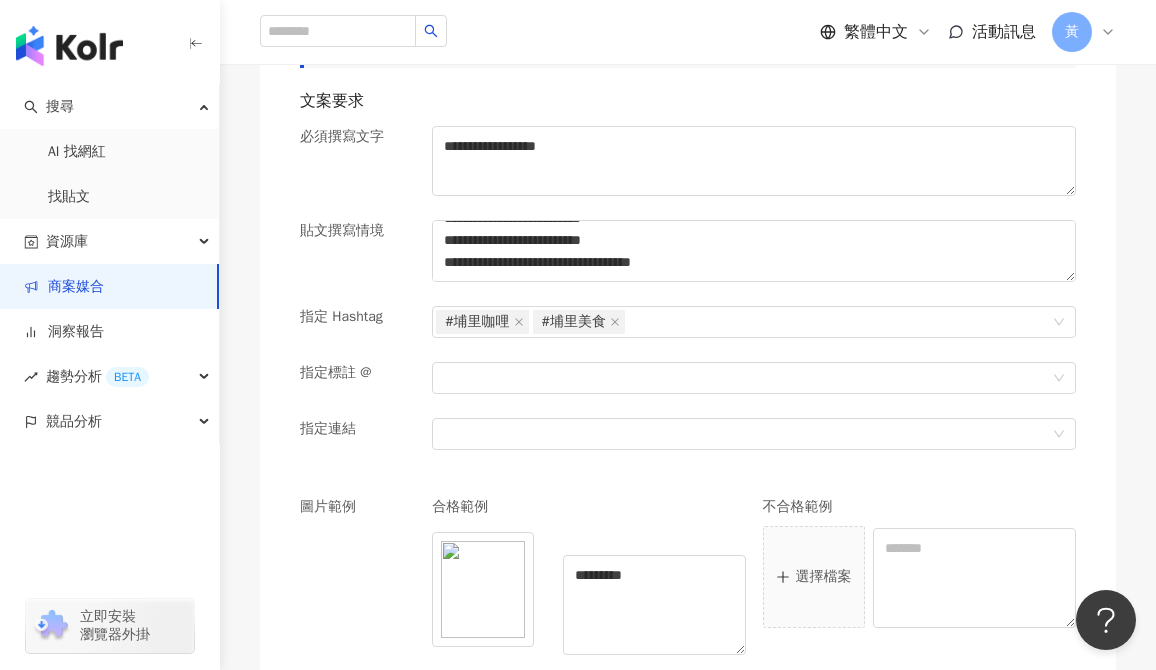 scroll, scrollTop: 1892, scrollLeft: 0, axis: vertical 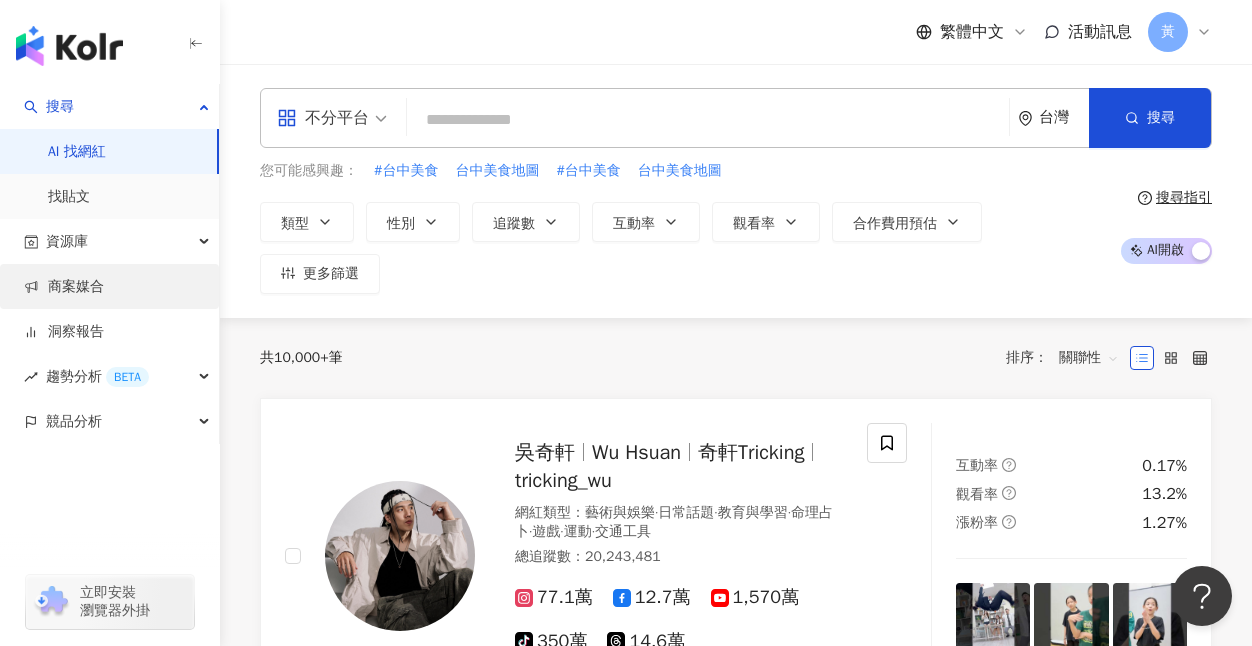click on "商案媒合" at bounding box center [64, 287] 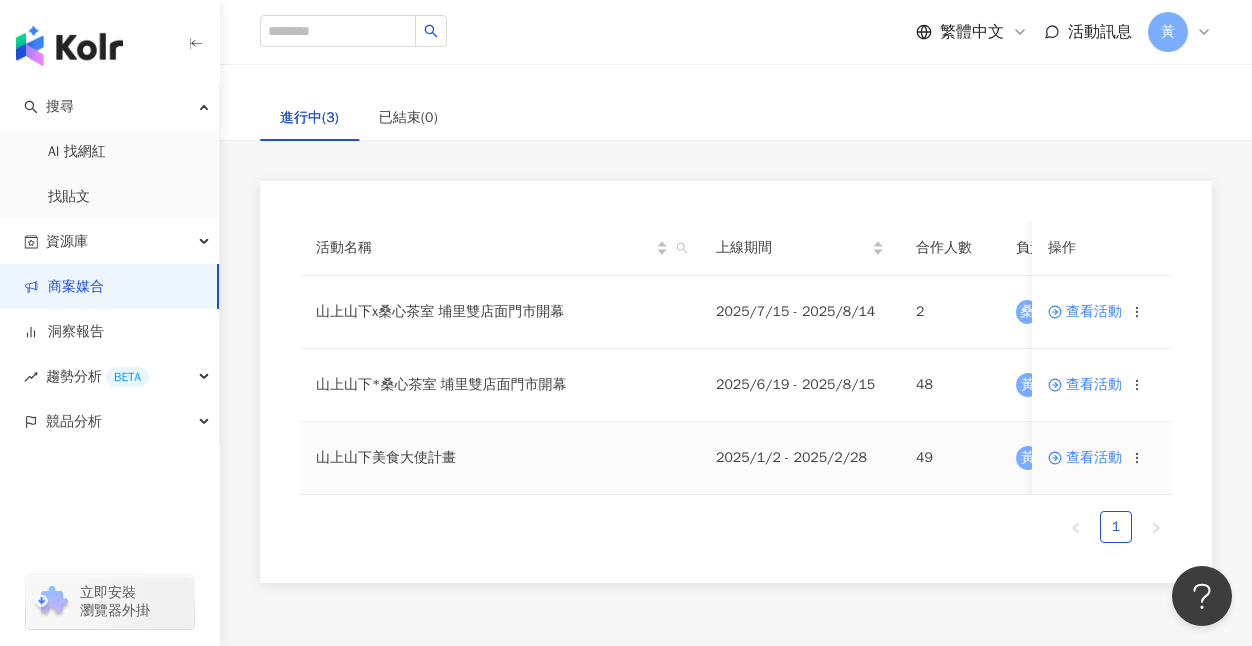 scroll, scrollTop: 92, scrollLeft: 0, axis: vertical 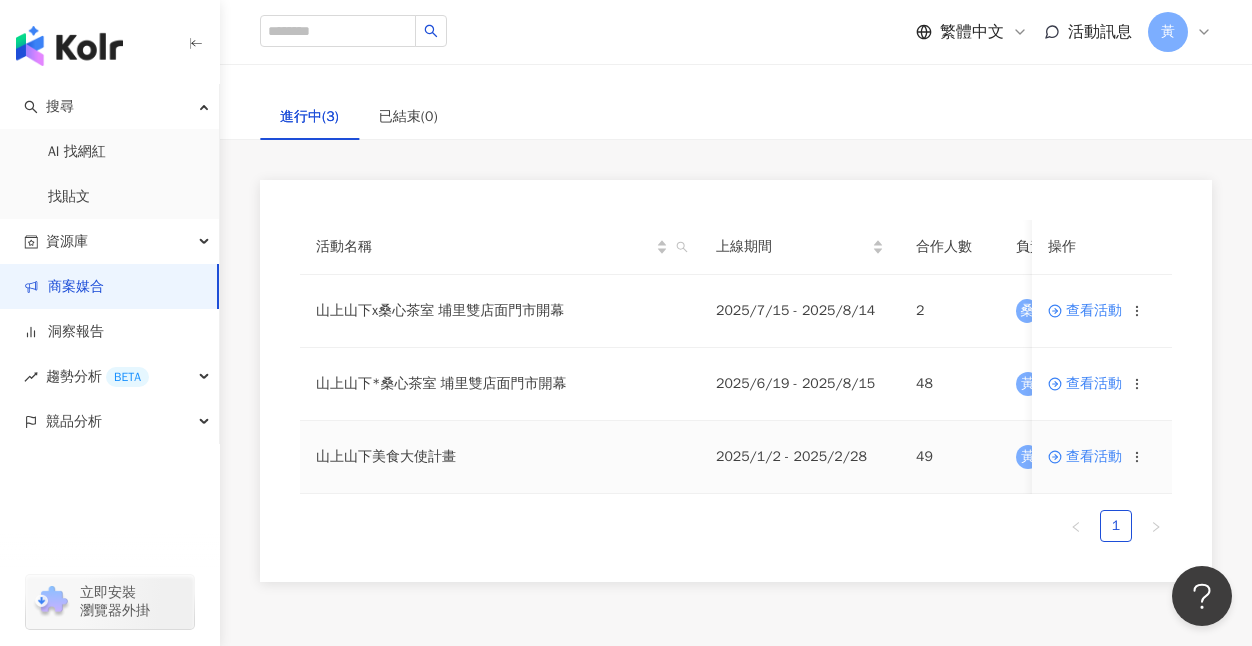 click on "查看活動" at bounding box center [1085, 457] 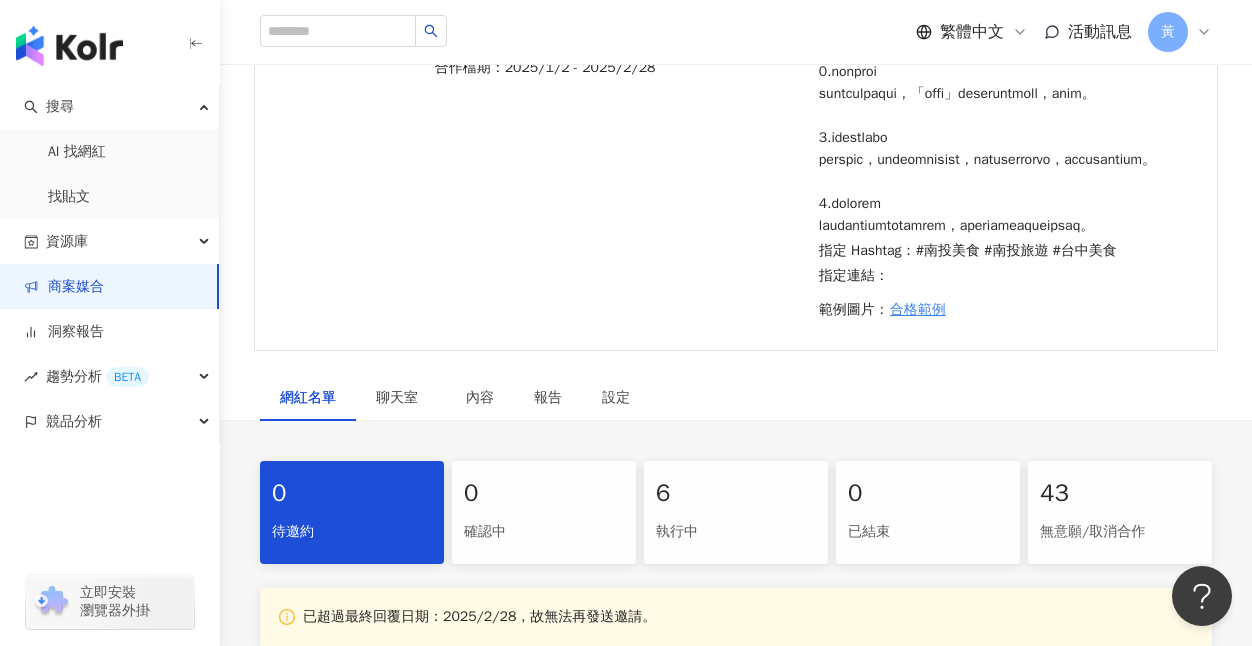 scroll, scrollTop: 592, scrollLeft: 0, axis: vertical 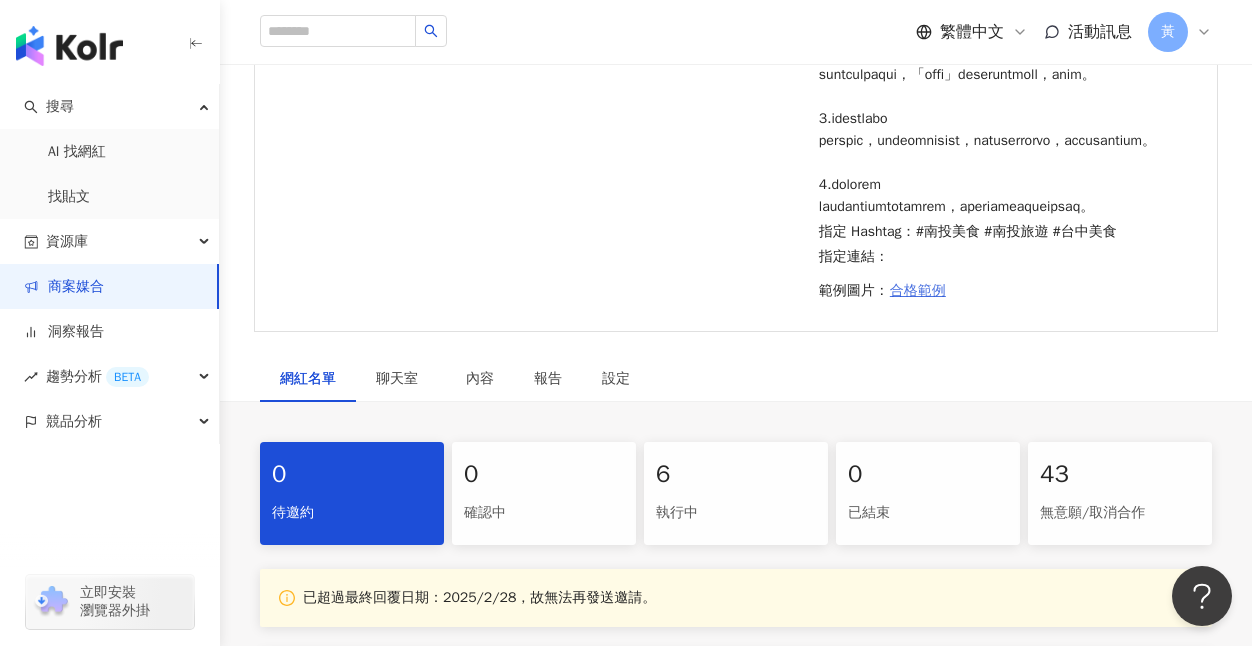 click on "合格範例" at bounding box center (918, 291) 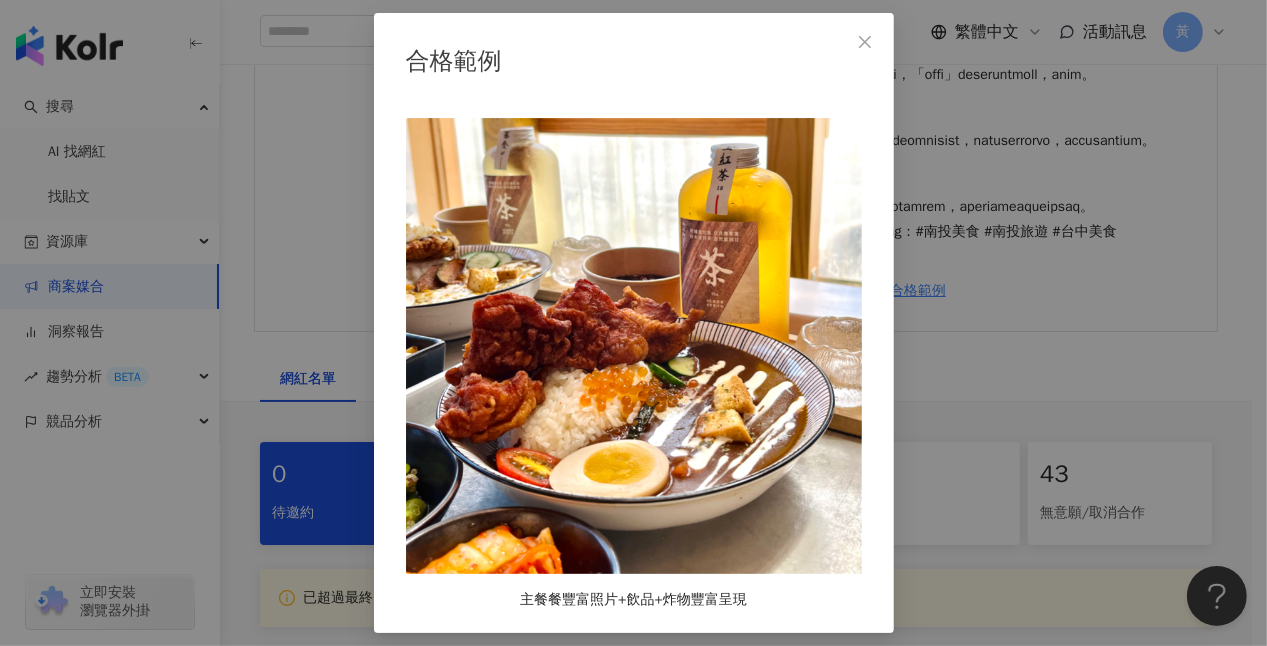 click on "合格範例 主餐餐豐富照片+飲品+炸物豐富呈現" at bounding box center (633, 323) 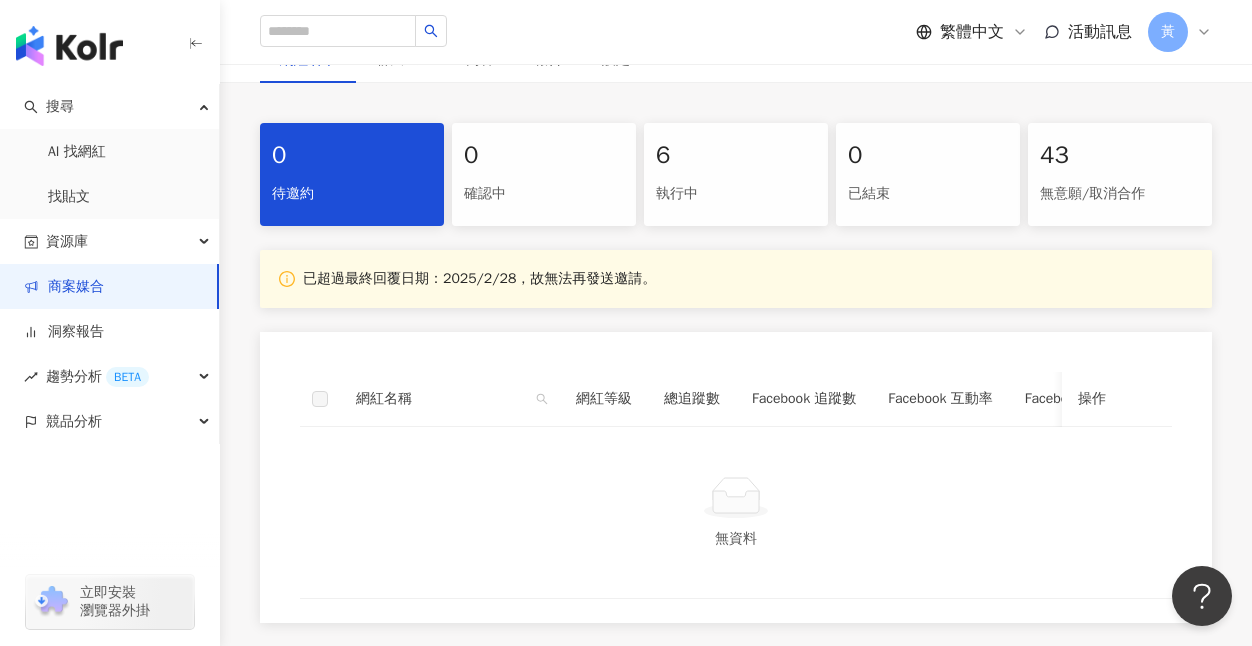 scroll, scrollTop: 850, scrollLeft: 0, axis: vertical 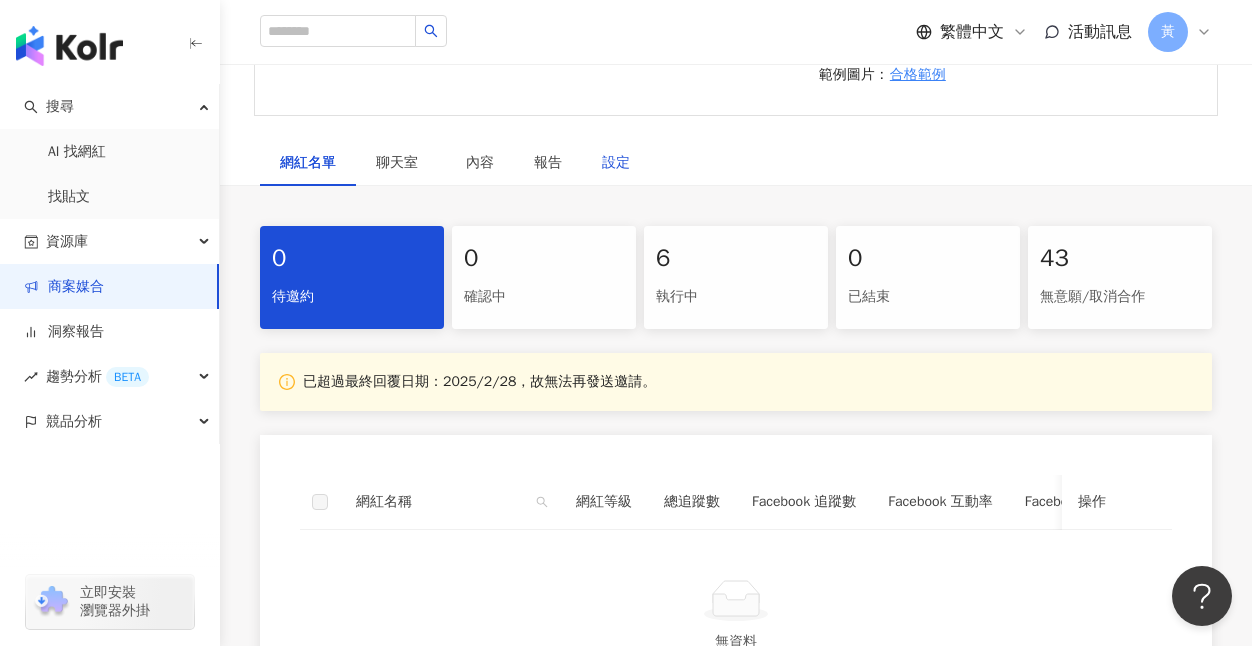 click on "設定" at bounding box center [616, 163] 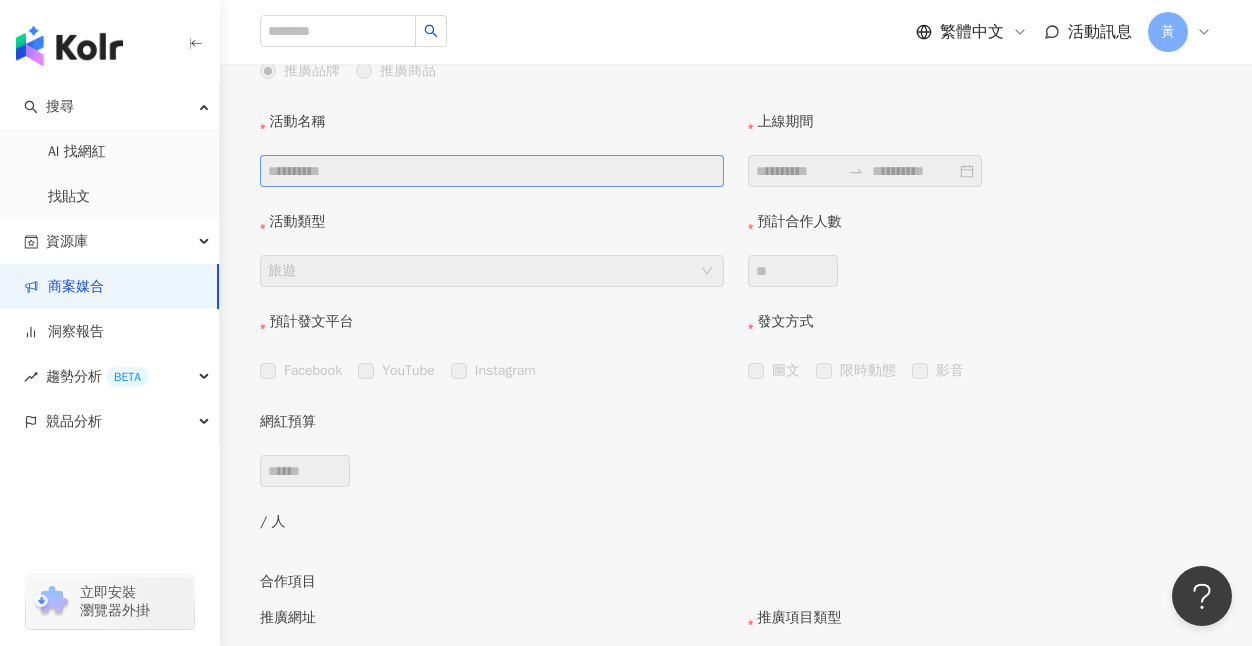 scroll, scrollTop: 1466, scrollLeft: 0, axis: vertical 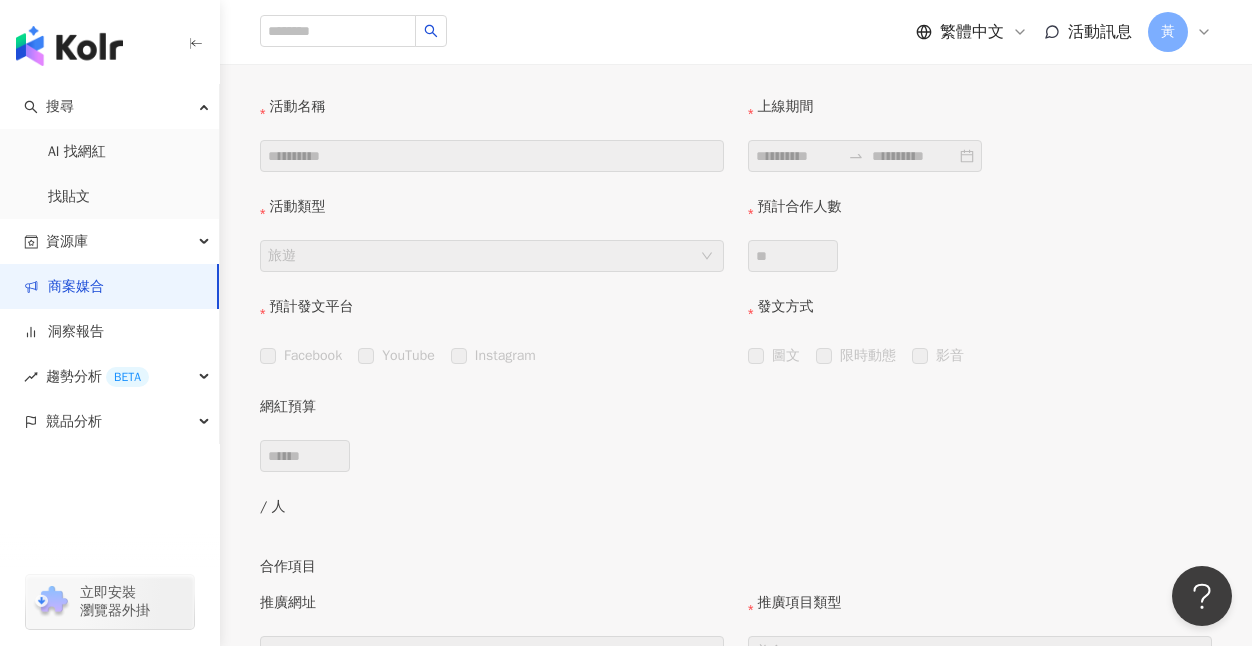 click on "活動目的 推廣品牌 推廣商品" at bounding box center [736, 46] 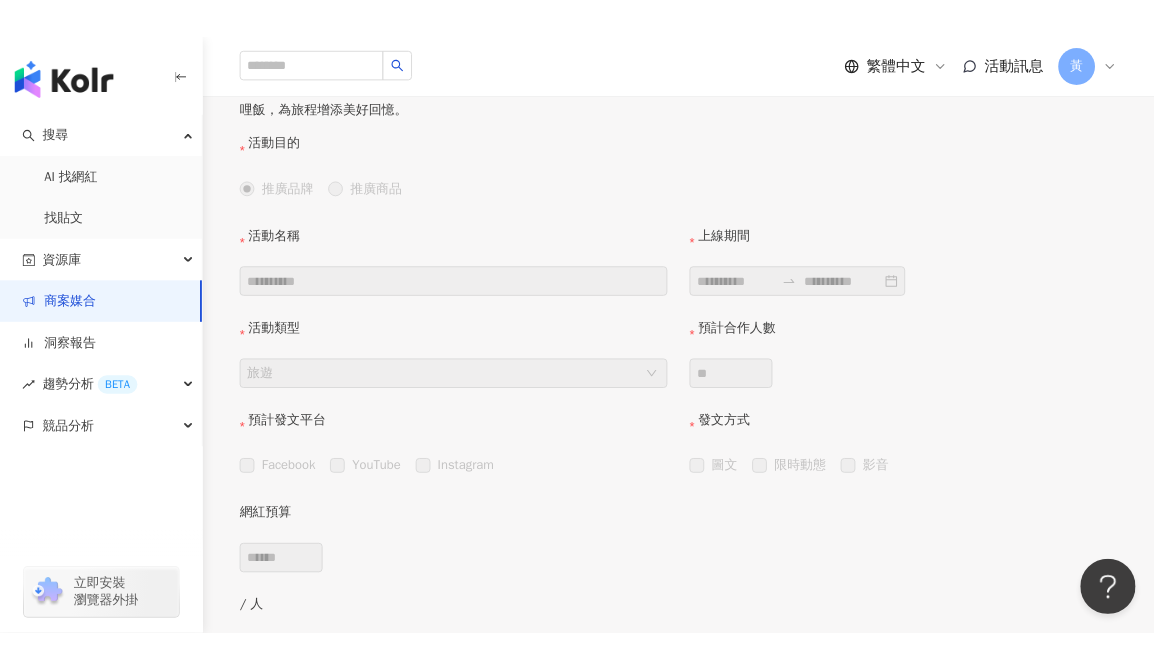 scroll, scrollTop: 1350, scrollLeft: 0, axis: vertical 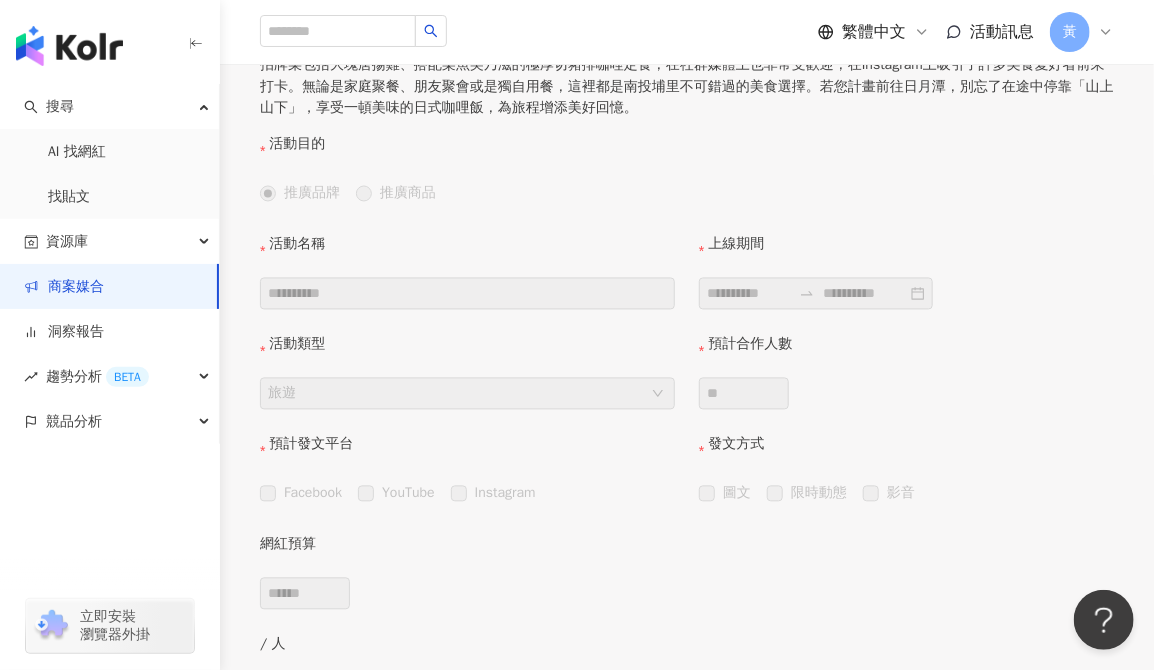 click on "位於南投埔里前往日月潭的路上，靠近紙教堂和妮娜巧克力城堡，「山上山下」是一家深受歡迎的隱藏版咖哩飯專賣店。這裡結合懷舊的日式氛圍與濃郁的咖哩風味，使用多種香料大火快炒後慢火熬煮，打造出香醇的咖哩醬汁。
招牌菜包括大塊唐揚雞、搭配柴魚美乃滋的極厚切豬排咖哩定食，在社群媒體上也非常受歡迎，在Instagram上吸引了許多美食愛好者前來打卡。無論是家庭聚餐、朋友聚會或是獨自用餐，這裡都是南投埔里不可錯過的美食選擇。若您計畫前往日月潭，別忘了在途中停靠「山上山下」，享受一頓美味的日式咖哩飯，為旅程增添美好回憶。" at bounding box center (687, 54) 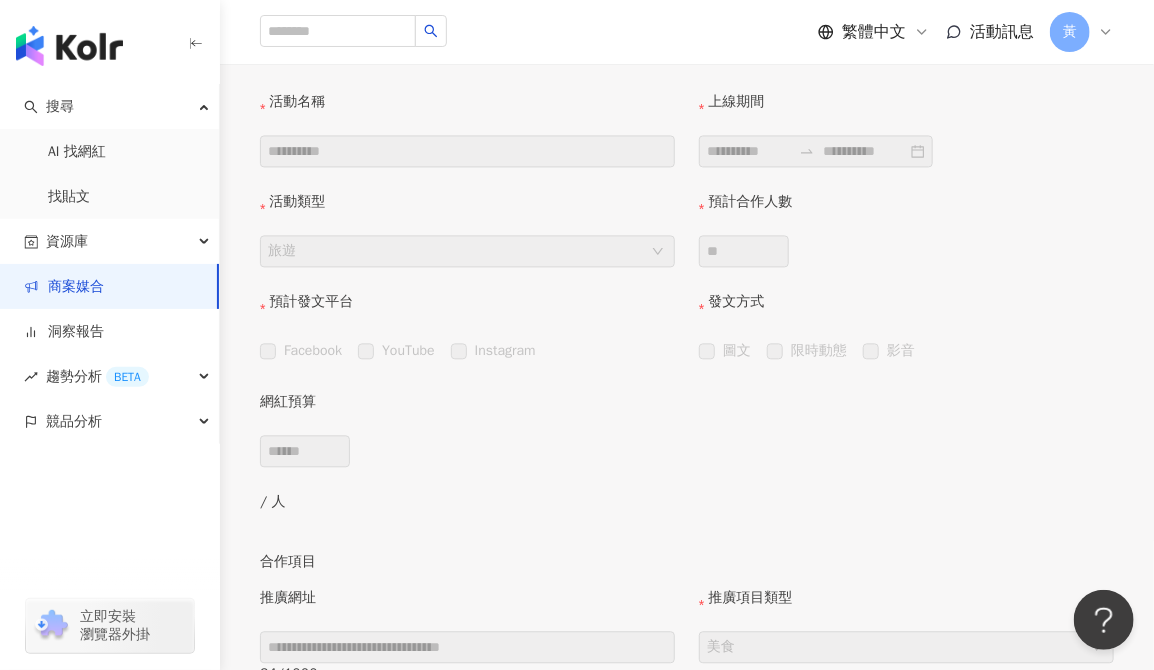 scroll, scrollTop: 1500, scrollLeft: 0, axis: vertical 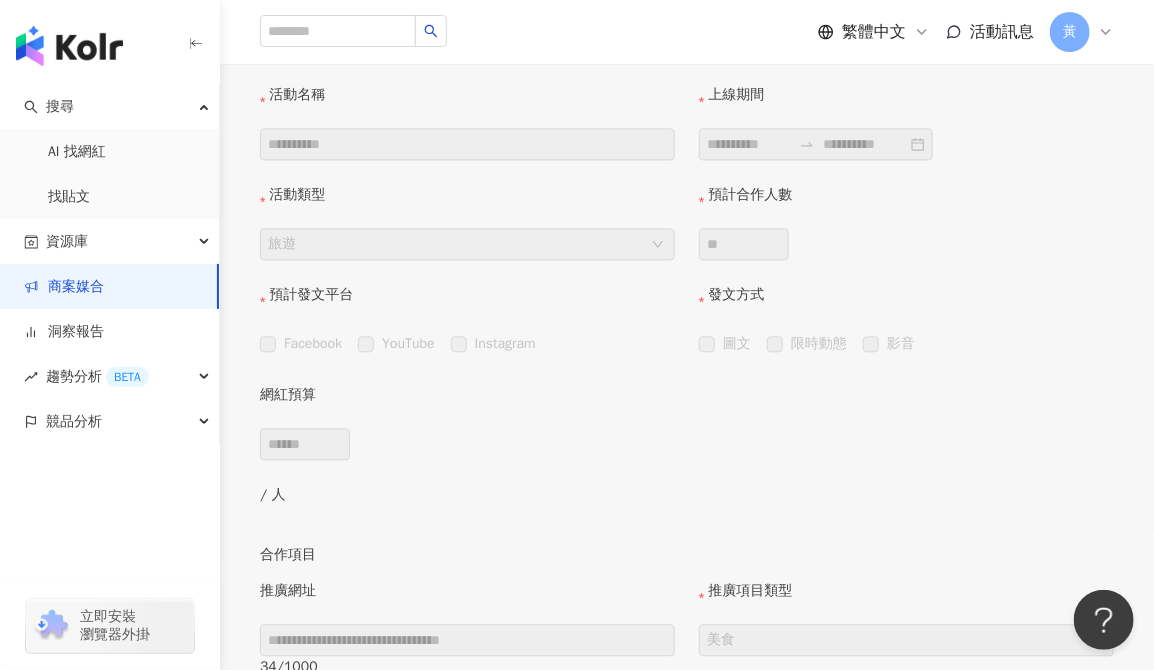 click on "活動目的 推廣品牌 推廣商品" at bounding box center (687, 34) 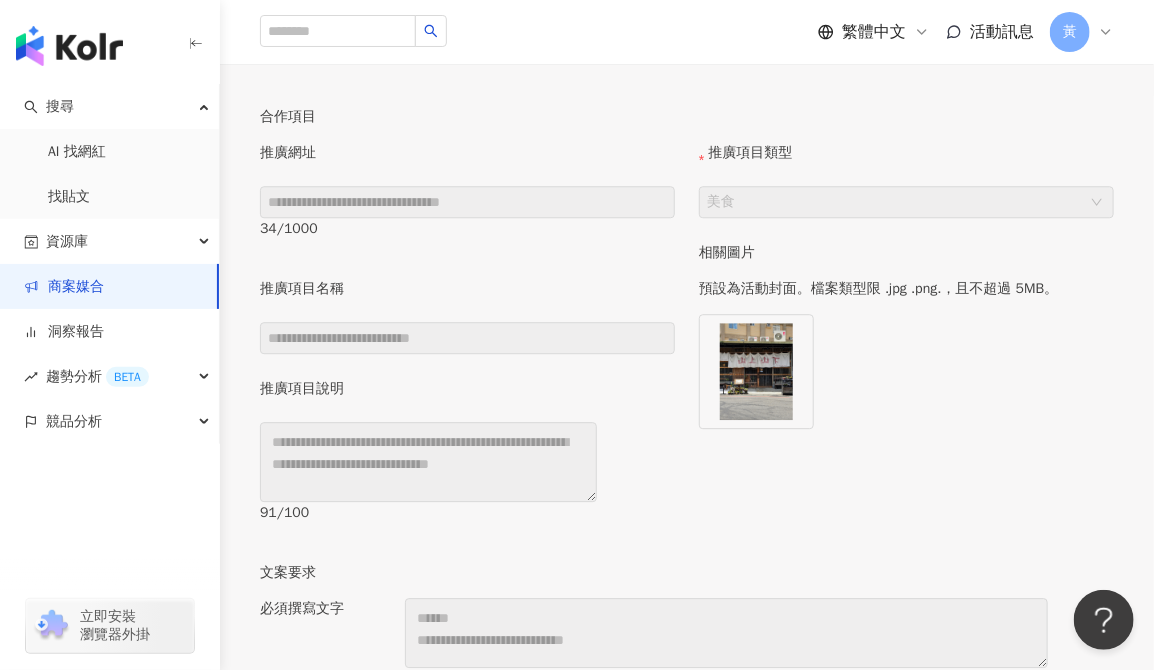 scroll, scrollTop: 1958, scrollLeft: 0, axis: vertical 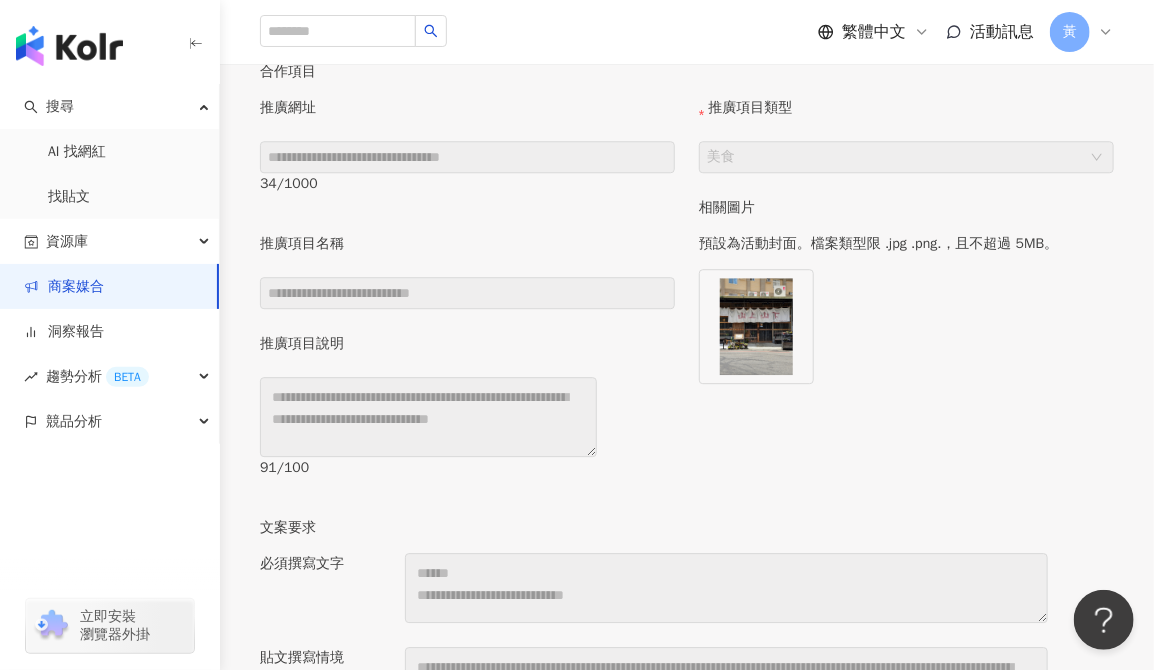 drag, startPoint x: 908, startPoint y: 275, endPoint x: 807, endPoint y: 307, distance: 105.9481 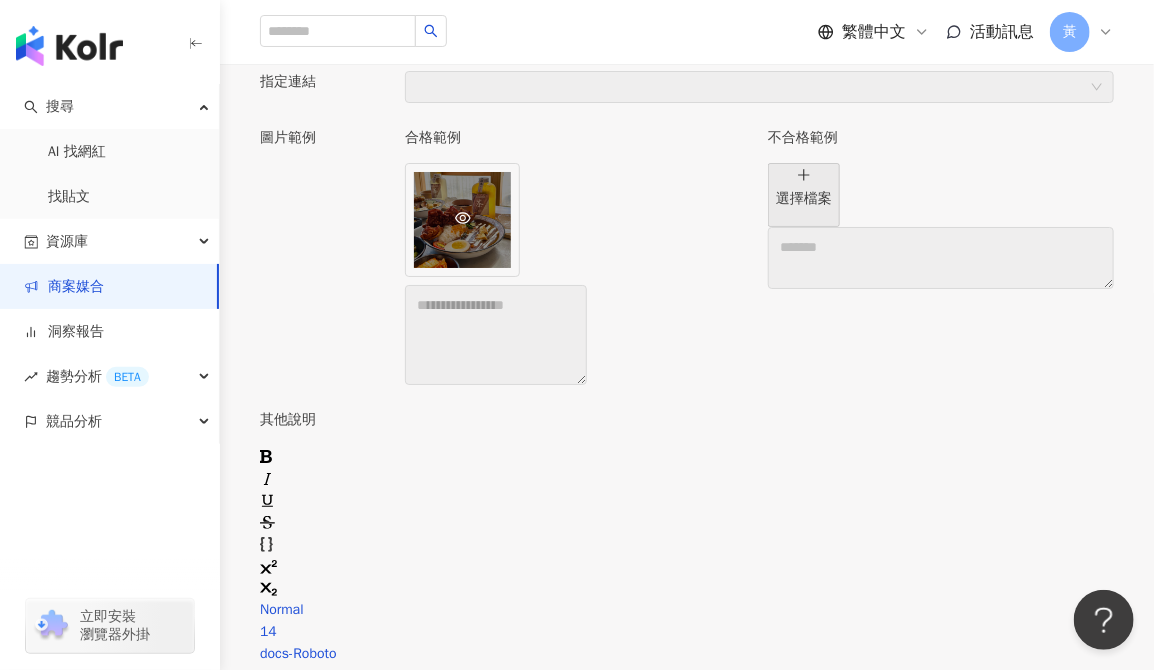 scroll, scrollTop: 2758, scrollLeft: 0, axis: vertical 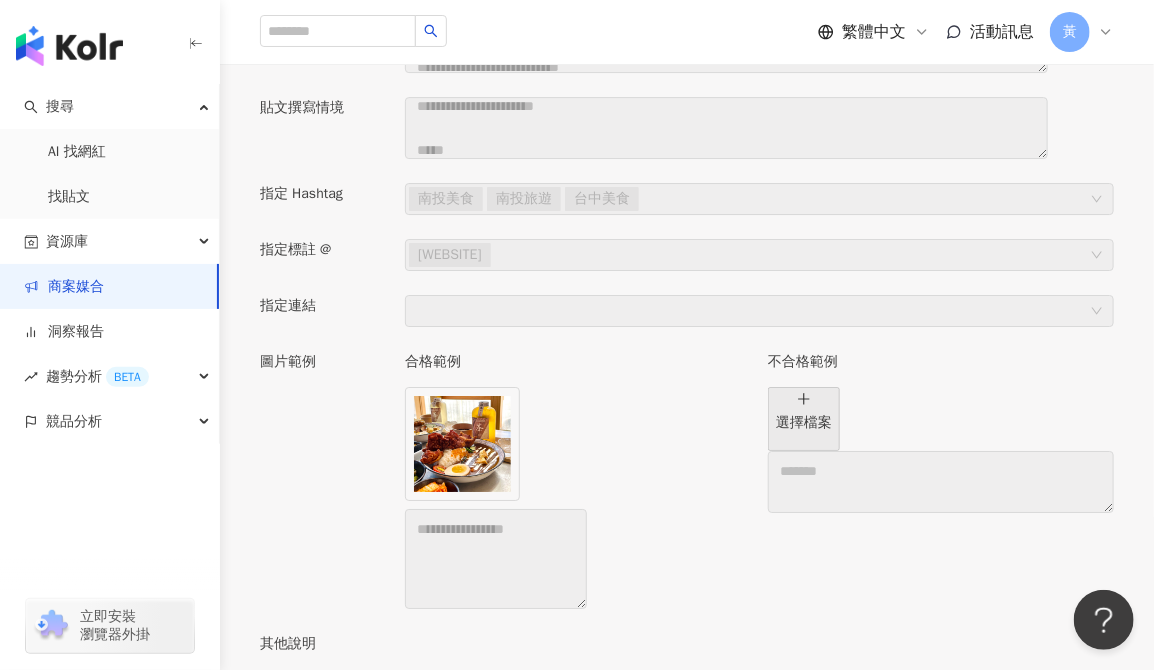 click on "**********" at bounding box center (687, 945) 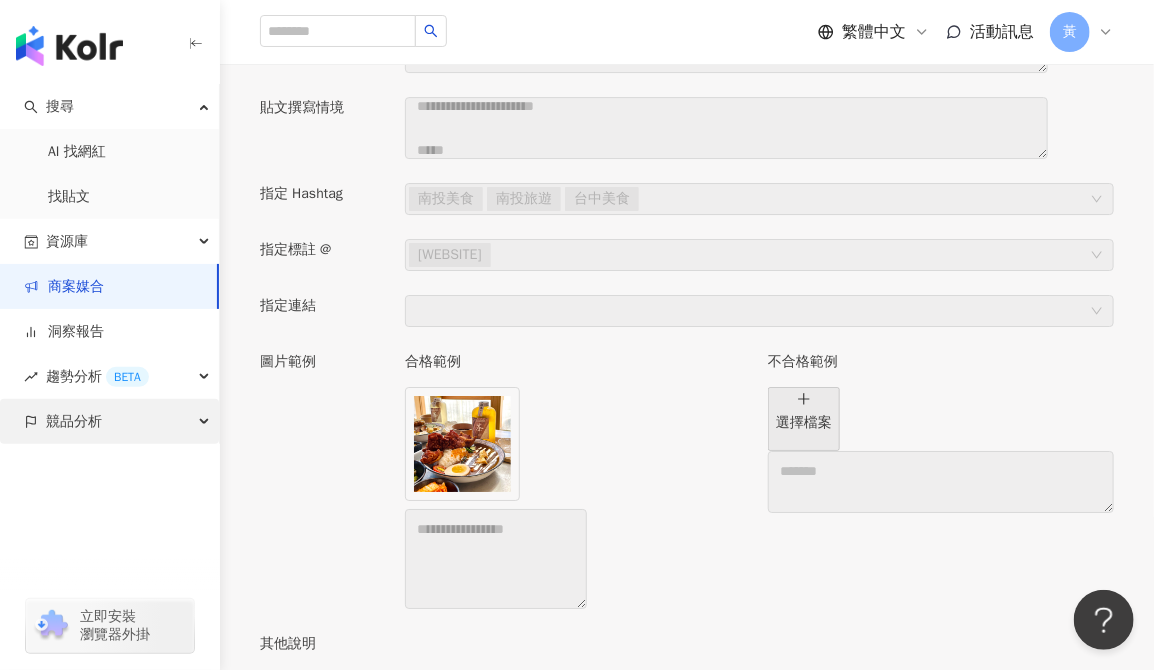 scroll, scrollTop: 100, scrollLeft: 0, axis: vertical 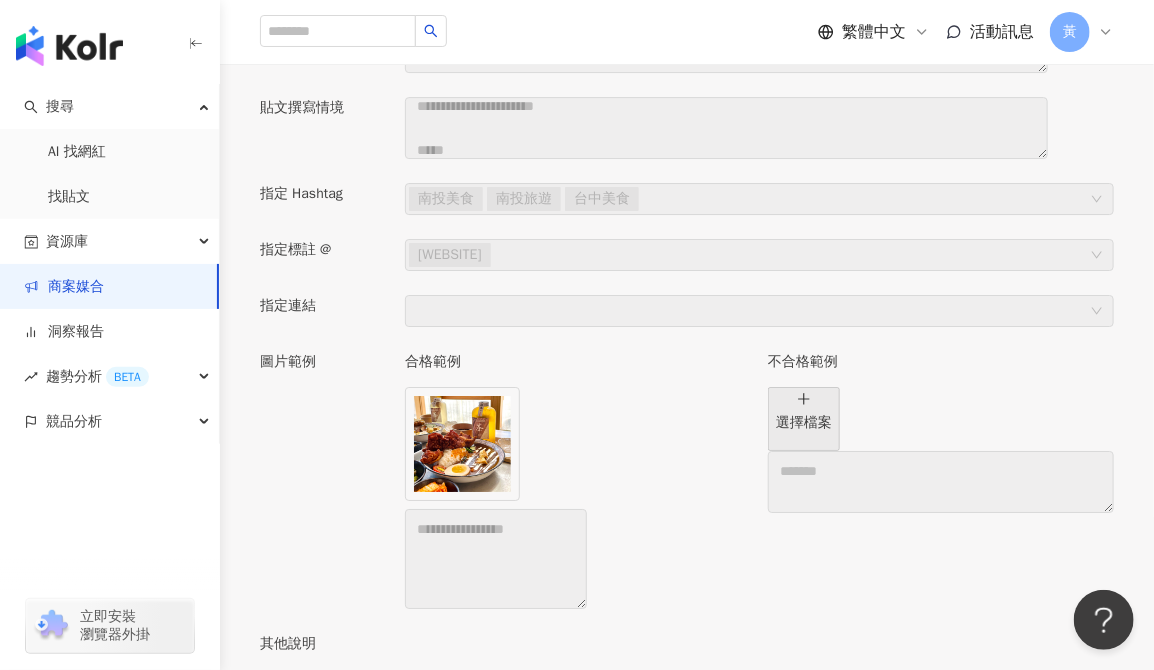 click on "文案要求" at bounding box center (687, -22) 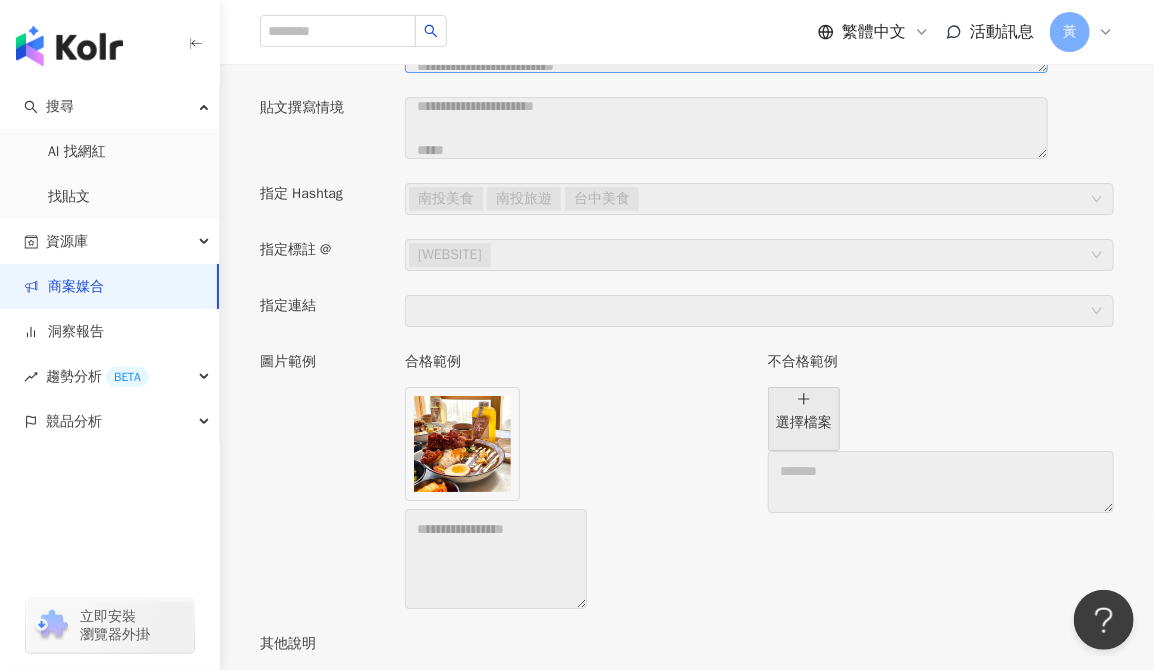 scroll, scrollTop: 158, scrollLeft: 0, axis: vertical 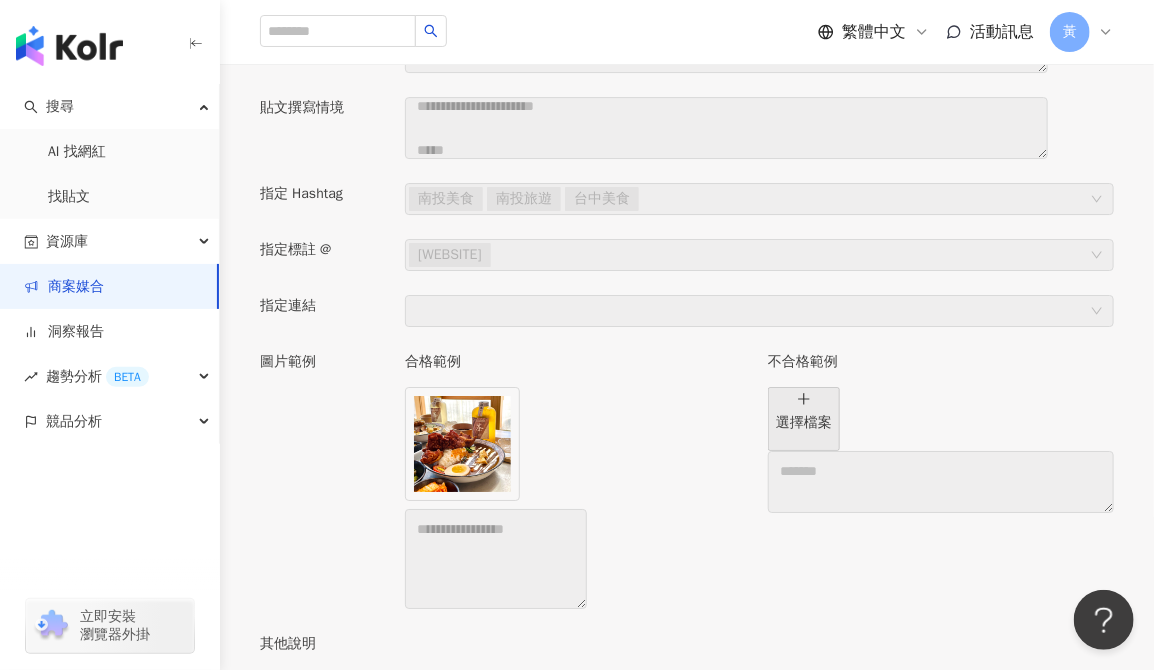 click on "**********" at bounding box center [687, 584] 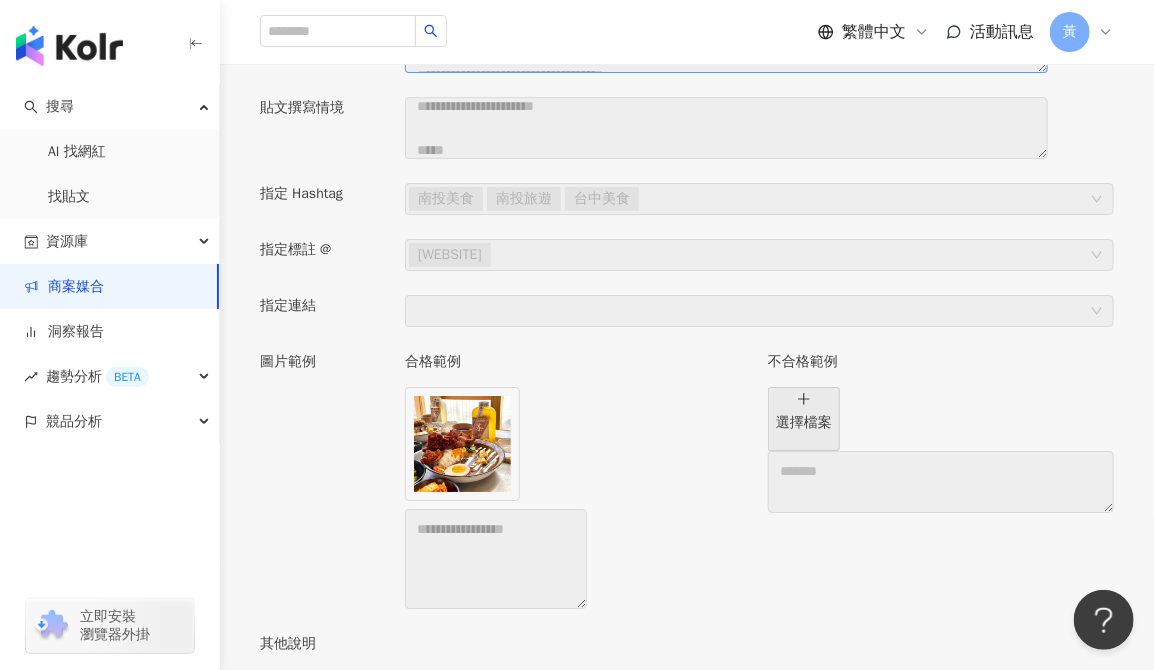 scroll, scrollTop: 216, scrollLeft: 0, axis: vertical 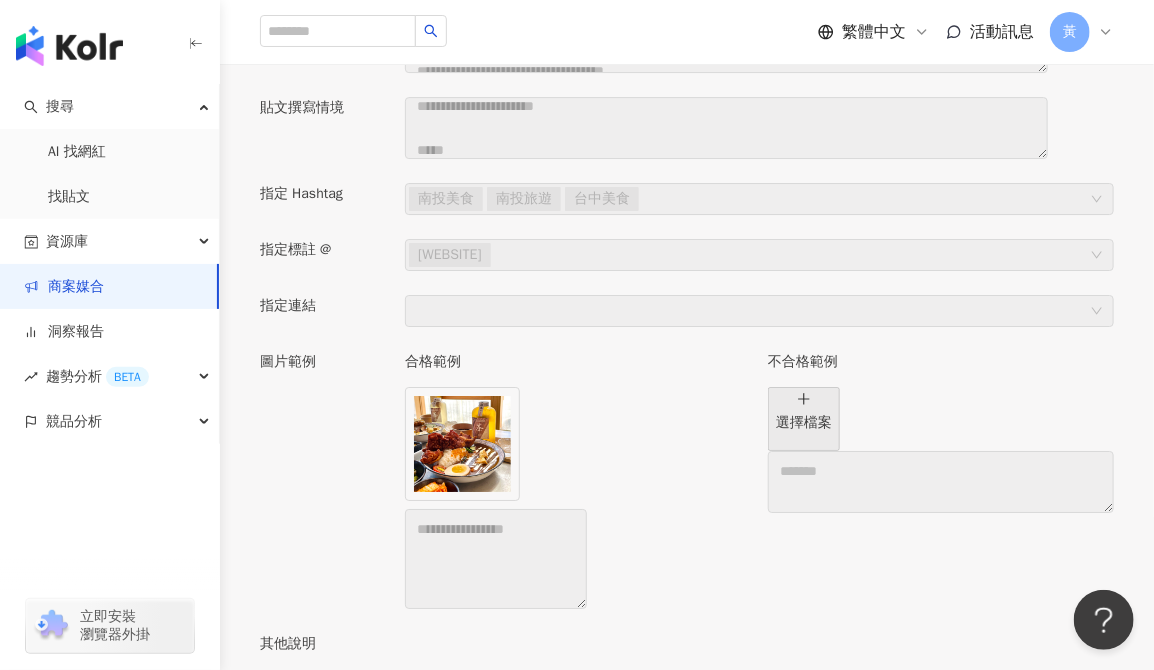 click on "文案要求" at bounding box center [687, -22] 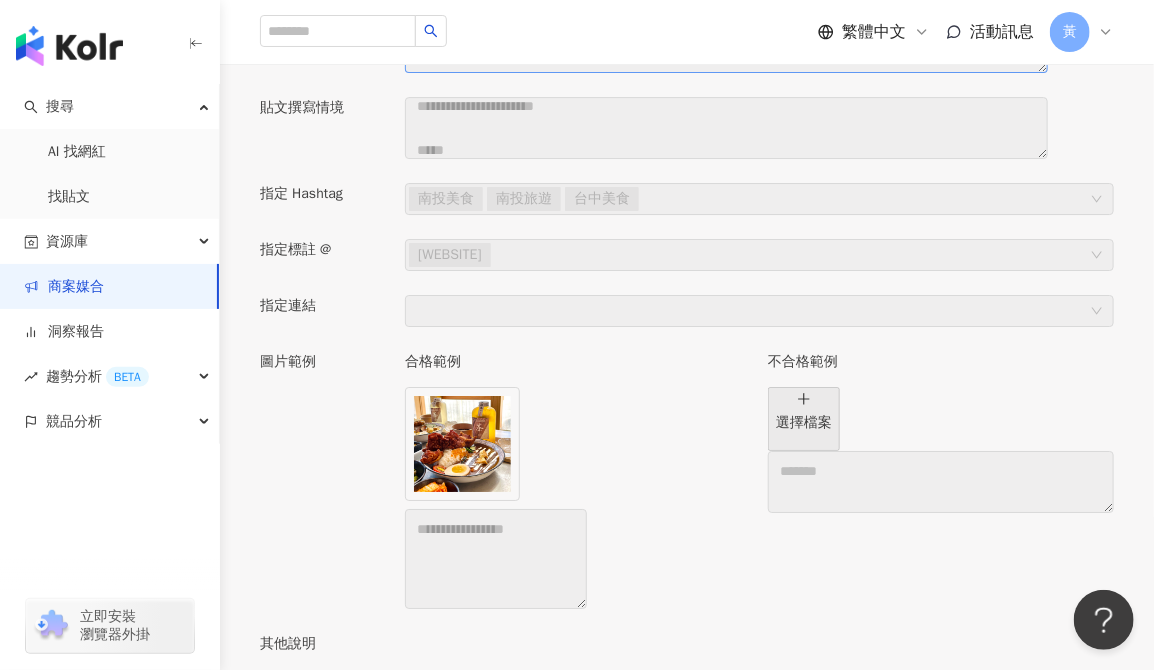 scroll, scrollTop: 316, scrollLeft: 0, axis: vertical 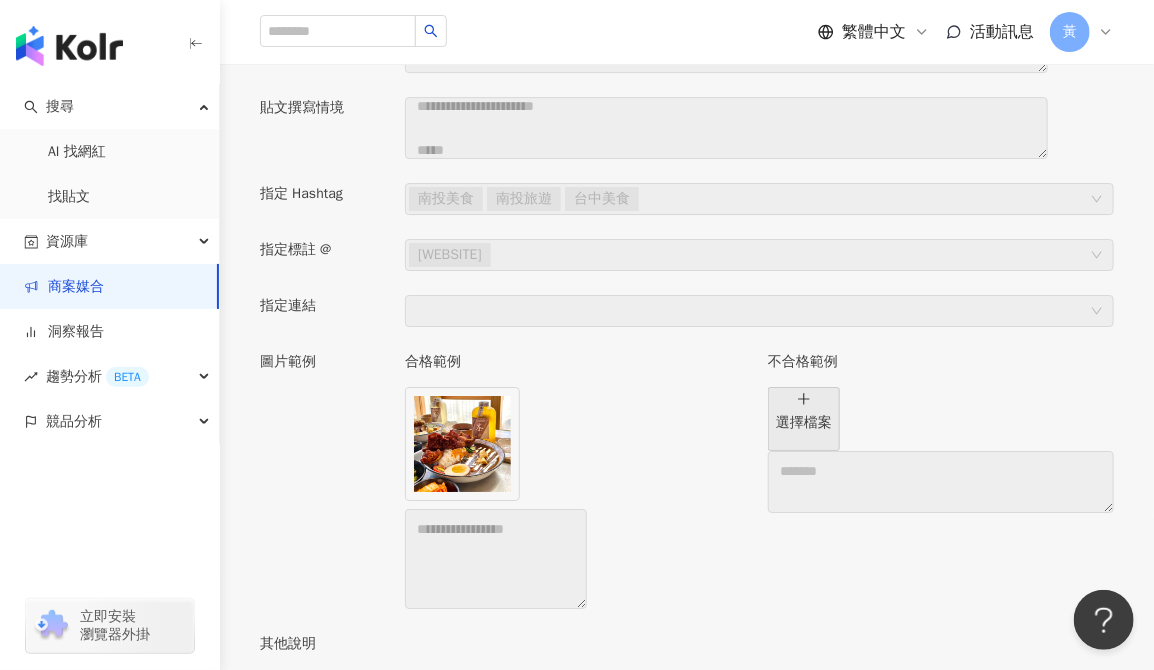 click on "**********" at bounding box center (760, 140) 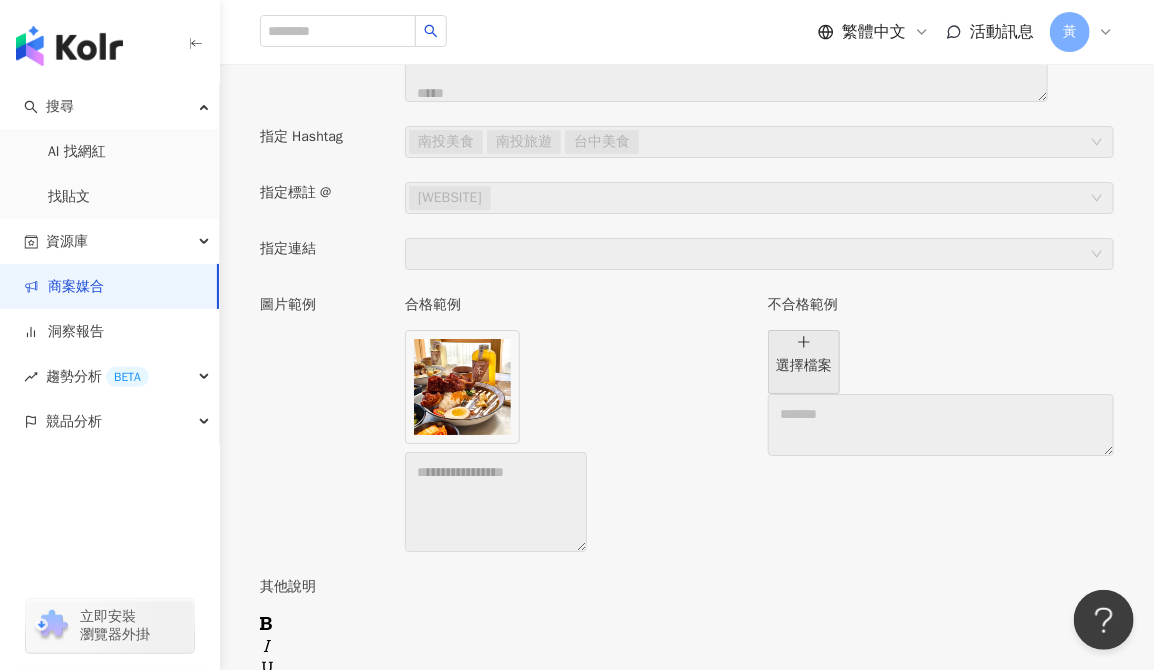 scroll, scrollTop: 2592, scrollLeft: 0, axis: vertical 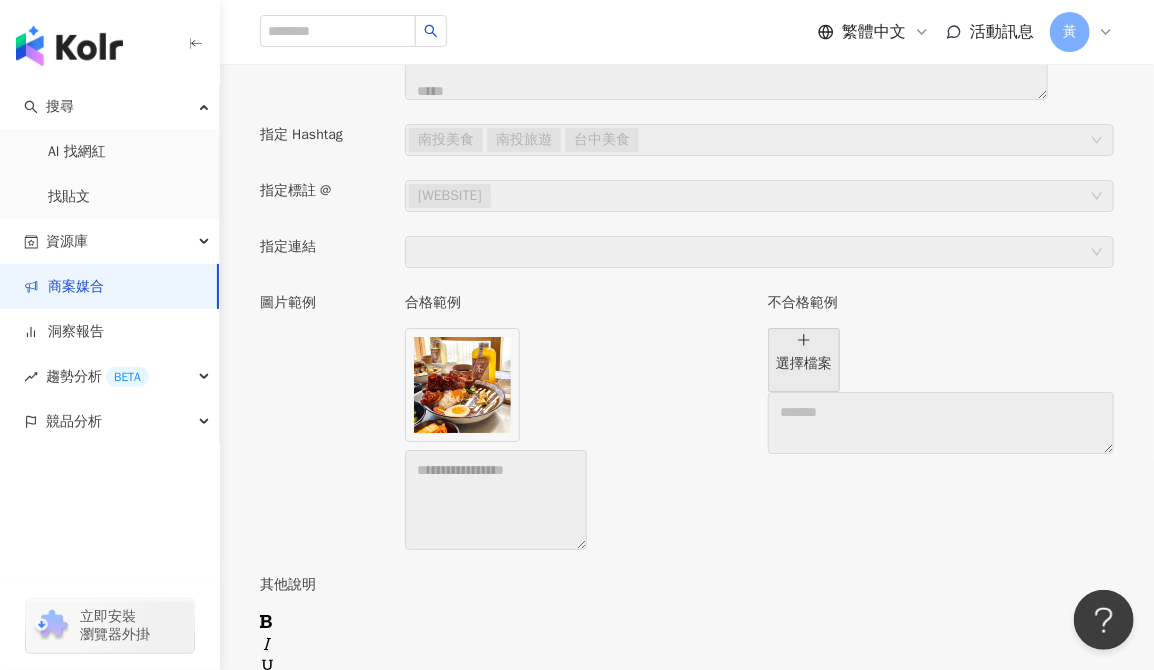 click on "**********" at bounding box center (760, -9) 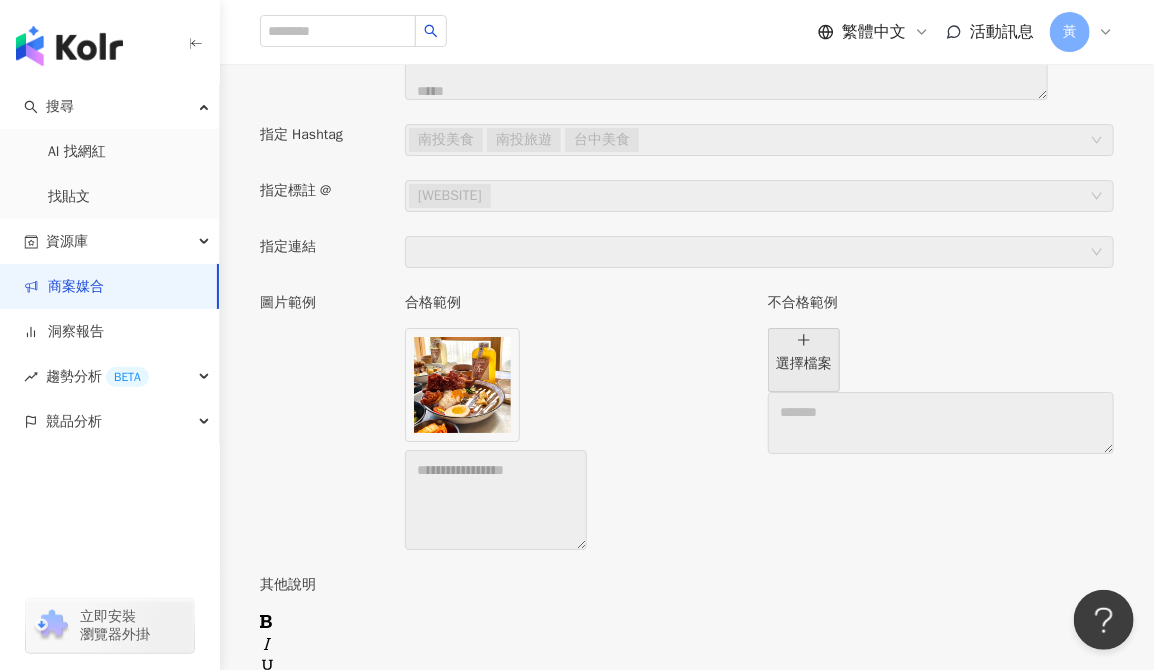 scroll, scrollTop: 519, scrollLeft: 0, axis: vertical 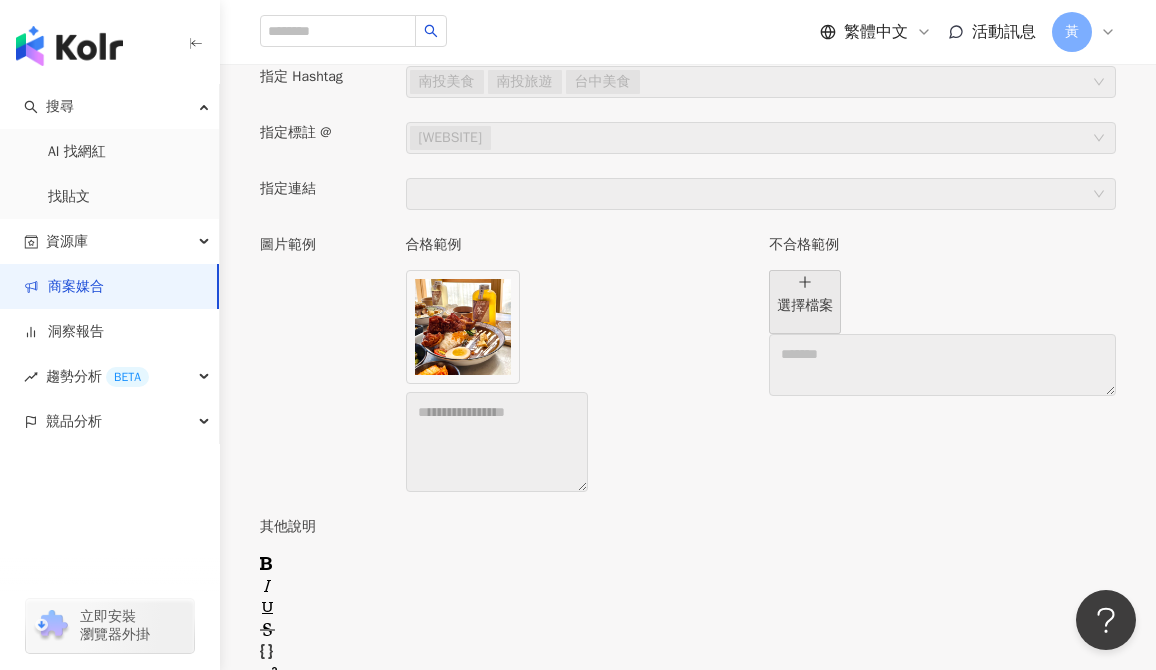click at bounding box center [110, 510] 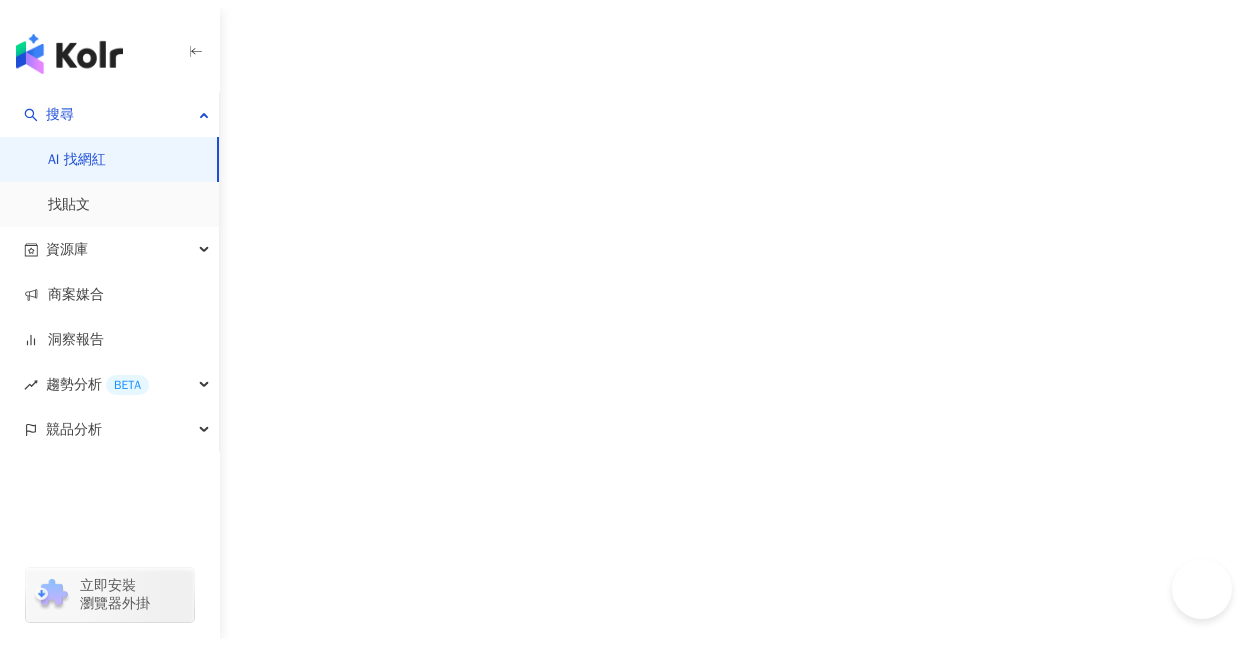 scroll, scrollTop: 0, scrollLeft: 0, axis: both 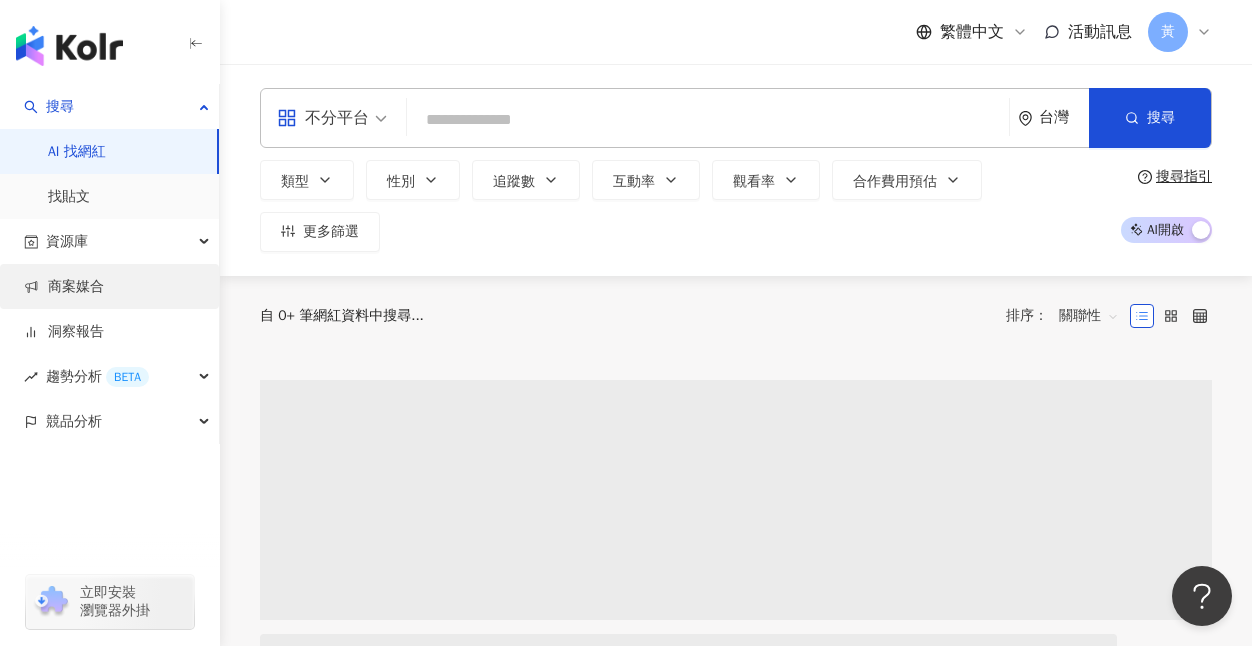 click on "商案媒合" at bounding box center [64, 287] 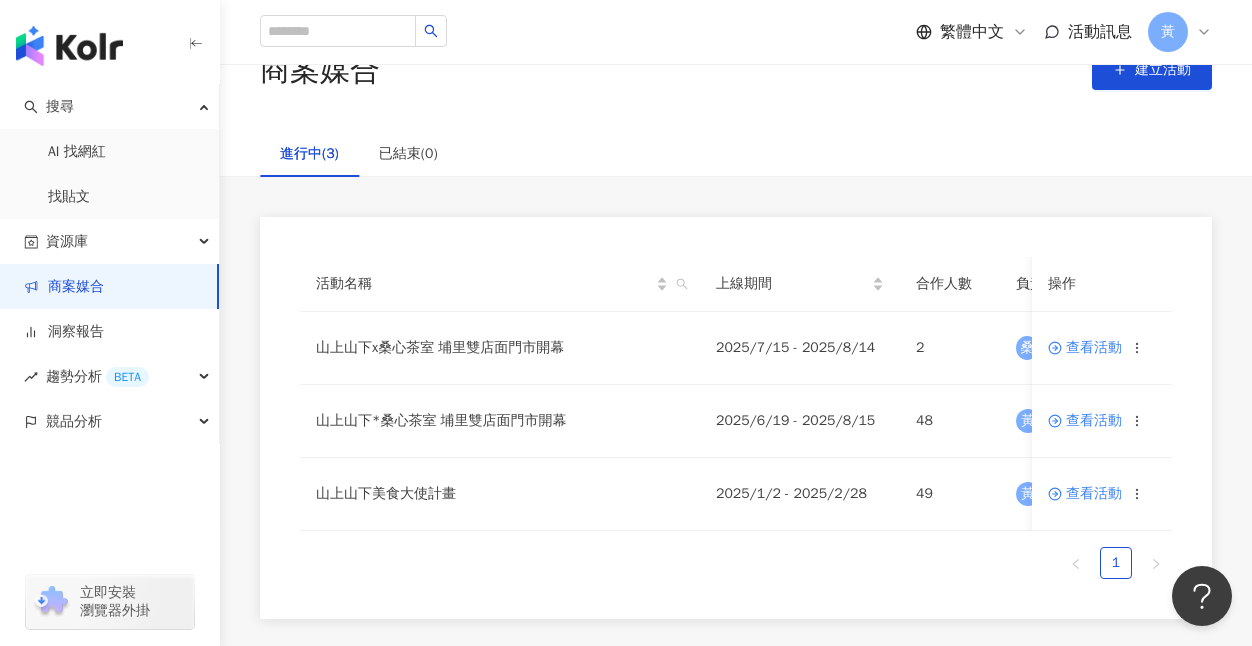 scroll, scrollTop: 58, scrollLeft: 0, axis: vertical 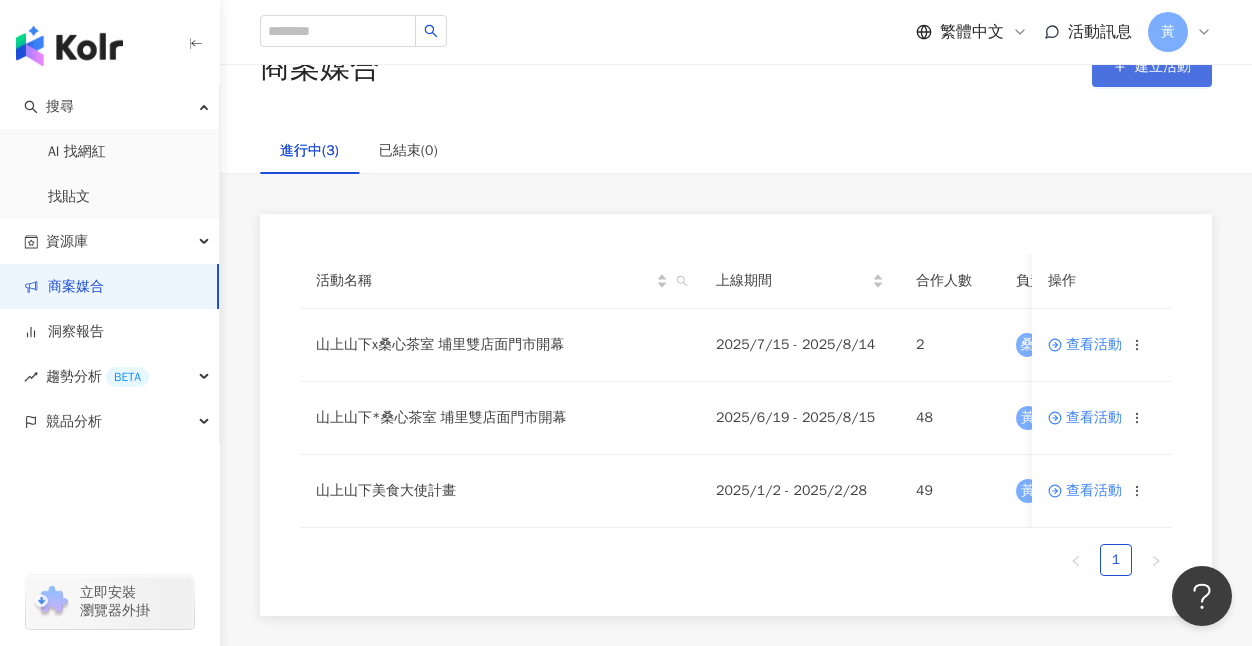 click on "建立活動" at bounding box center (1152, 67) 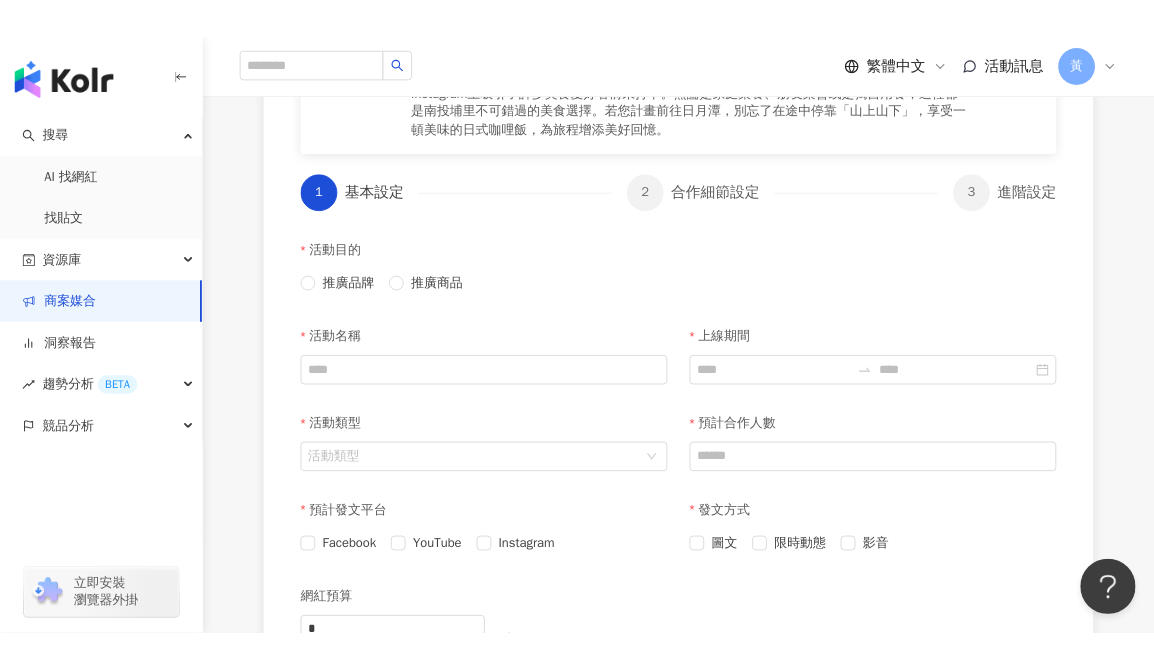 scroll, scrollTop: 516, scrollLeft: 0, axis: vertical 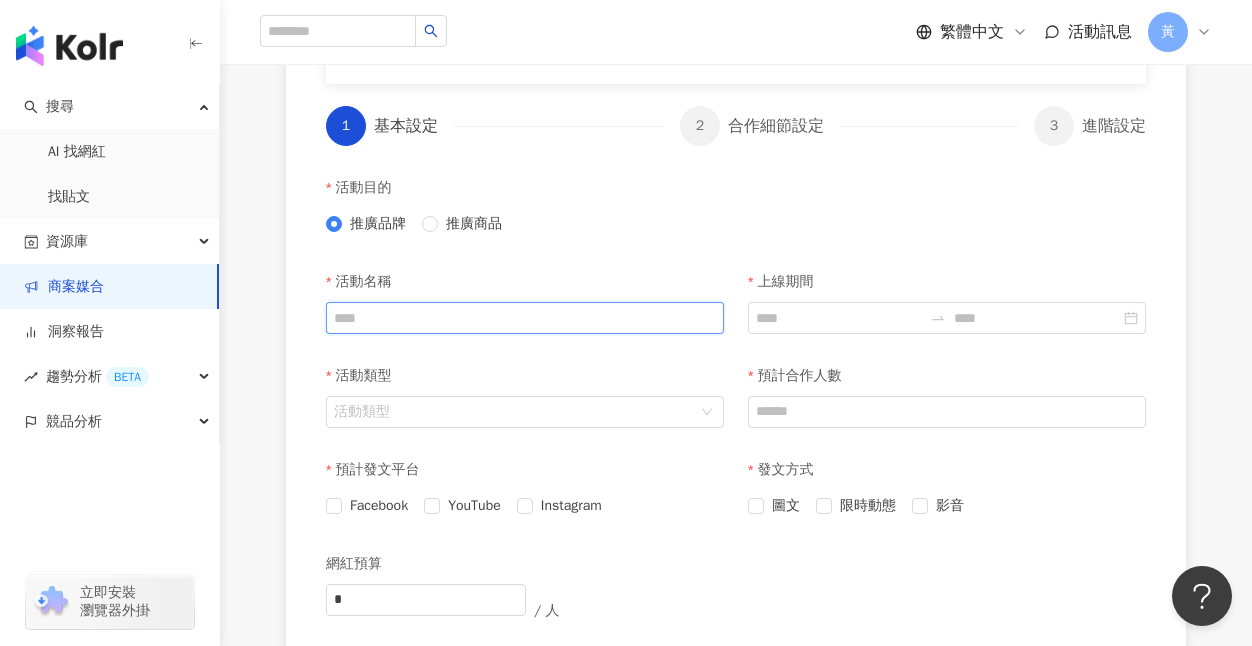 click on "活動名稱" at bounding box center [525, 318] 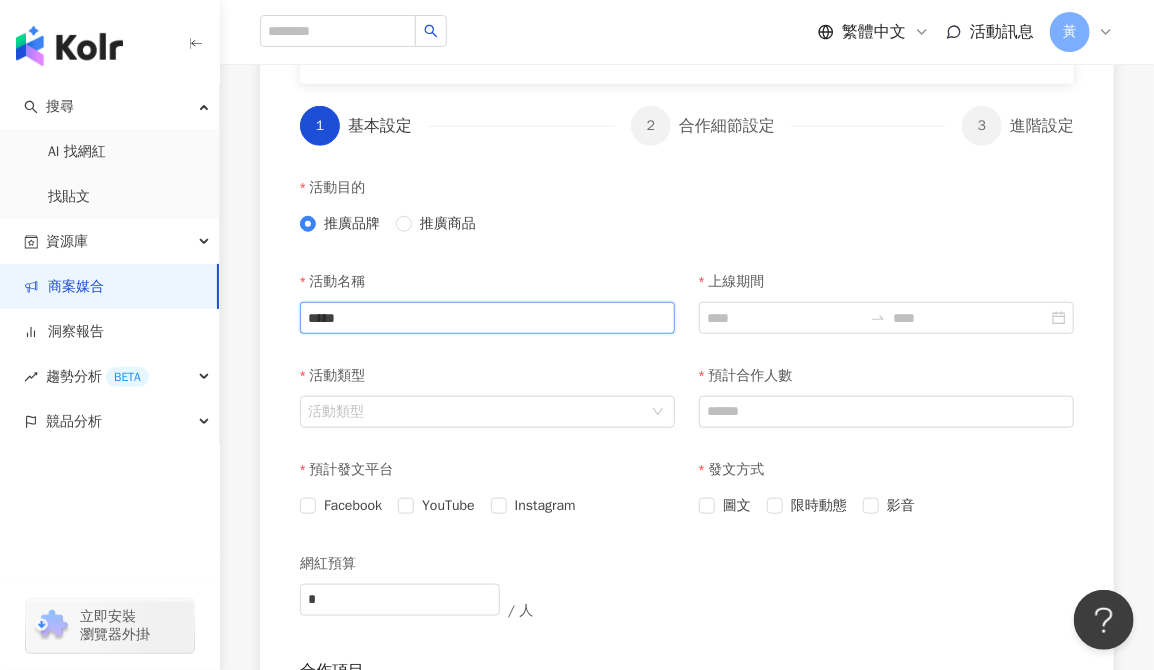 click on "*****" at bounding box center [487, 318] 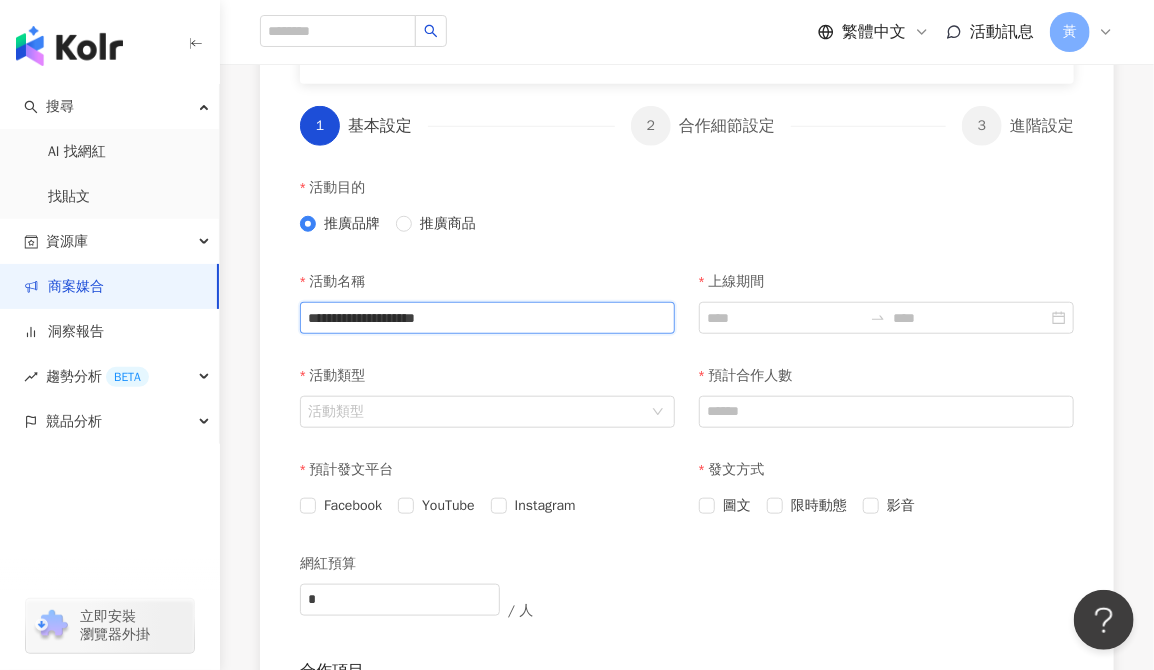 click on "**********" at bounding box center (487, 318) 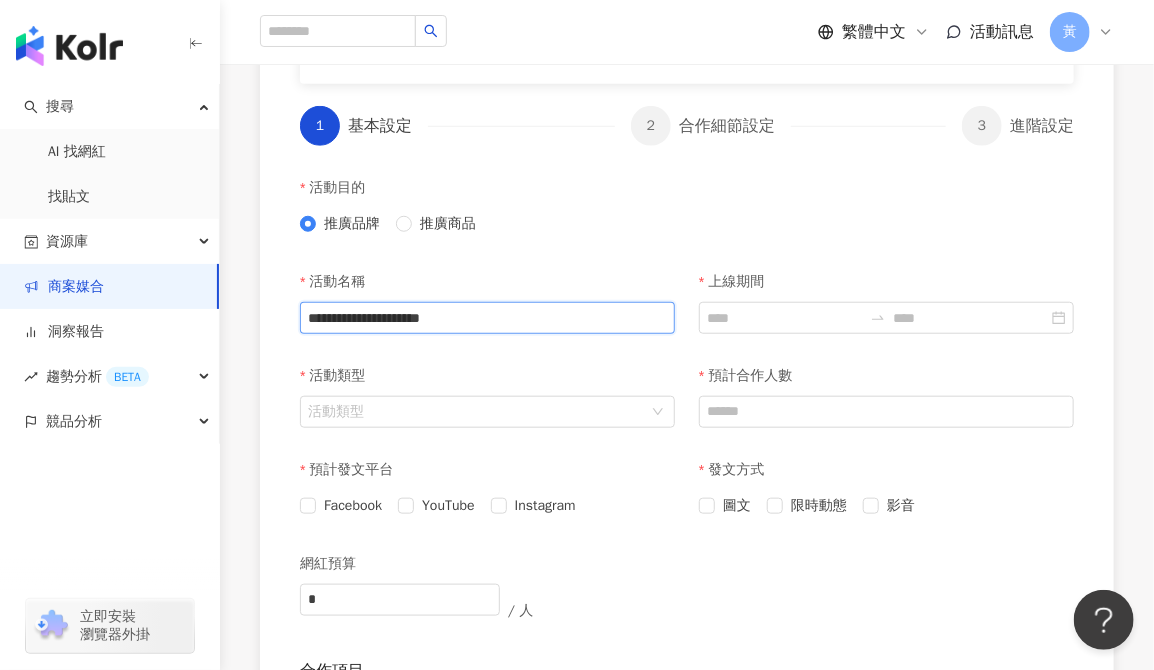 click on "**********" at bounding box center [487, 318] 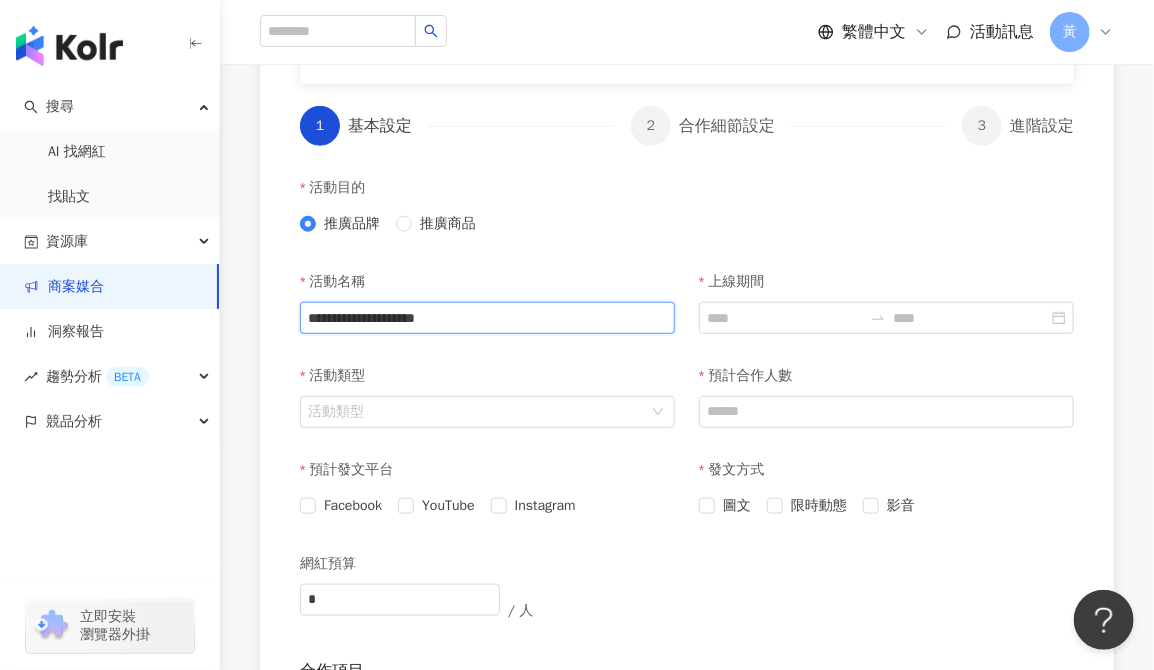 click on "**********" at bounding box center [487, 318] 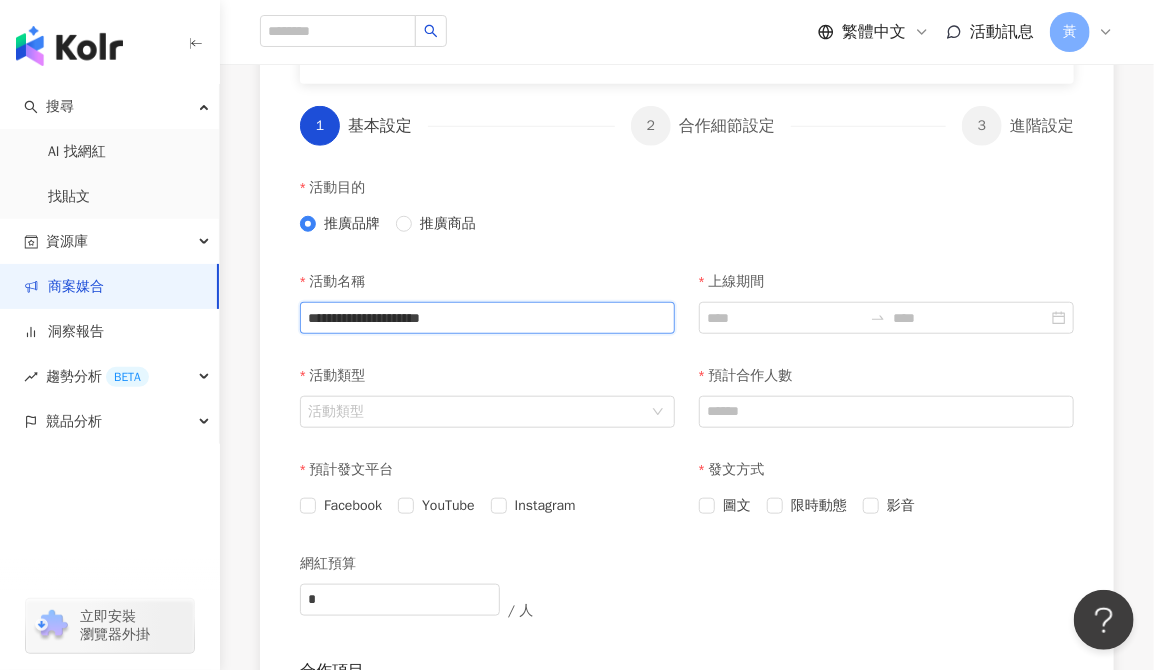 click on "**********" at bounding box center (487, 318) 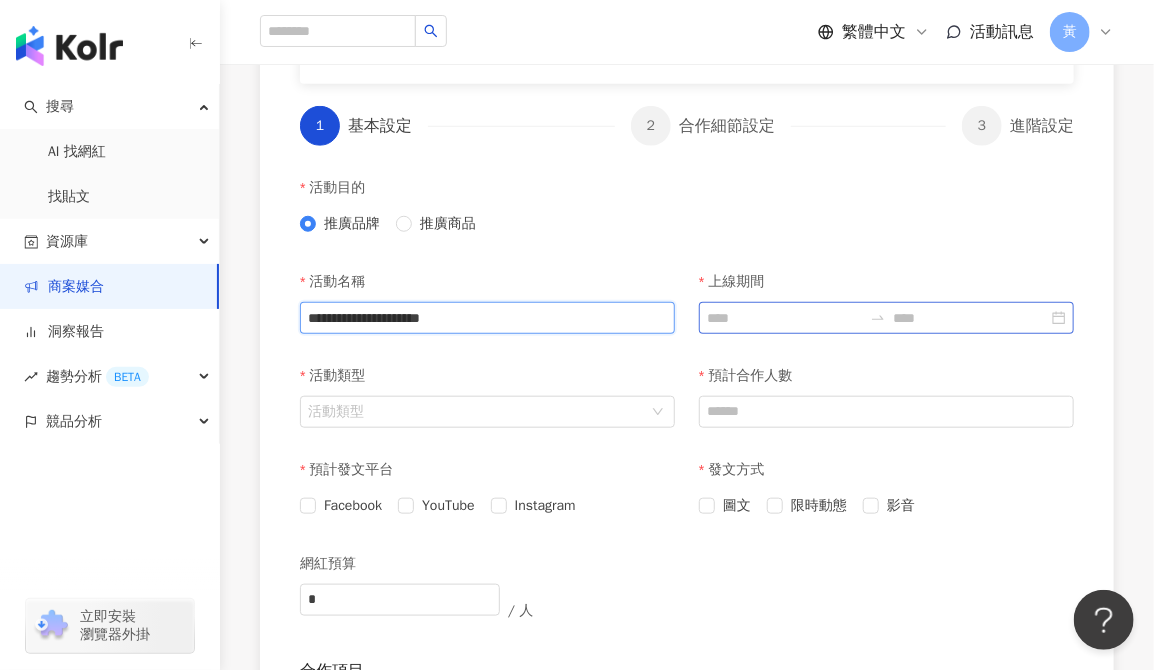 type on "**********" 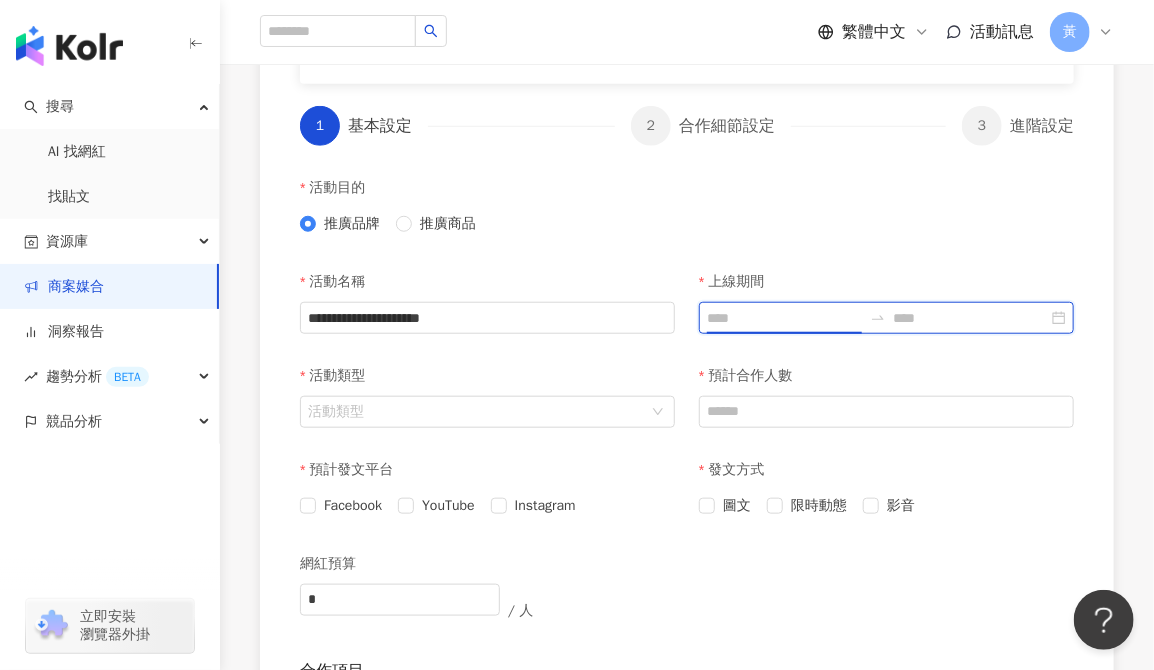 click on "上線期間" at bounding box center (784, 318) 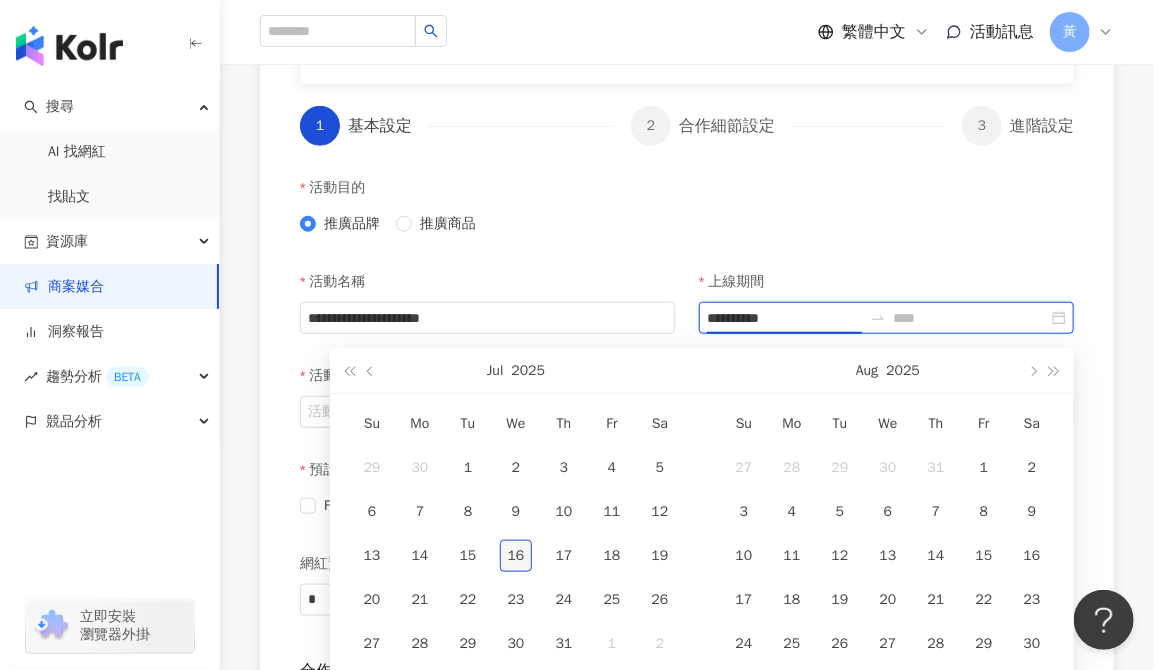 type on "**********" 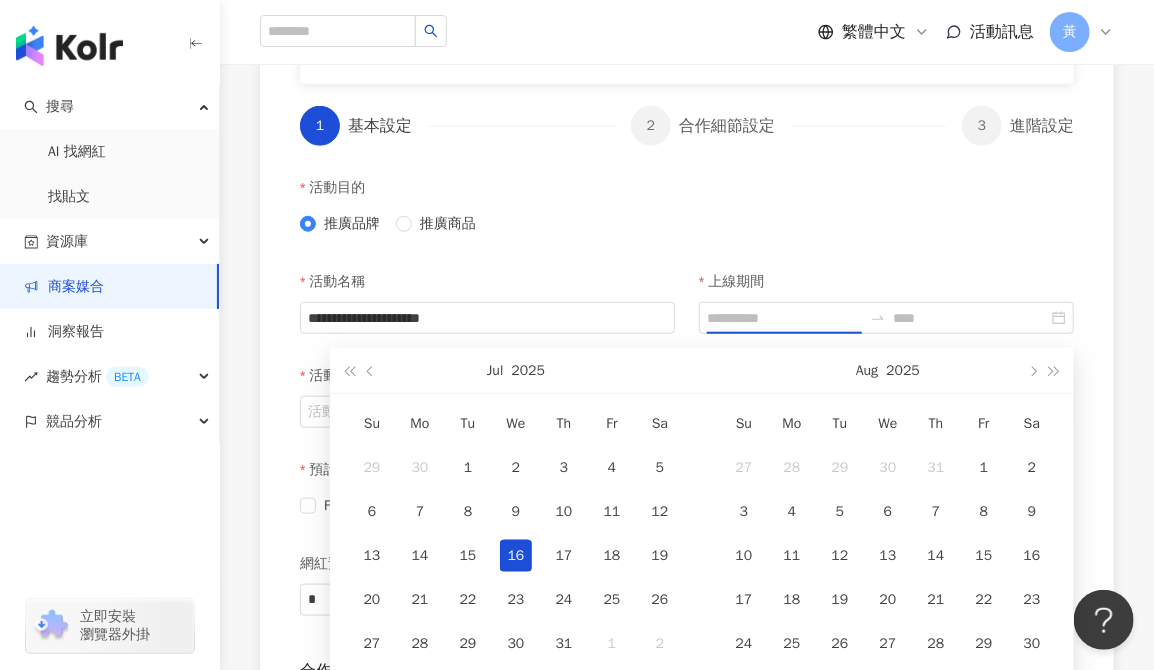 click on "16" at bounding box center [516, 556] 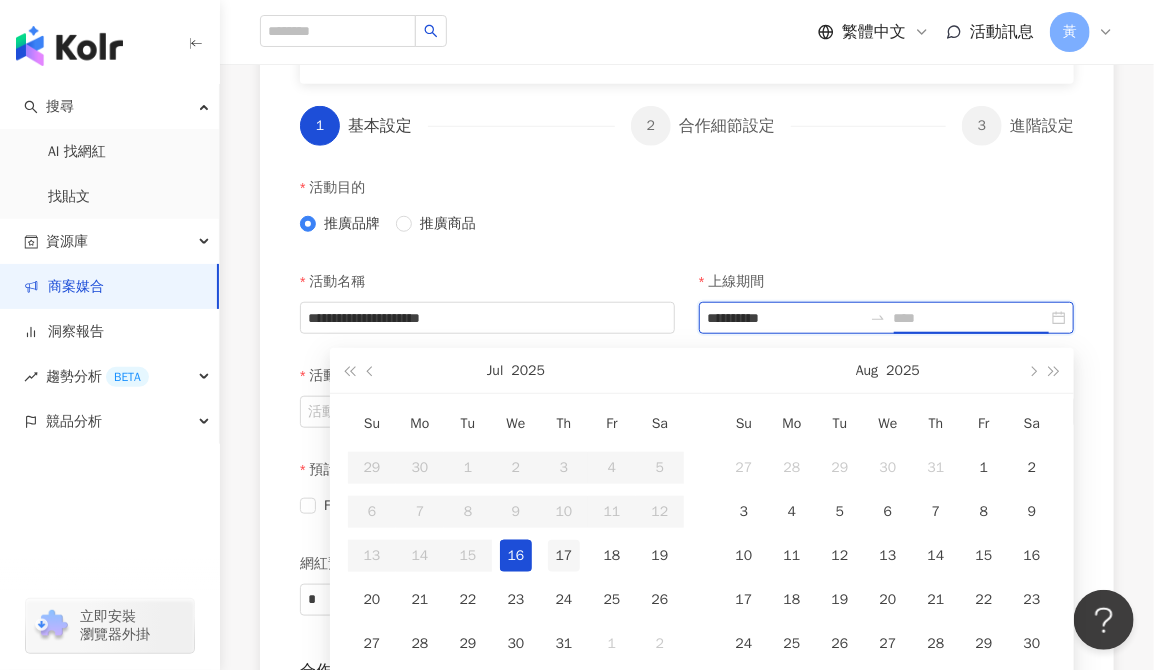 type on "**********" 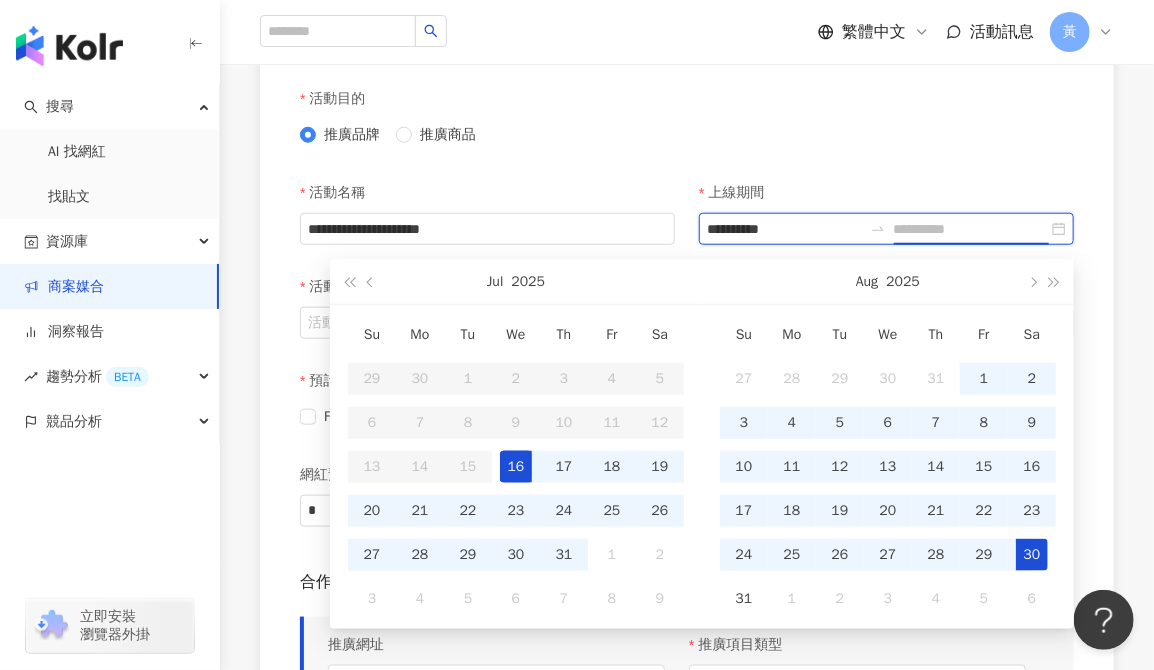 type on "**********" 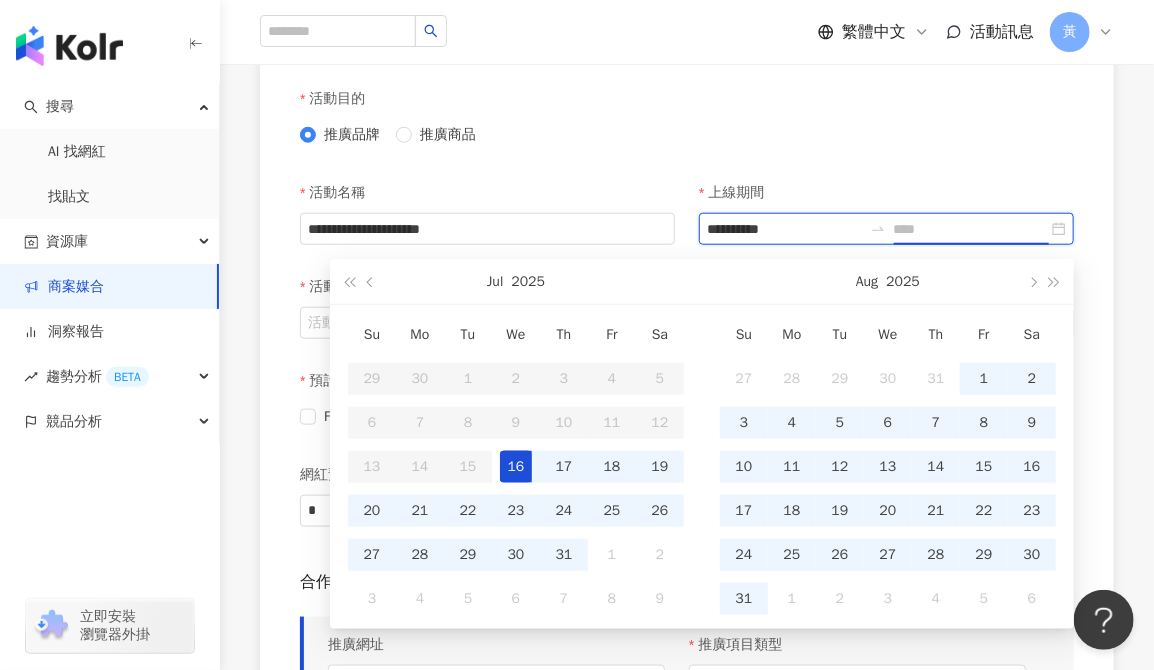 scroll, scrollTop: 633, scrollLeft: 0, axis: vertical 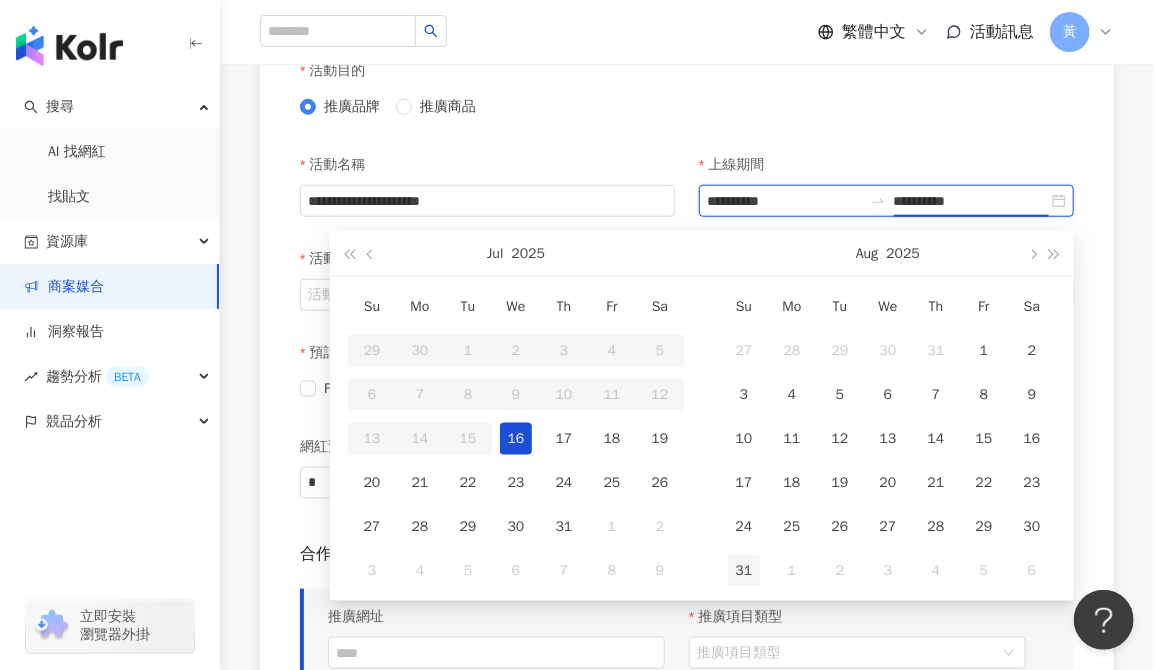 type on "**********" 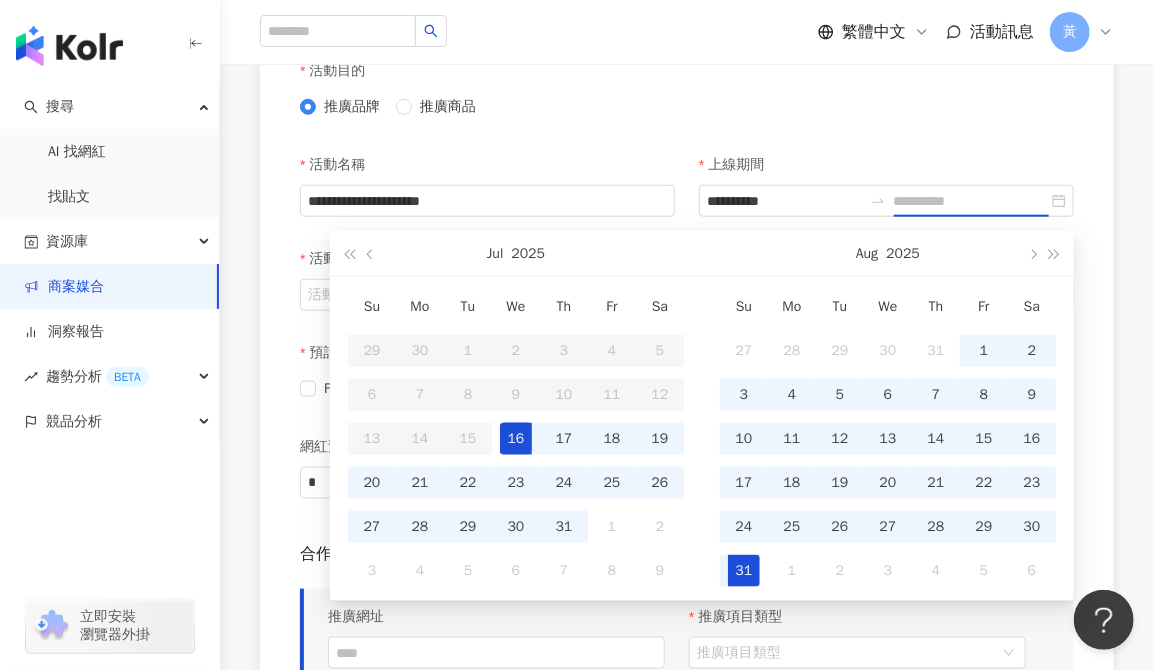 click on "31" at bounding box center [744, 571] 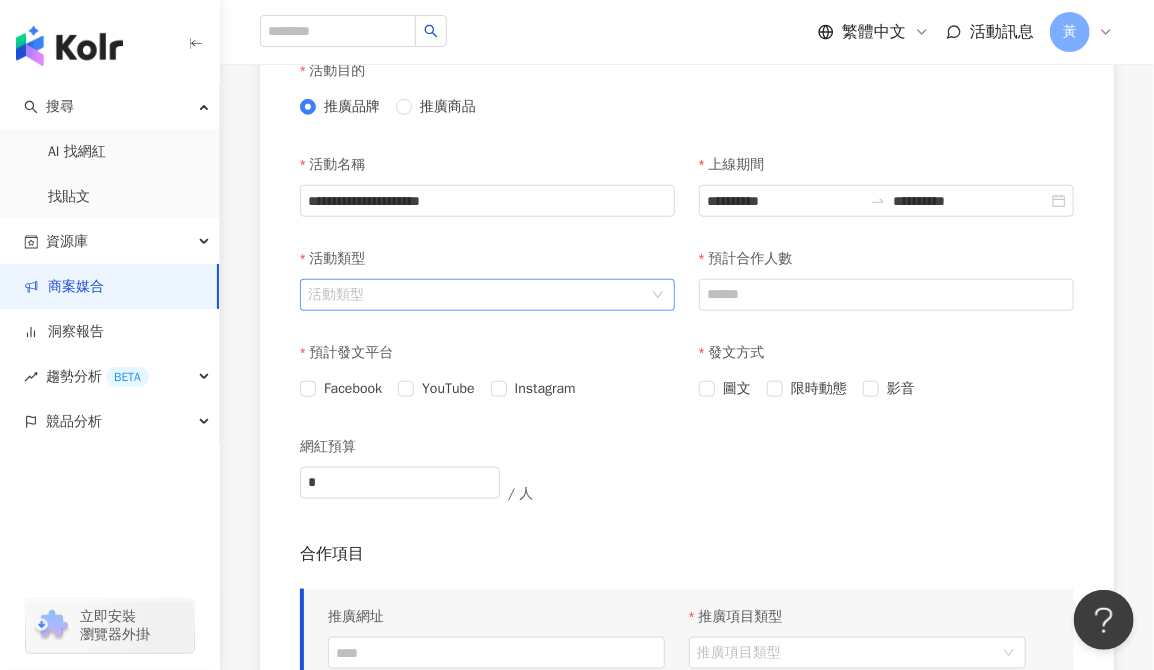 click on "活動類型" at bounding box center (477, 295) 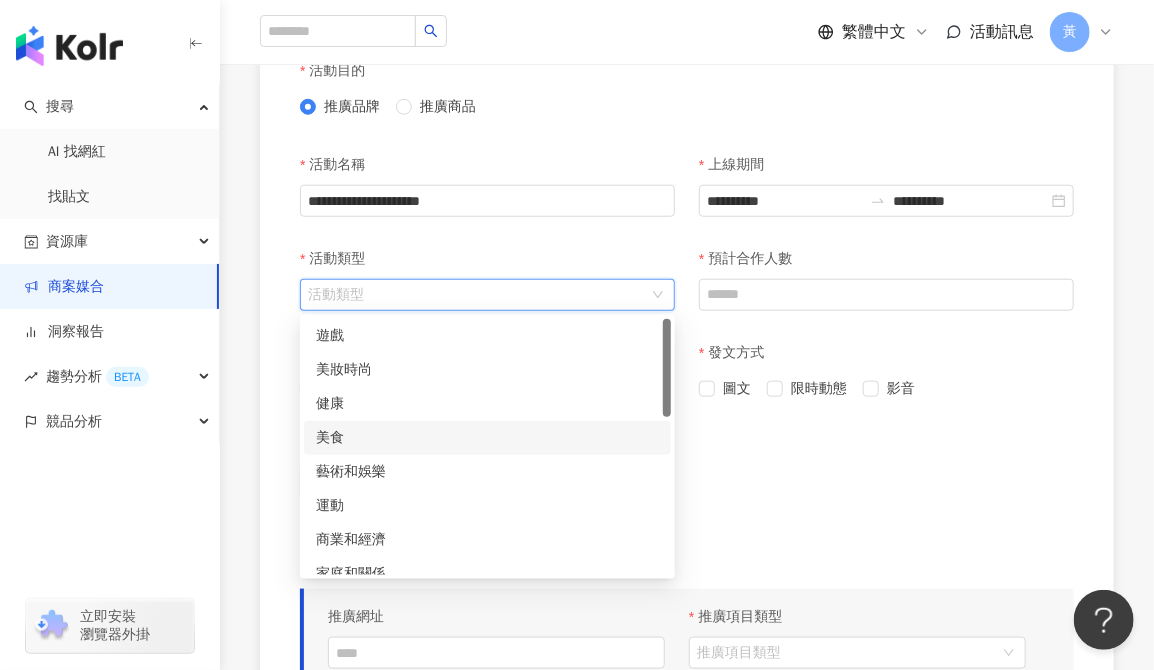 click on "美食" at bounding box center (487, 438) 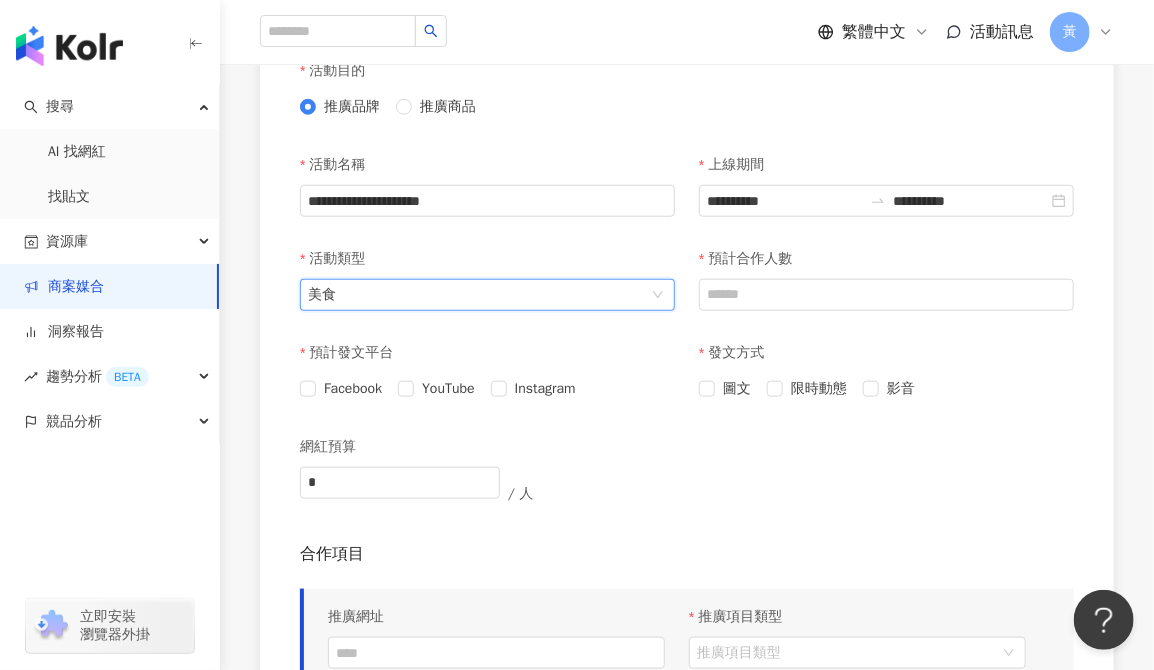 click at bounding box center [477, 295] 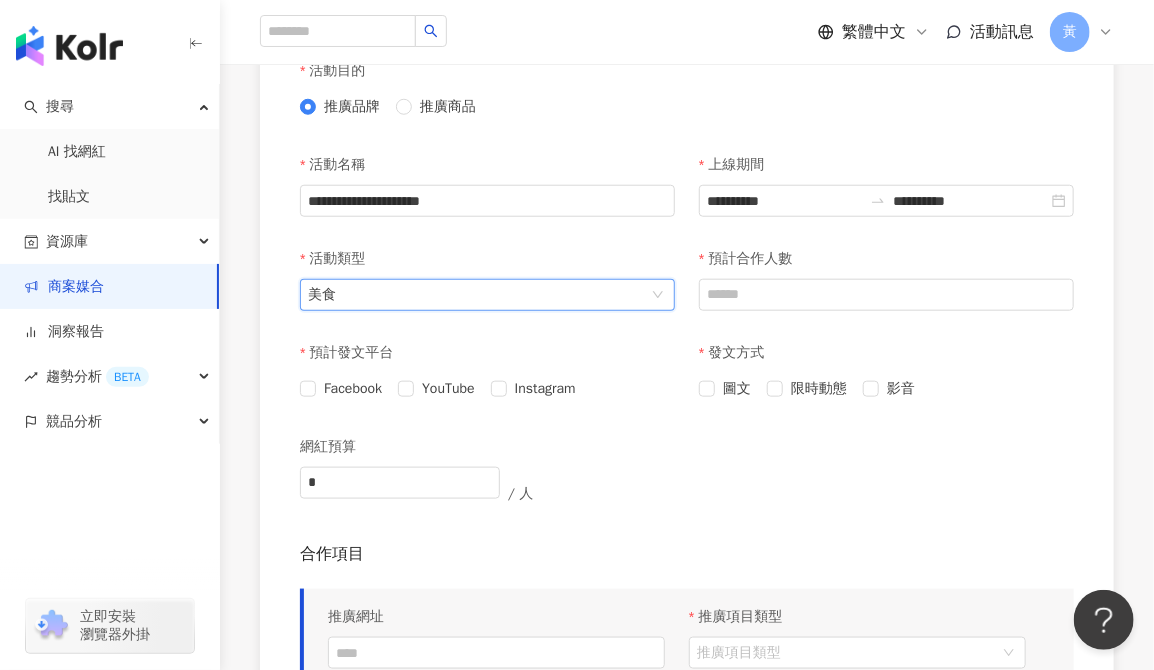 click on "預計合作人數" at bounding box center (886, 286) 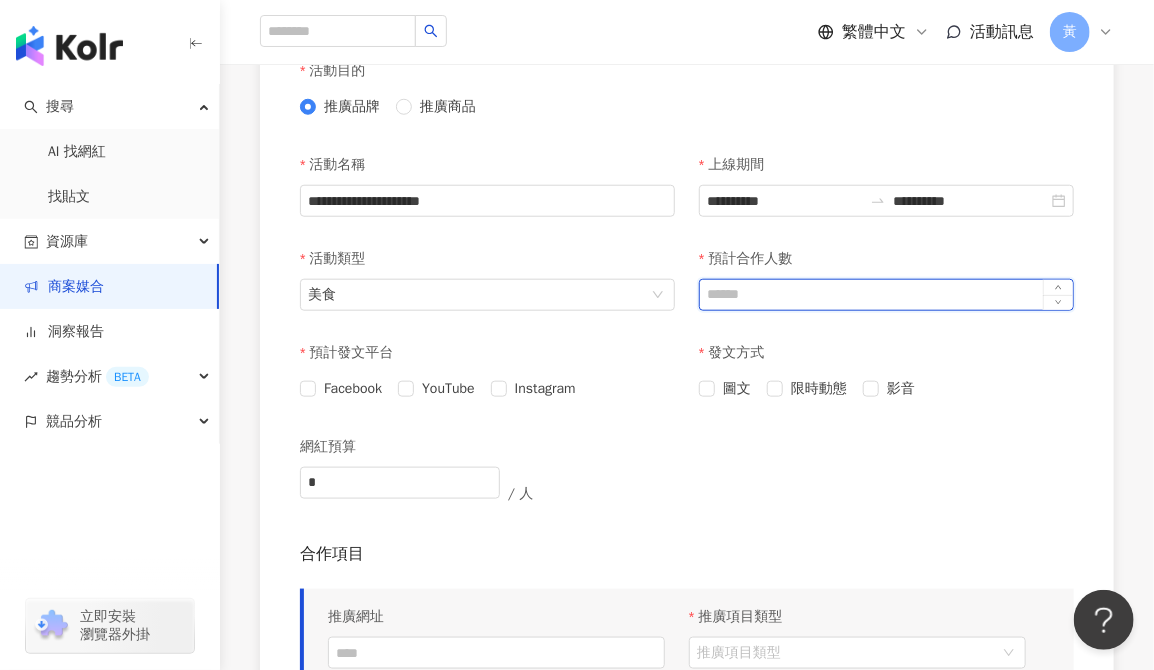 click on "預計合作人數" at bounding box center (886, 295) 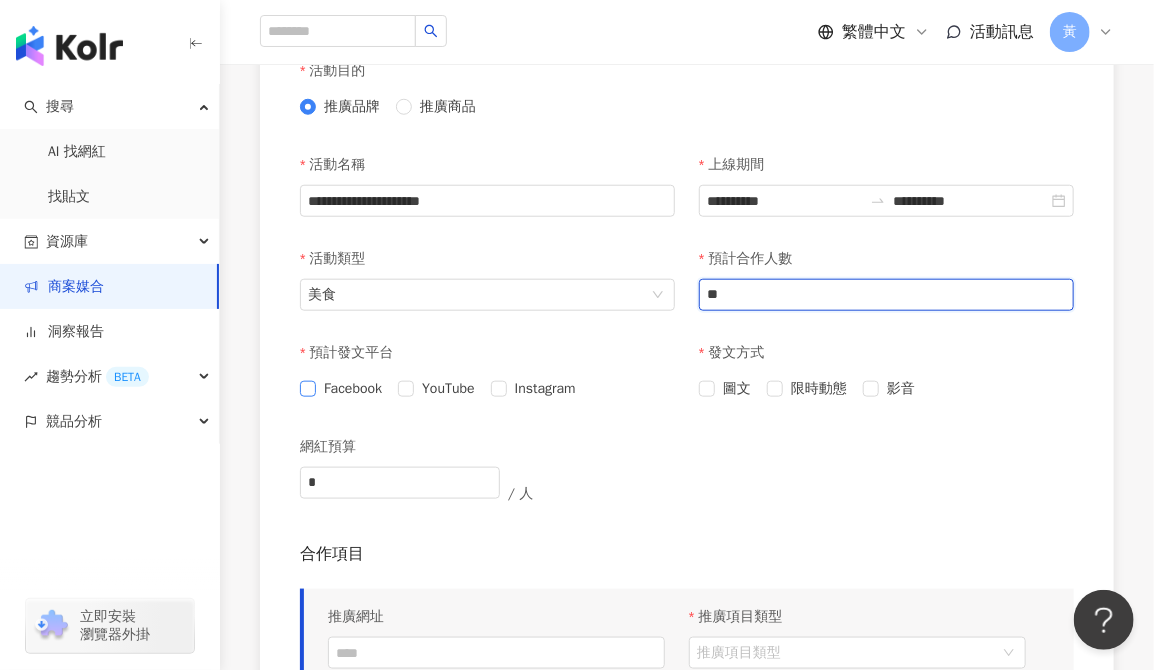 type on "**" 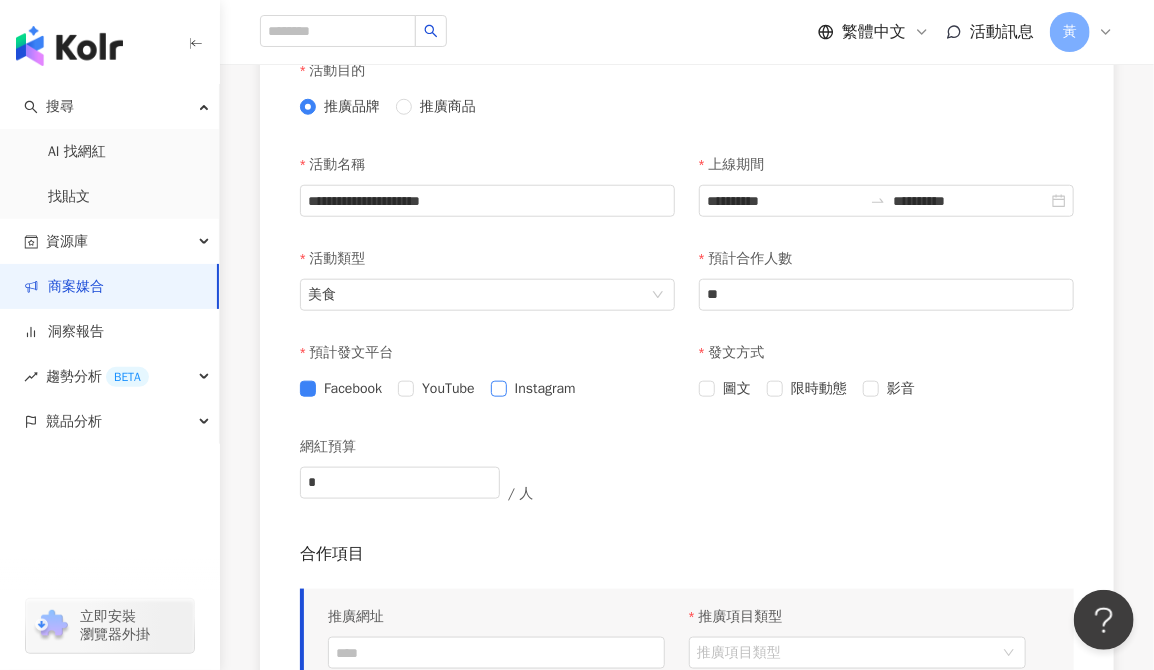 click on "Instagram" at bounding box center (545, 389) 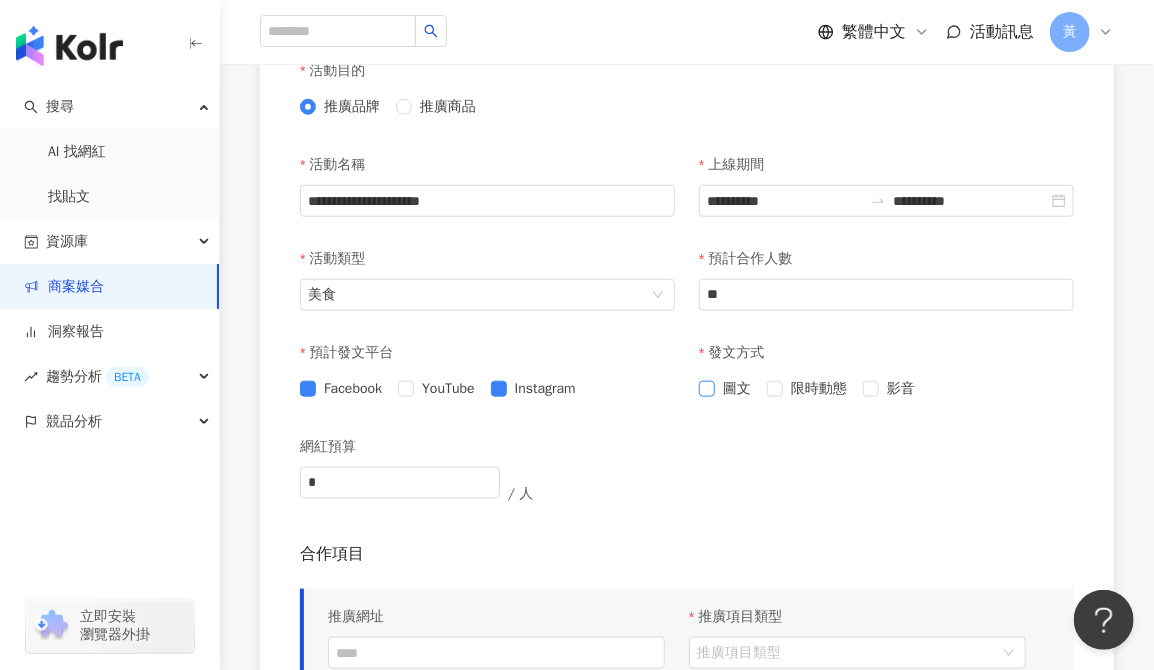 click on "圖文" at bounding box center (737, 389) 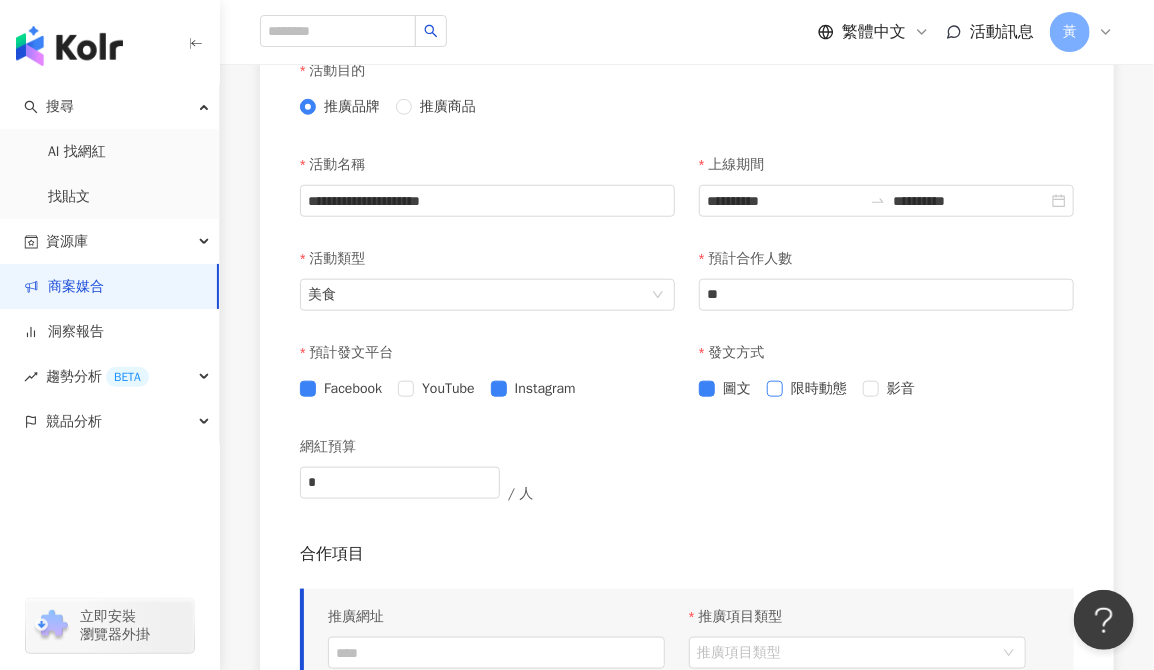 click on "限時動態" at bounding box center (819, 389) 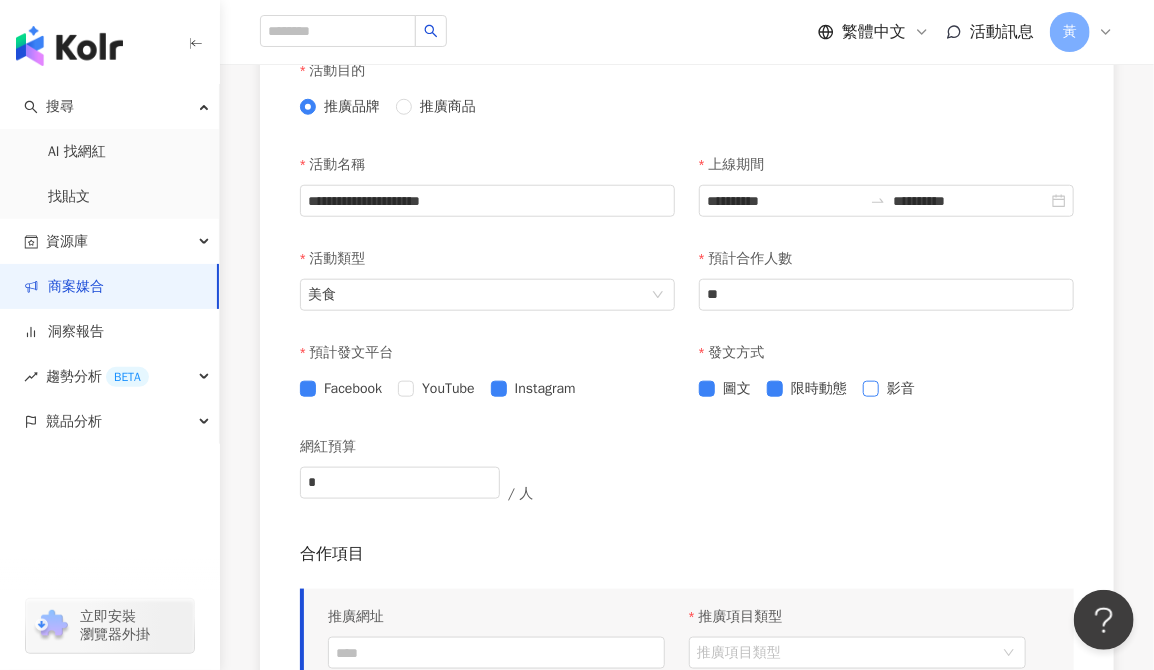 click on "影音" at bounding box center [901, 389] 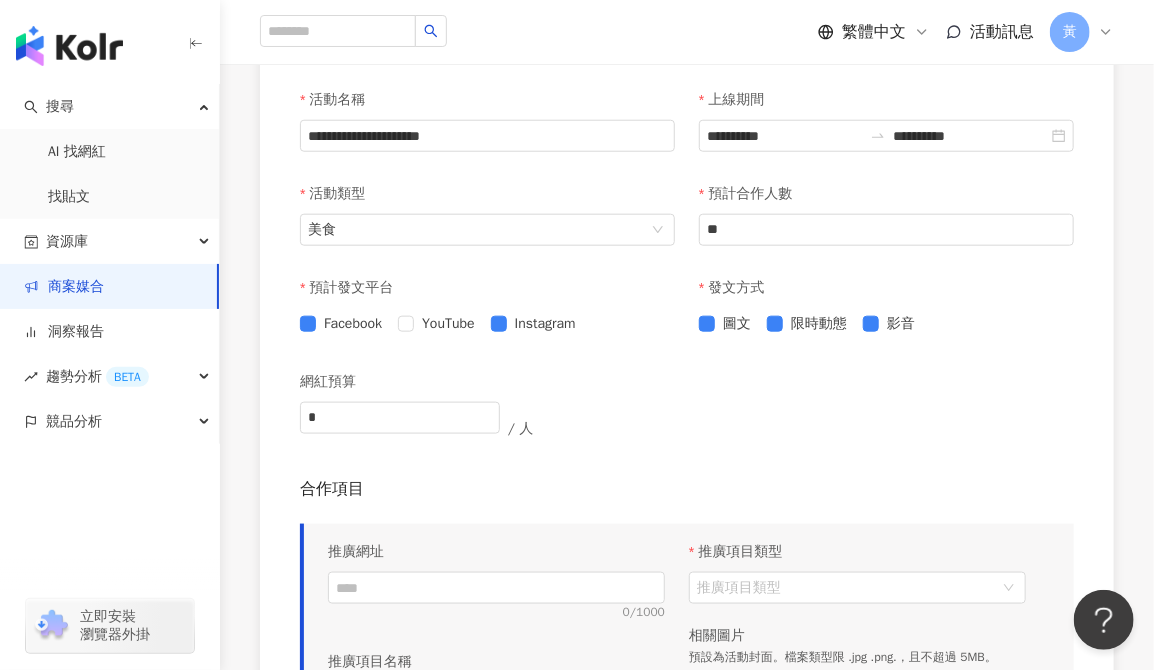scroll, scrollTop: 700, scrollLeft: 0, axis: vertical 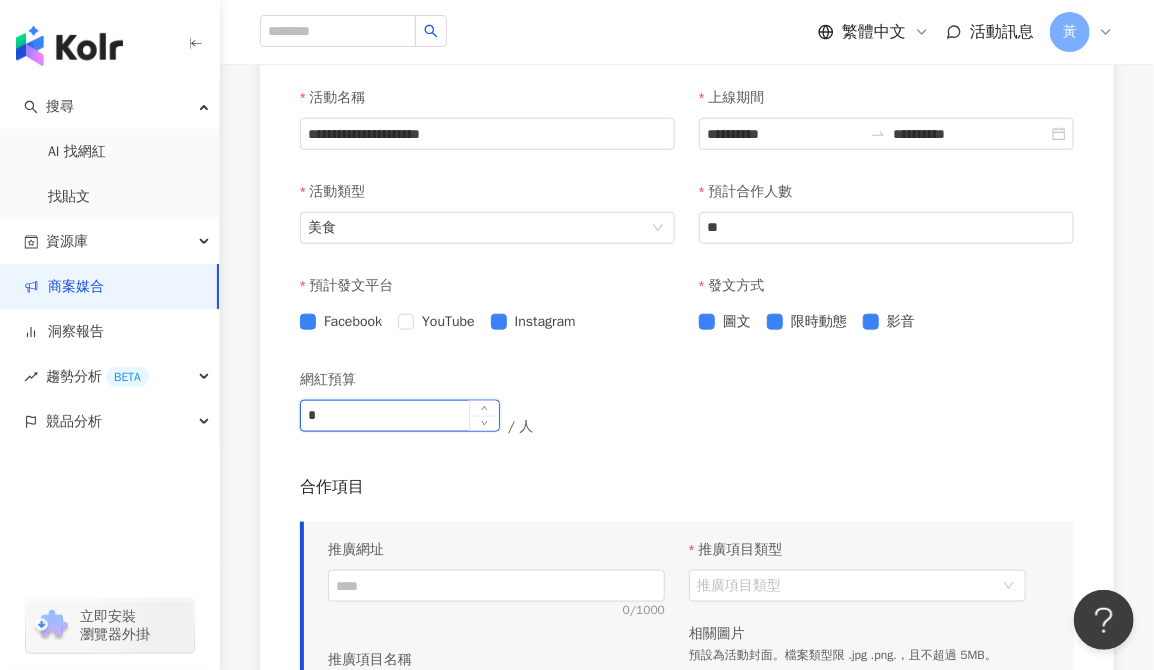 click on "*" at bounding box center (400, 416) 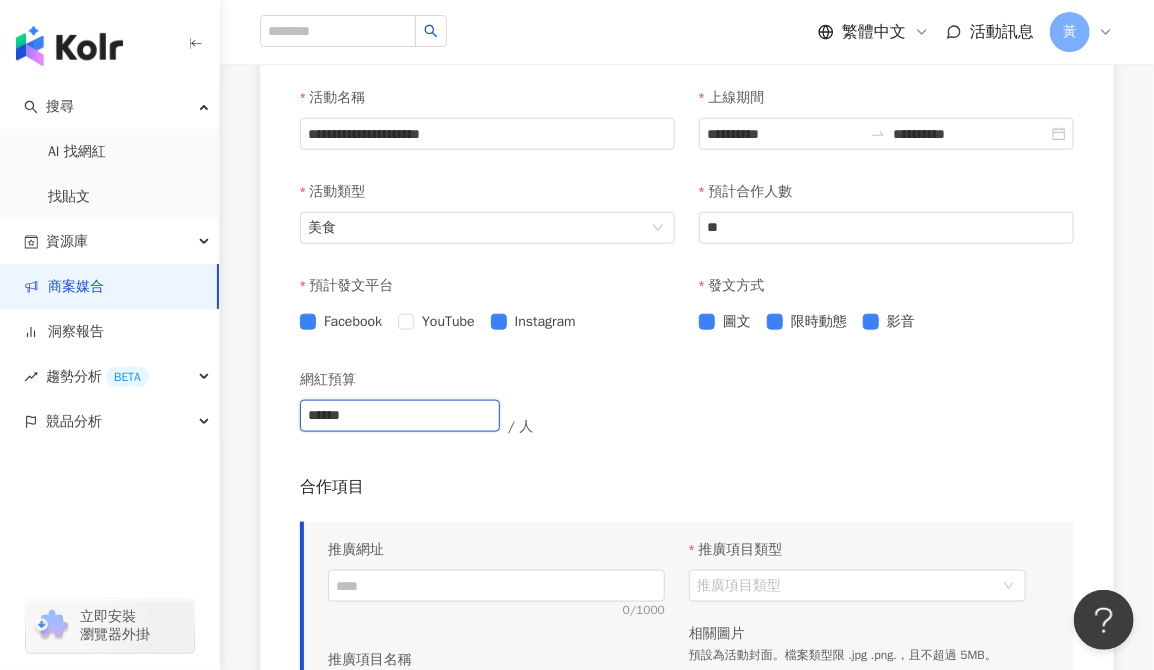 type on "******" 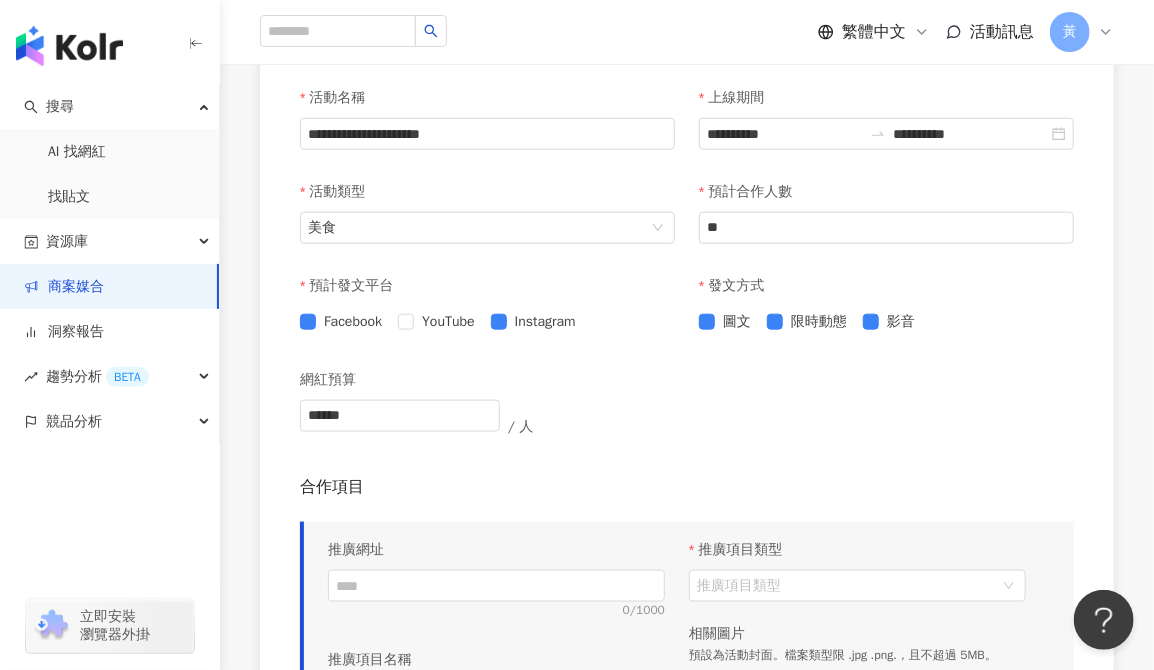 click on "合作項目 推廣網址 0  / 1000 推廣項目名稱 推廣項目說明 0  / 100 推廣項目類型 推廣項目類型 相關圖片 預設為活動封面。檔案類型限 .jpg .png.，且不超過 5MB。 選擇檔案" at bounding box center [687, 695] 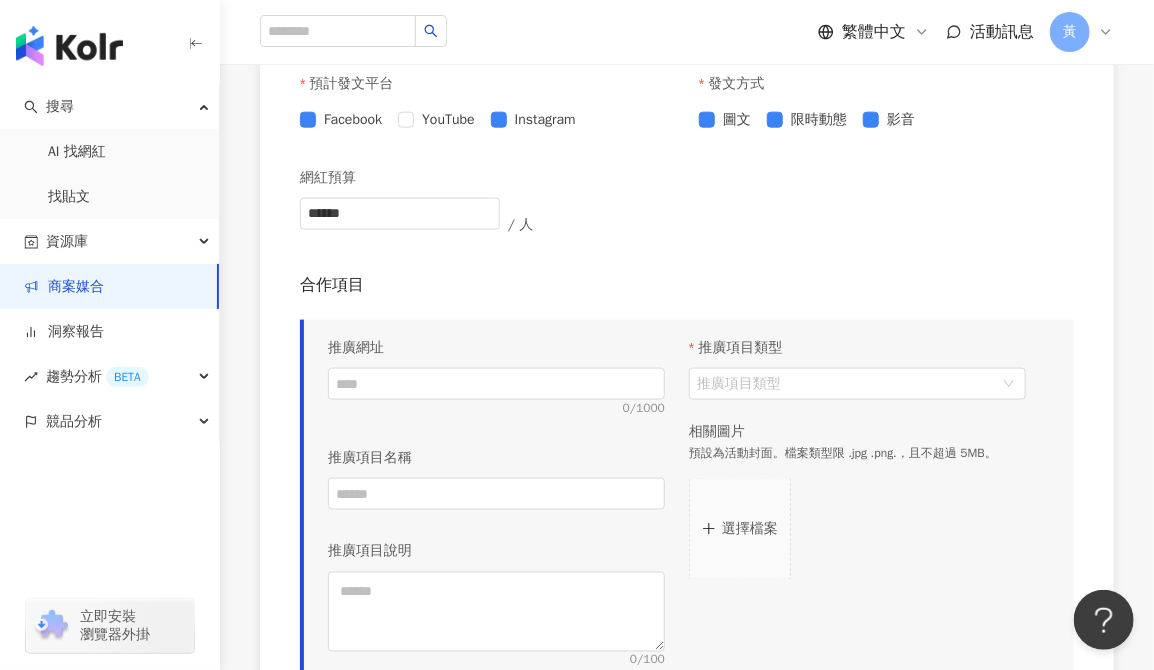 scroll, scrollTop: 908, scrollLeft: 0, axis: vertical 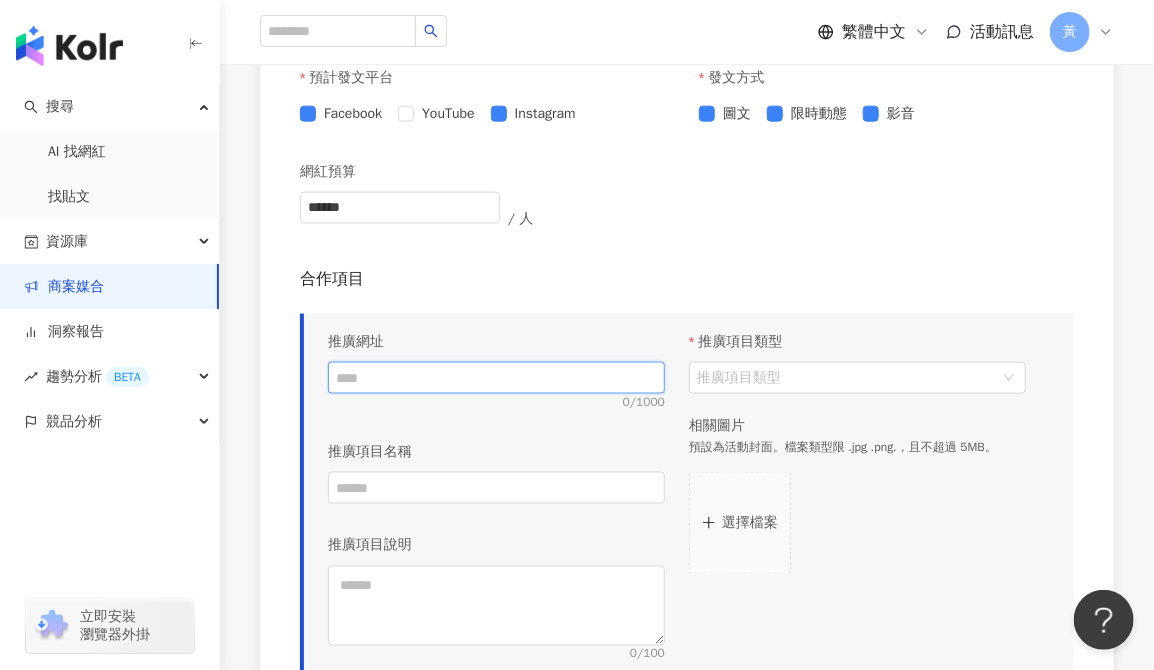 click at bounding box center [496, 378] 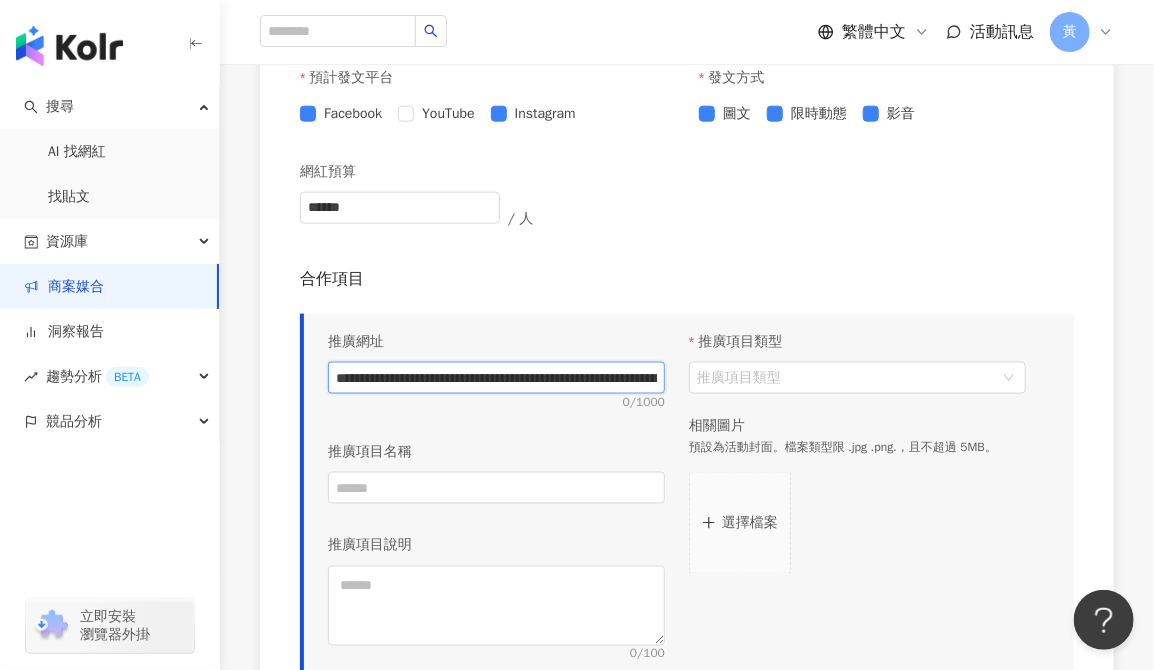 scroll, scrollTop: 0, scrollLeft: 388, axis: horizontal 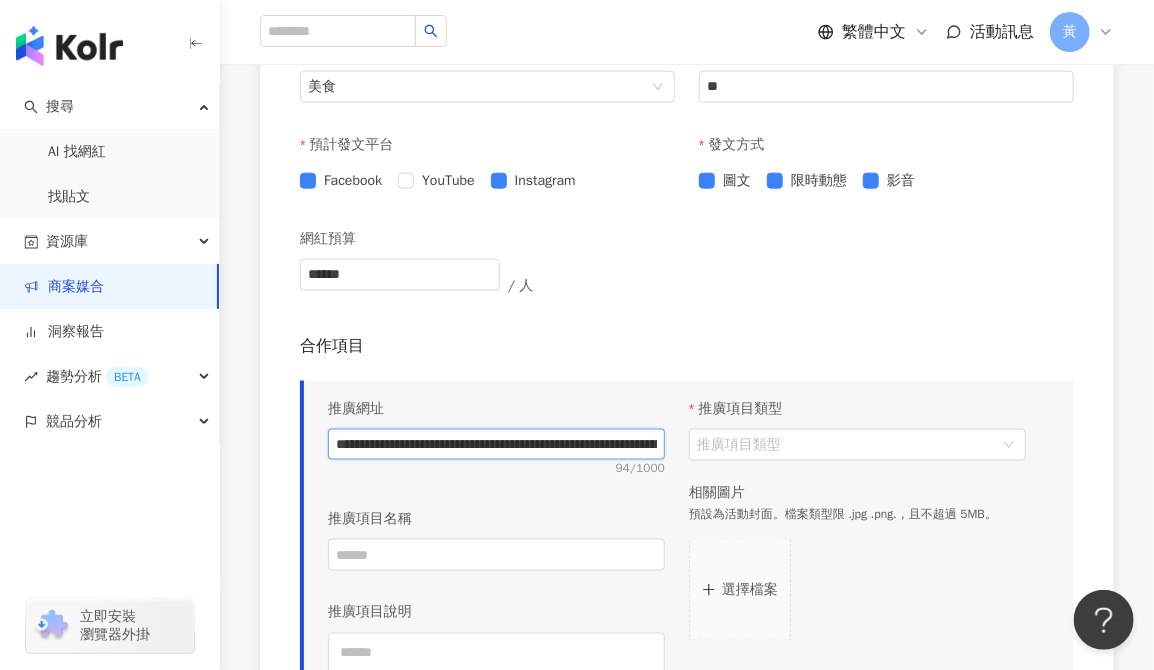 drag, startPoint x: 562, startPoint y: 447, endPoint x: 570, endPoint y: 265, distance: 182.17574 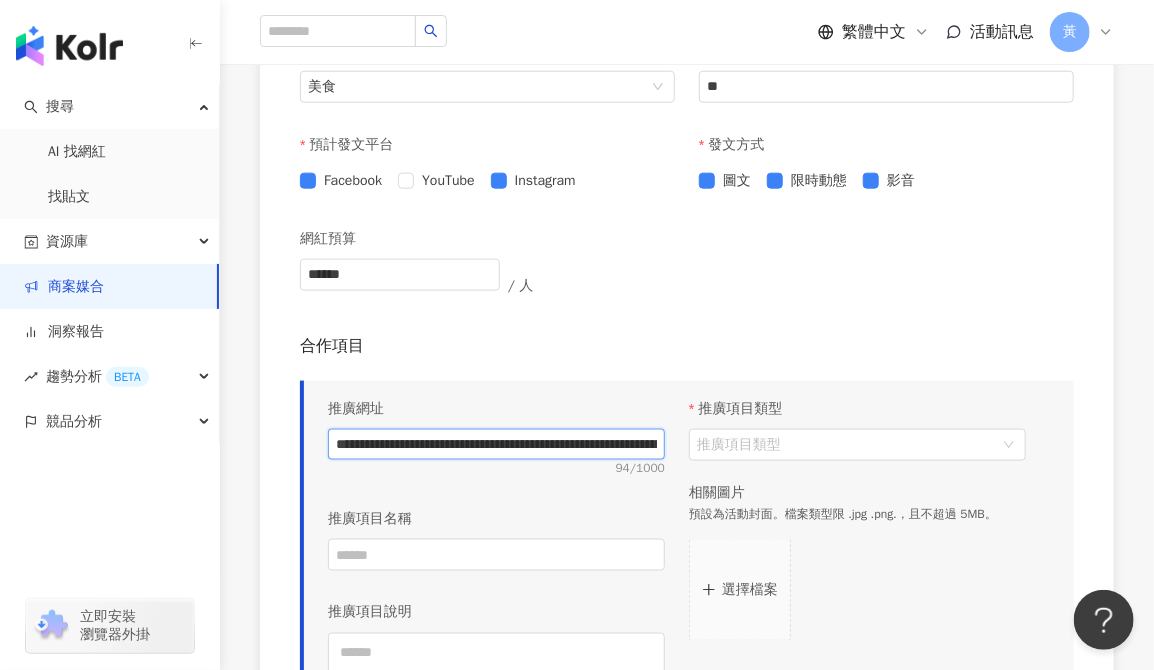 click on "**********" at bounding box center [496, 445] 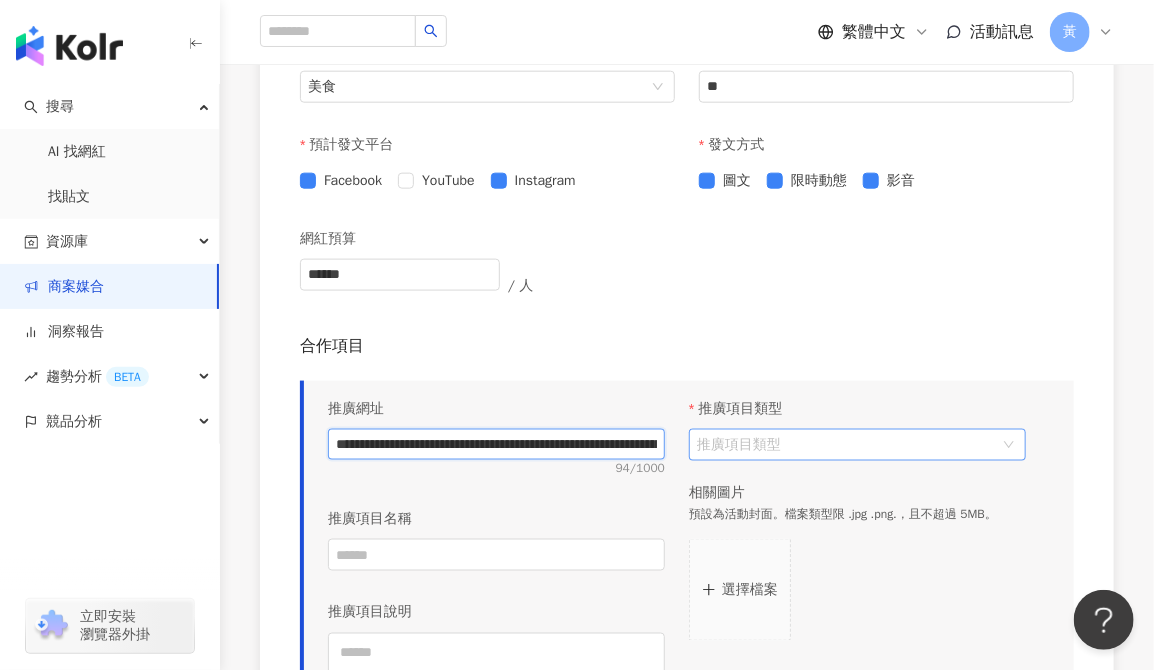 scroll, scrollTop: 0, scrollLeft: 388, axis: horizontal 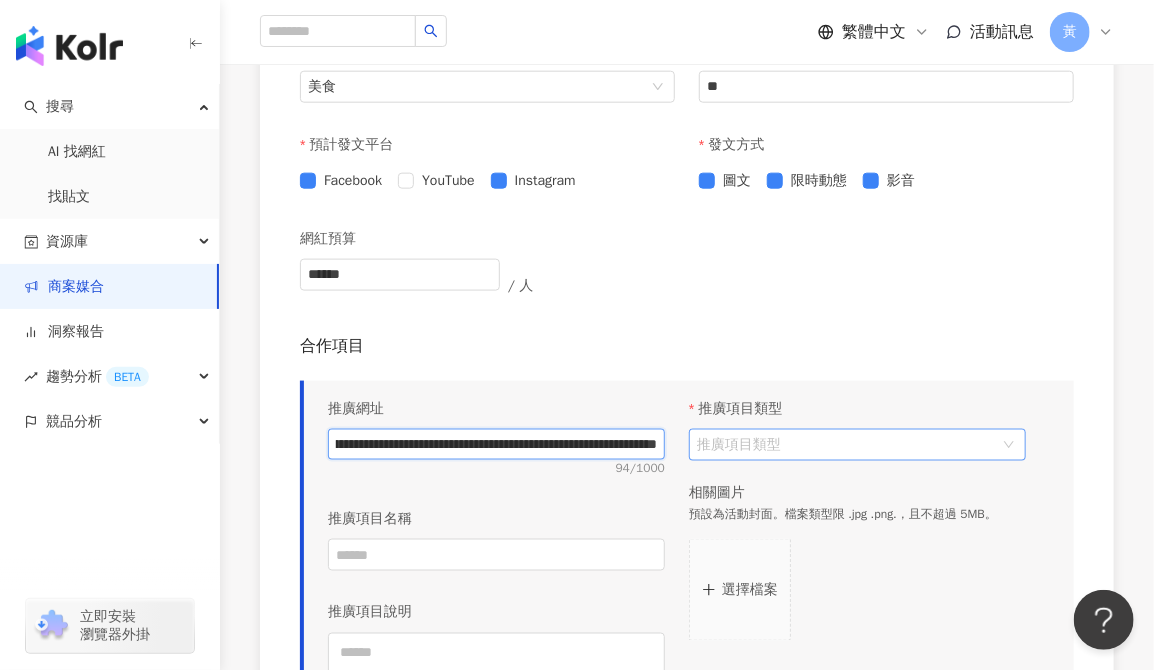 drag, startPoint x: 863, startPoint y: 437, endPoint x: 980, endPoint y: 439, distance: 117.01709 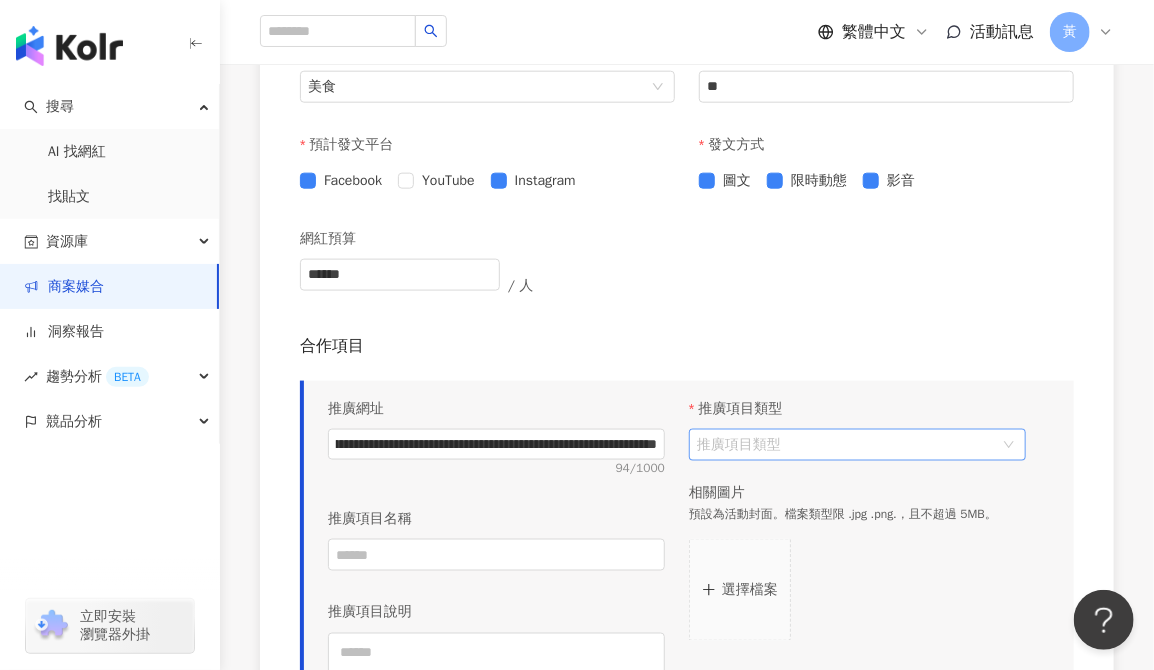 click on "推廣項目類型" at bounding box center [847, 445] 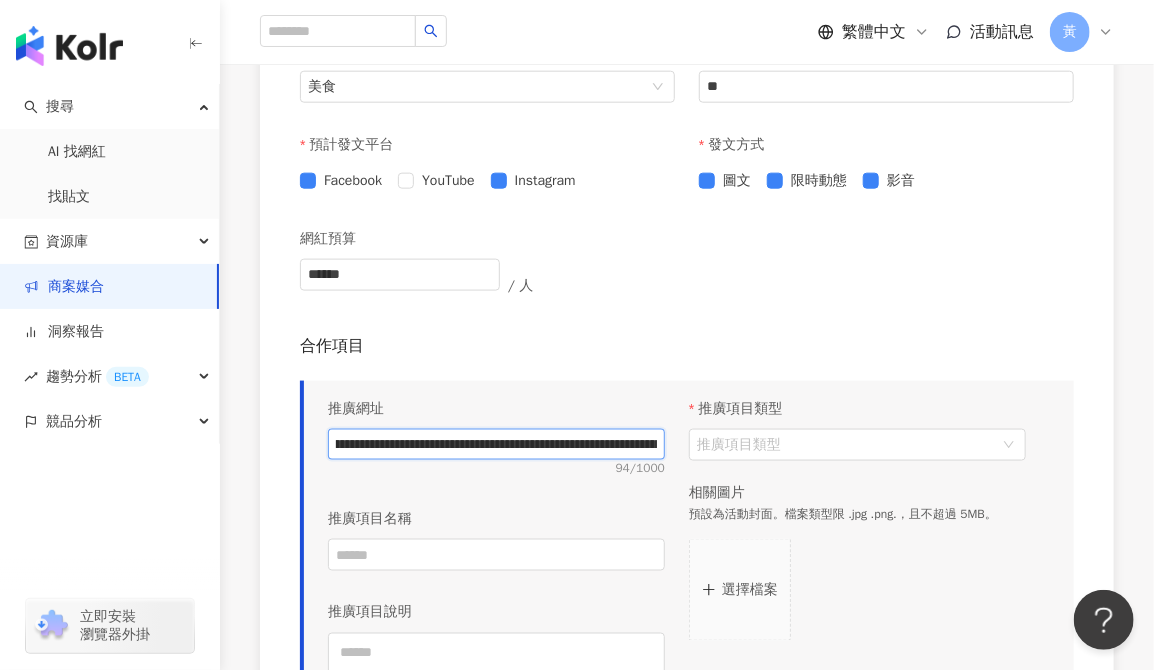 scroll, scrollTop: 0, scrollLeft: 388, axis: horizontal 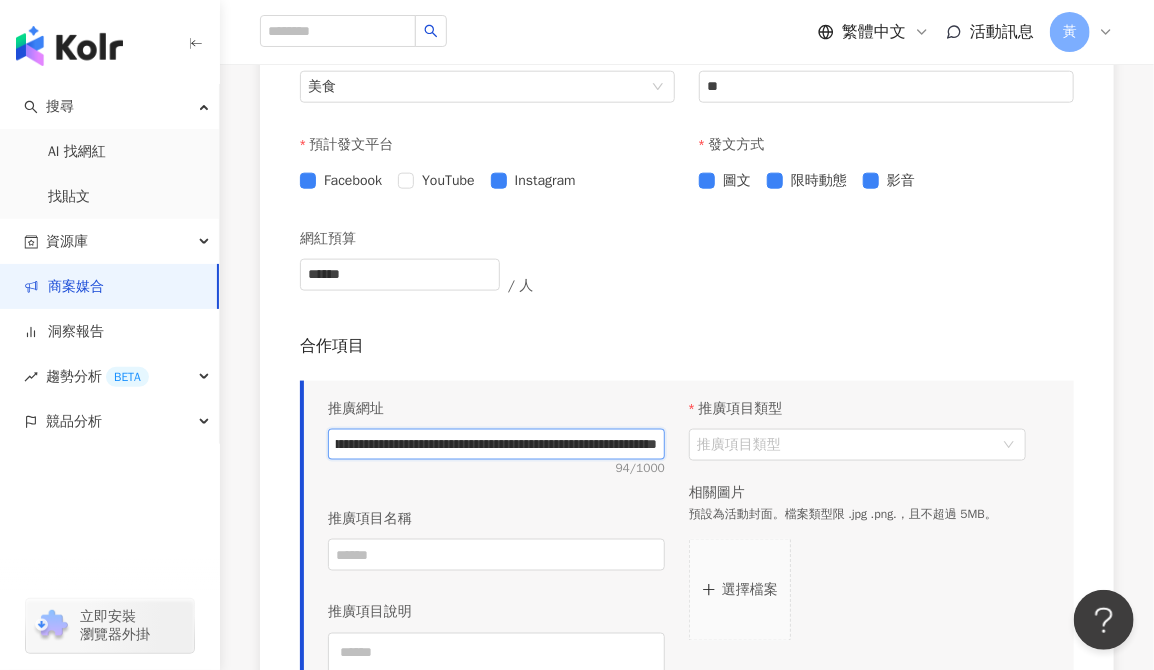 drag, startPoint x: 594, startPoint y: 447, endPoint x: 679, endPoint y: 446, distance: 85.00588 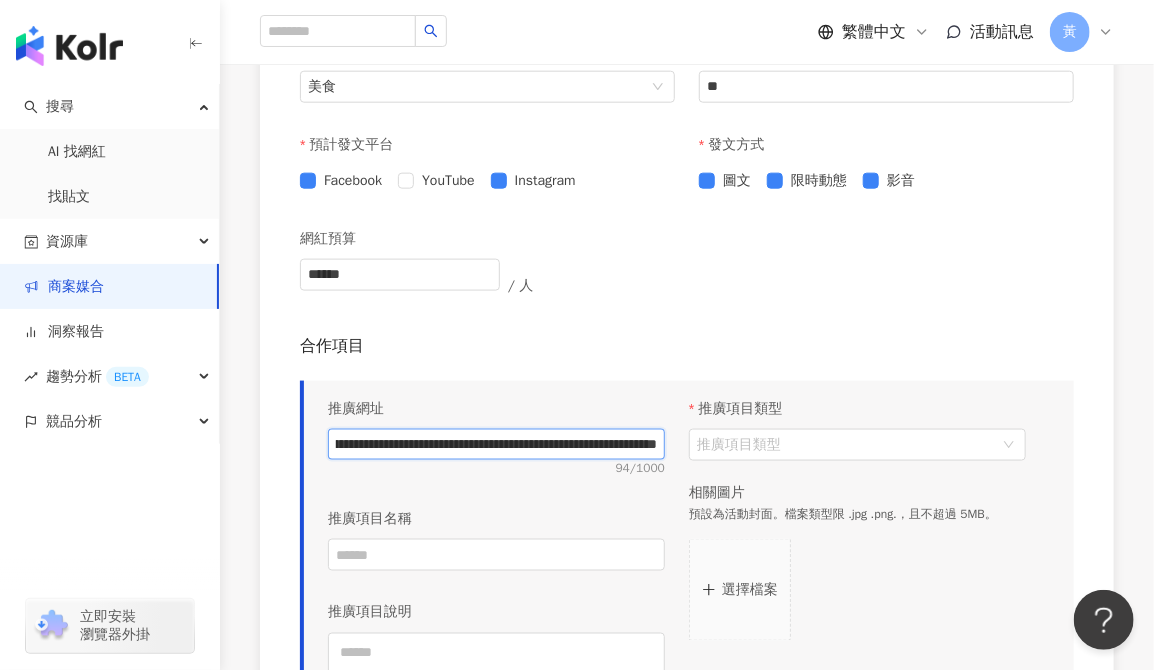 scroll, scrollTop: 0, scrollLeft: 0, axis: both 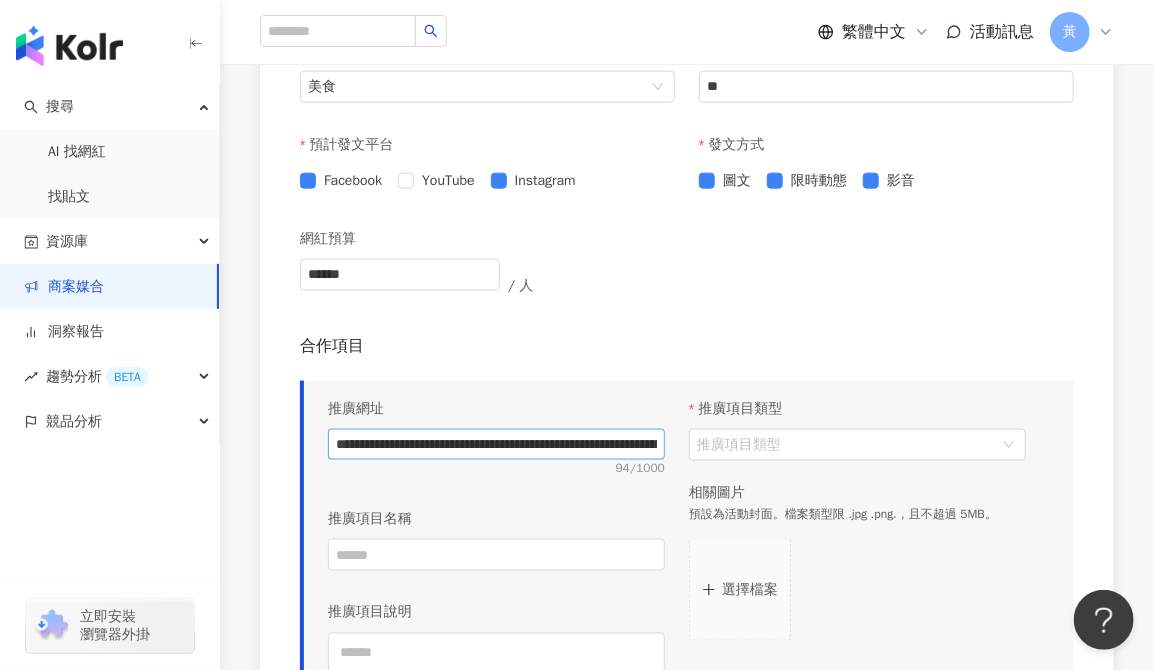 click on "94  / 1000" at bounding box center [496, 468] 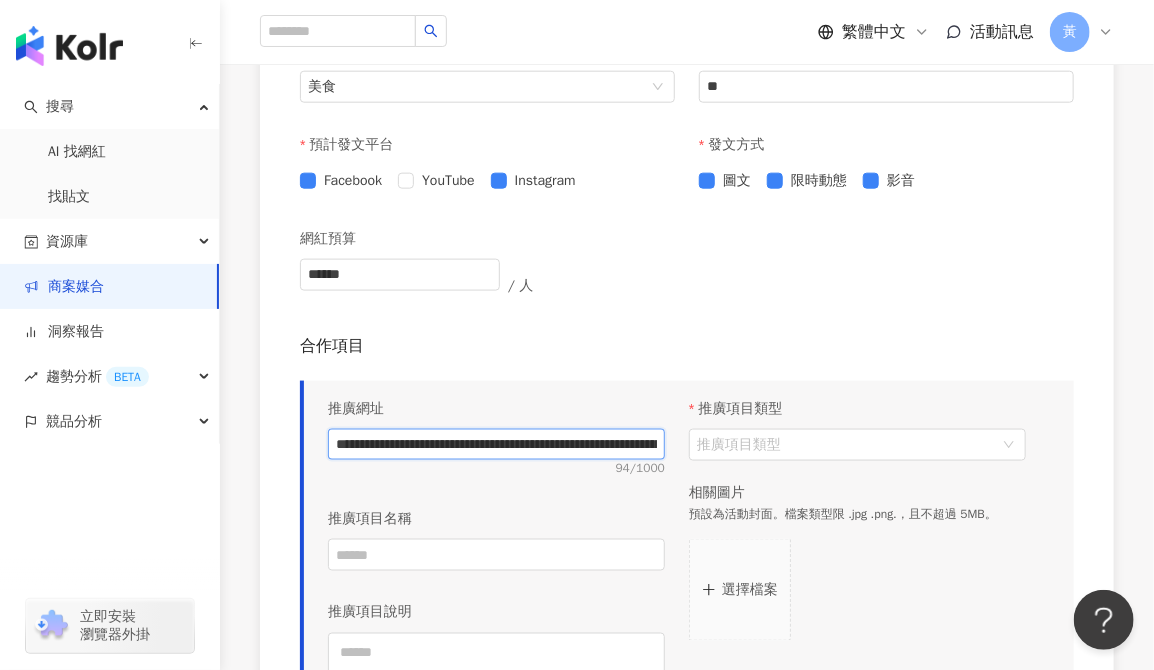 drag, startPoint x: 460, startPoint y: 449, endPoint x: 327, endPoint y: 433, distance: 133.95895 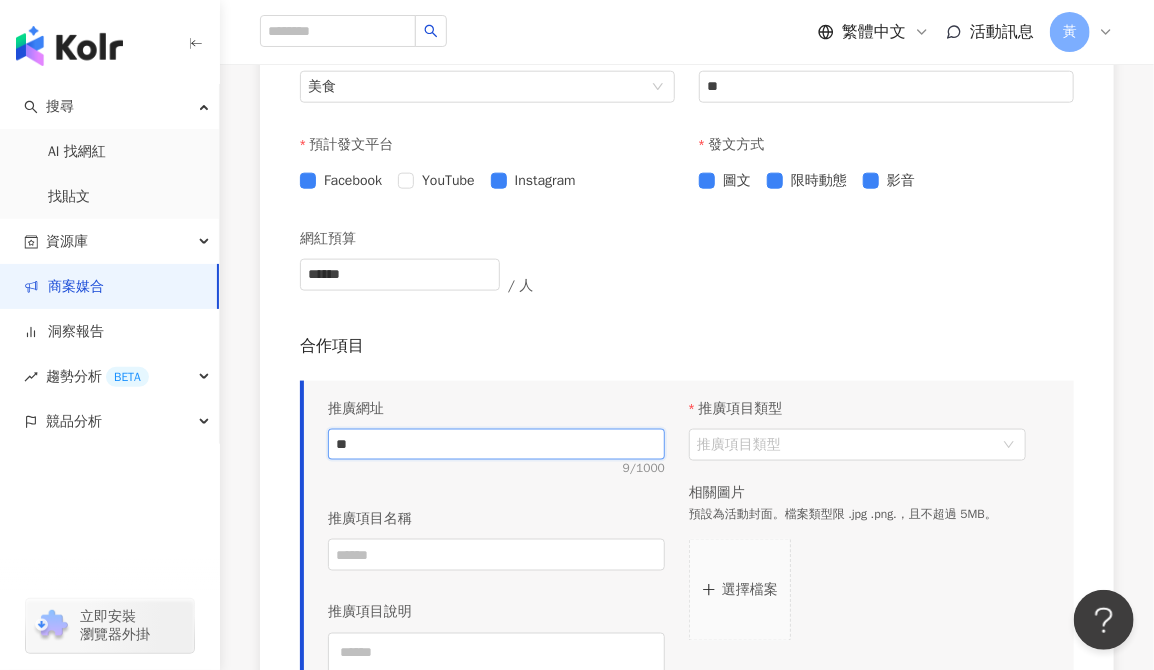 type on "*" 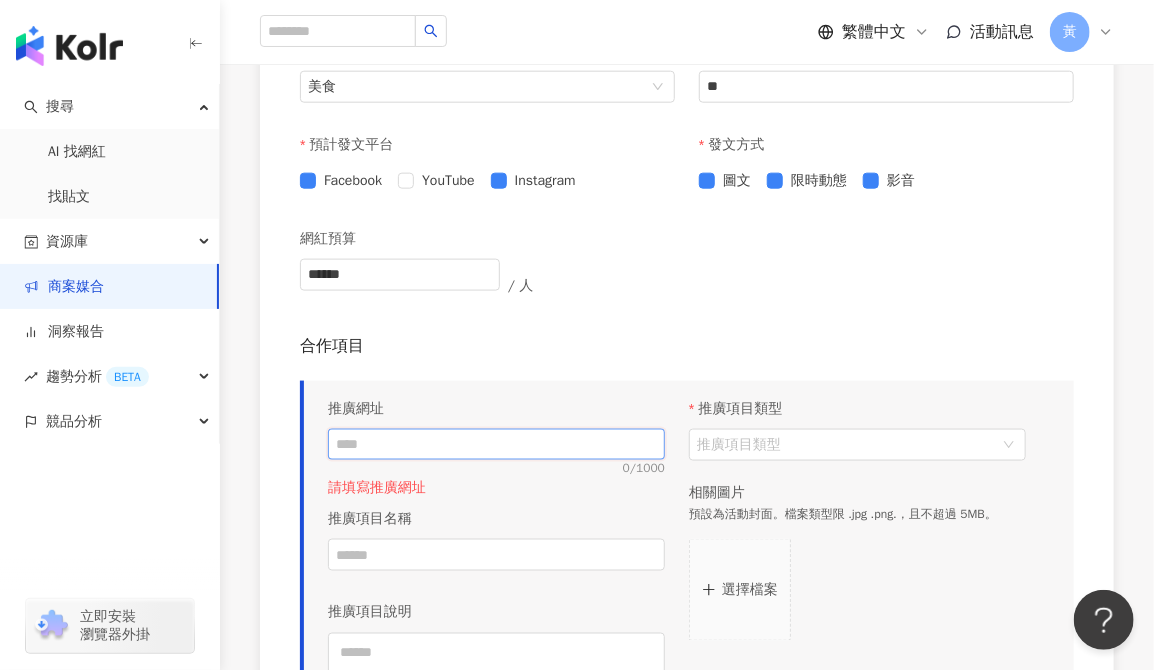 paste on "**********" 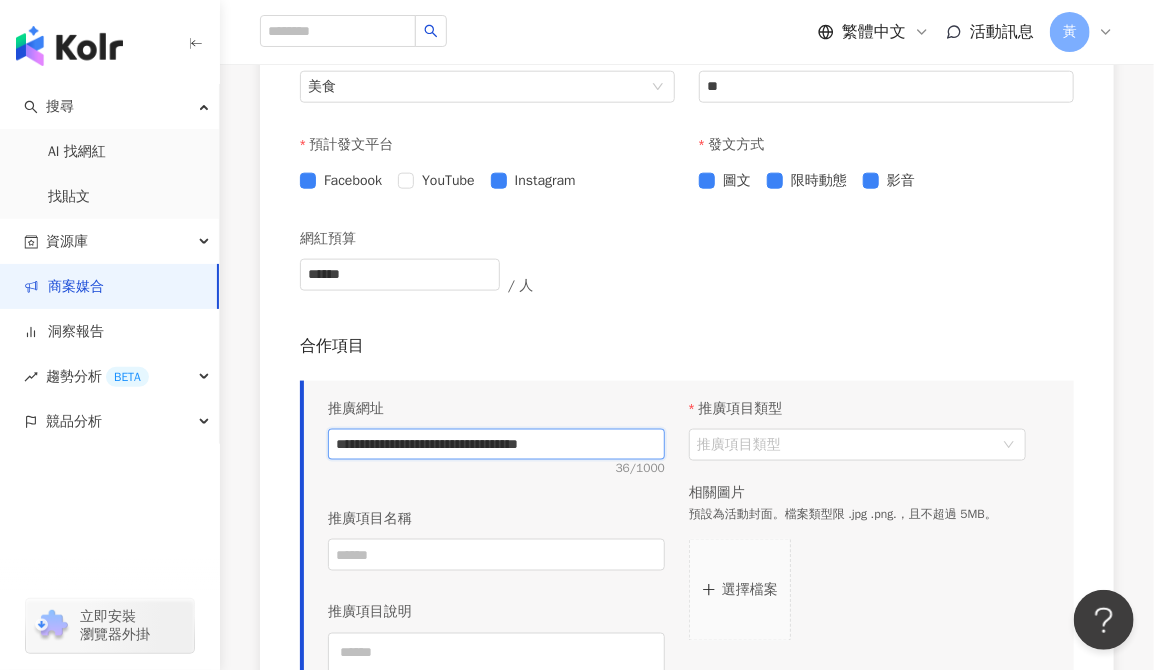 type on "**********" 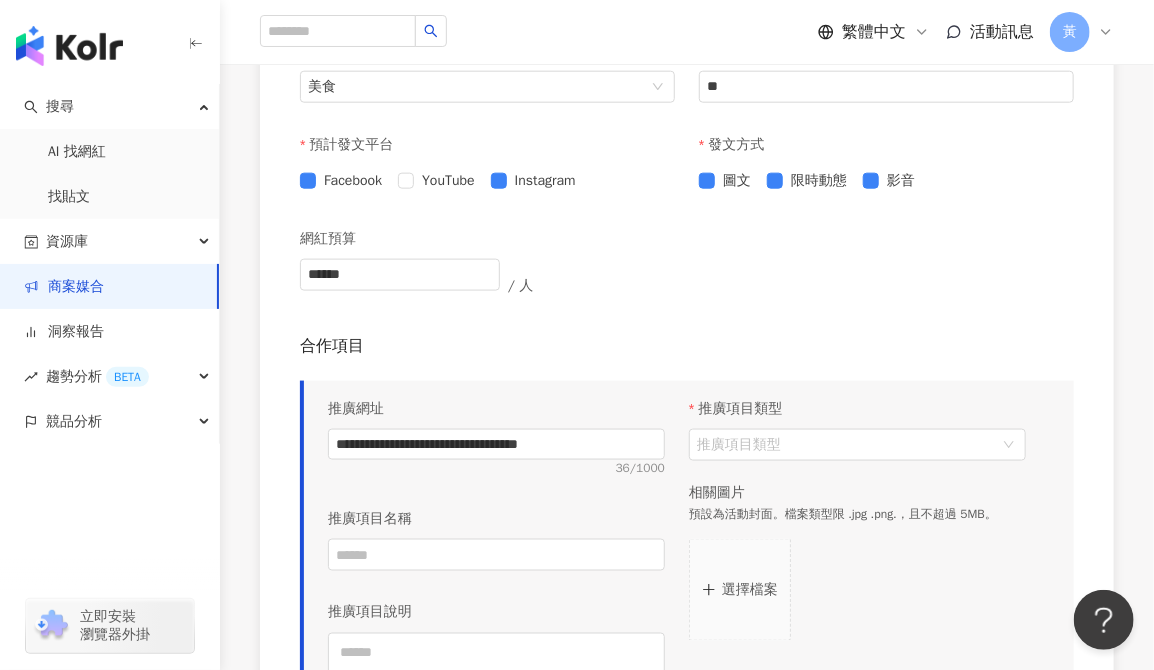 click on "推廣項目類型 推廣項目類型 相關圖片 預設為活動封面。檔案類型限 .jpg .png.，且不超過 5MB。 選擇檔案" at bounding box center [857, 570] 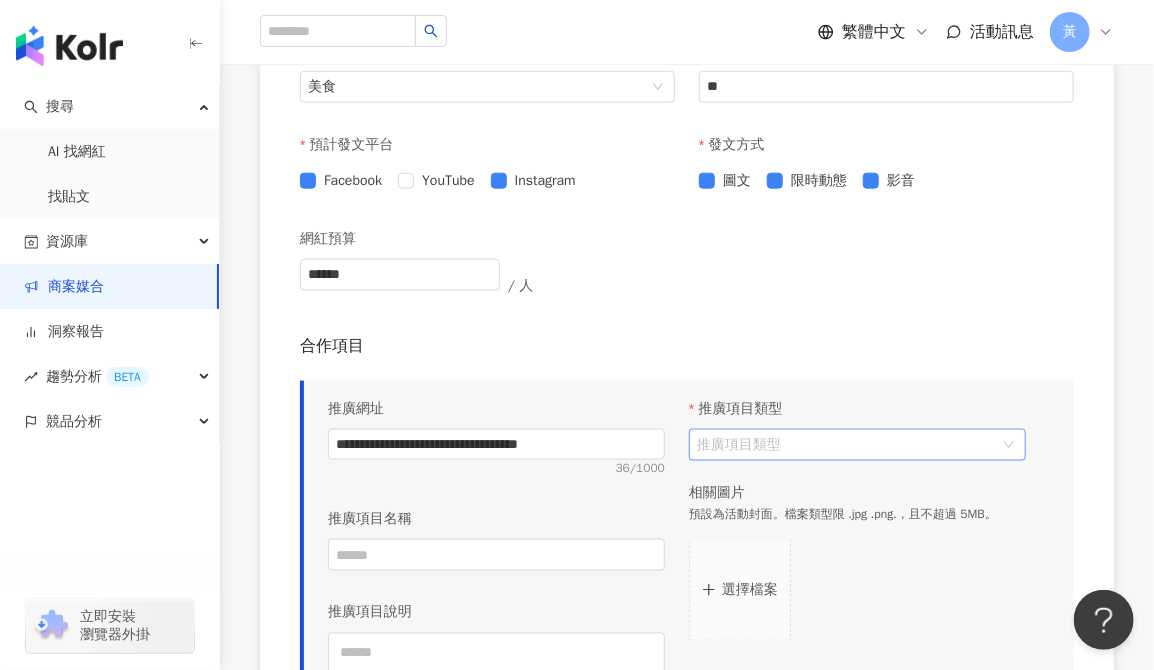 click on "推廣項目類型" at bounding box center [847, 445] 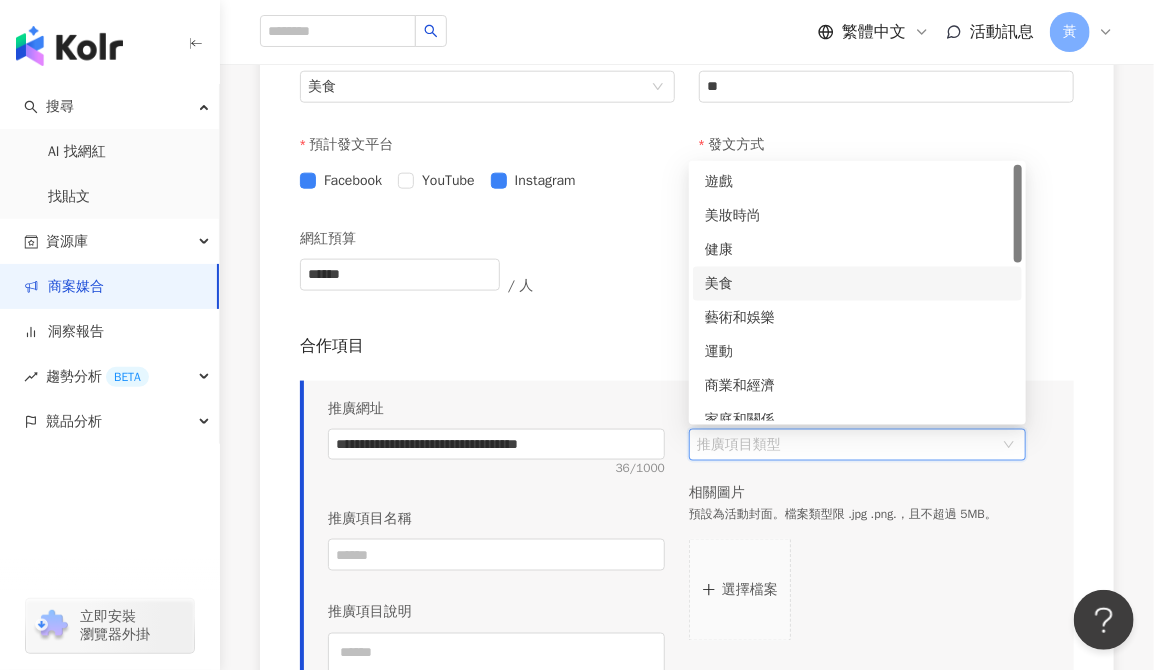 click on "美食" at bounding box center [857, 284] 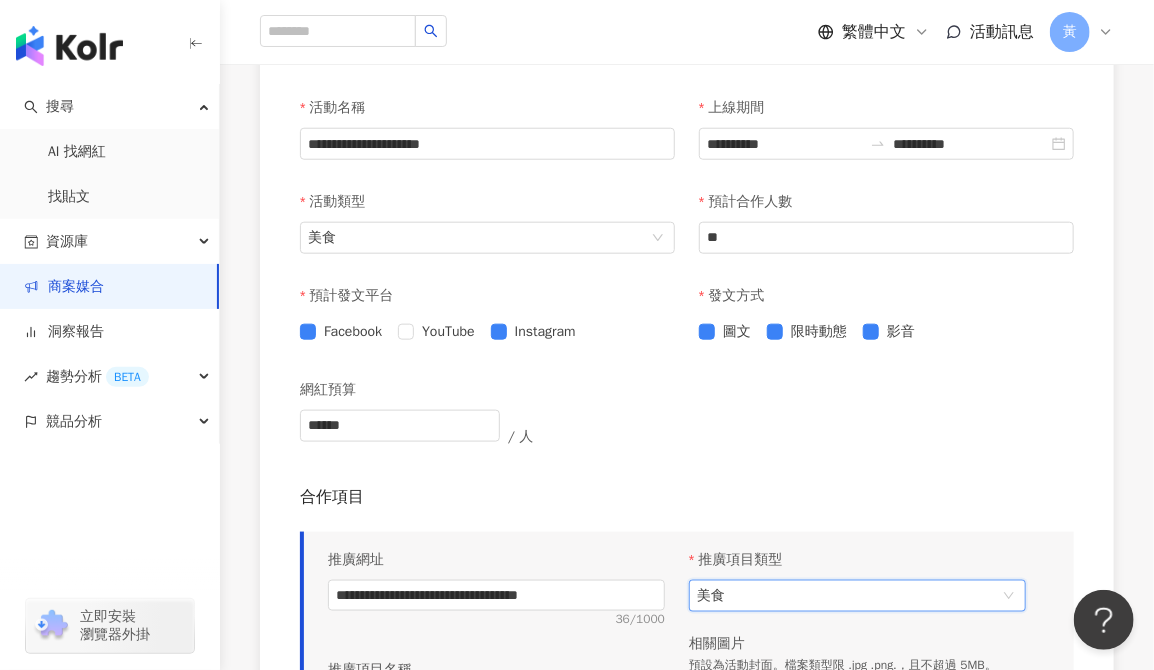 scroll, scrollTop: 700, scrollLeft: 0, axis: vertical 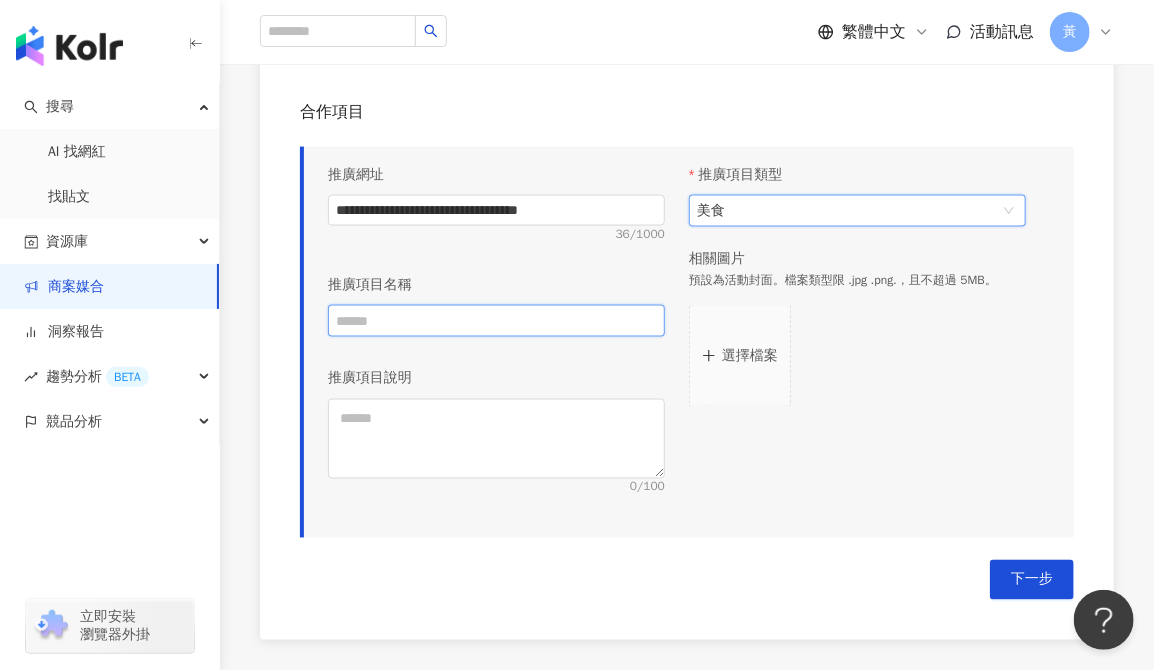 click at bounding box center [496, 321] 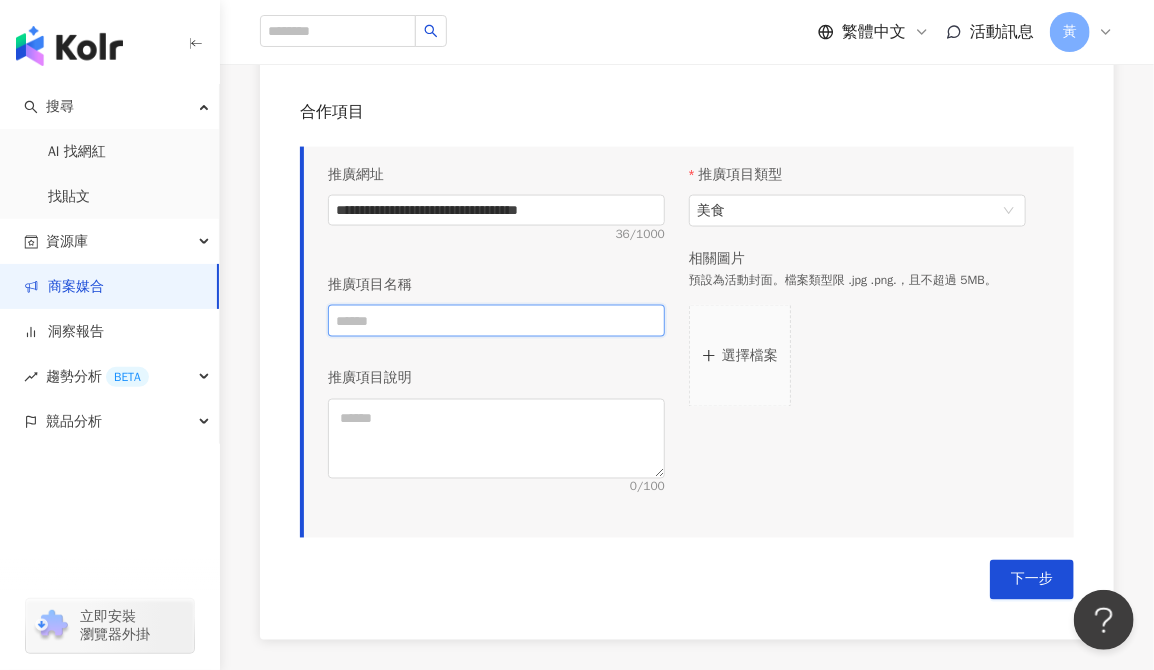 paste on "********" 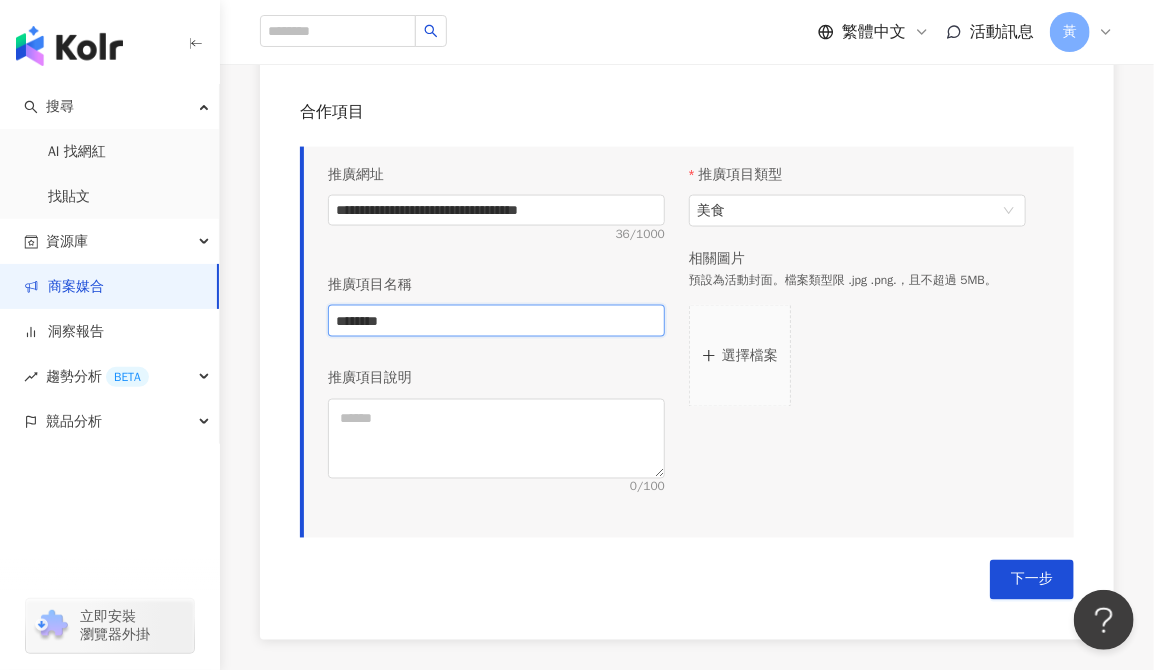click on "********" at bounding box center [496, 321] 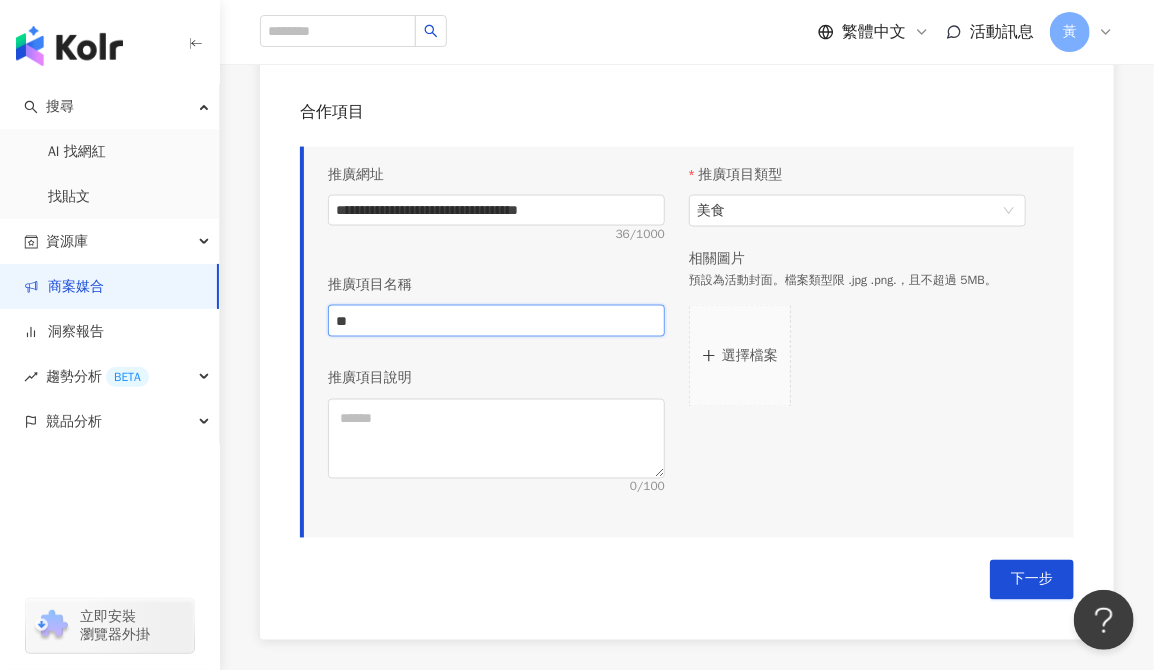 type on "*" 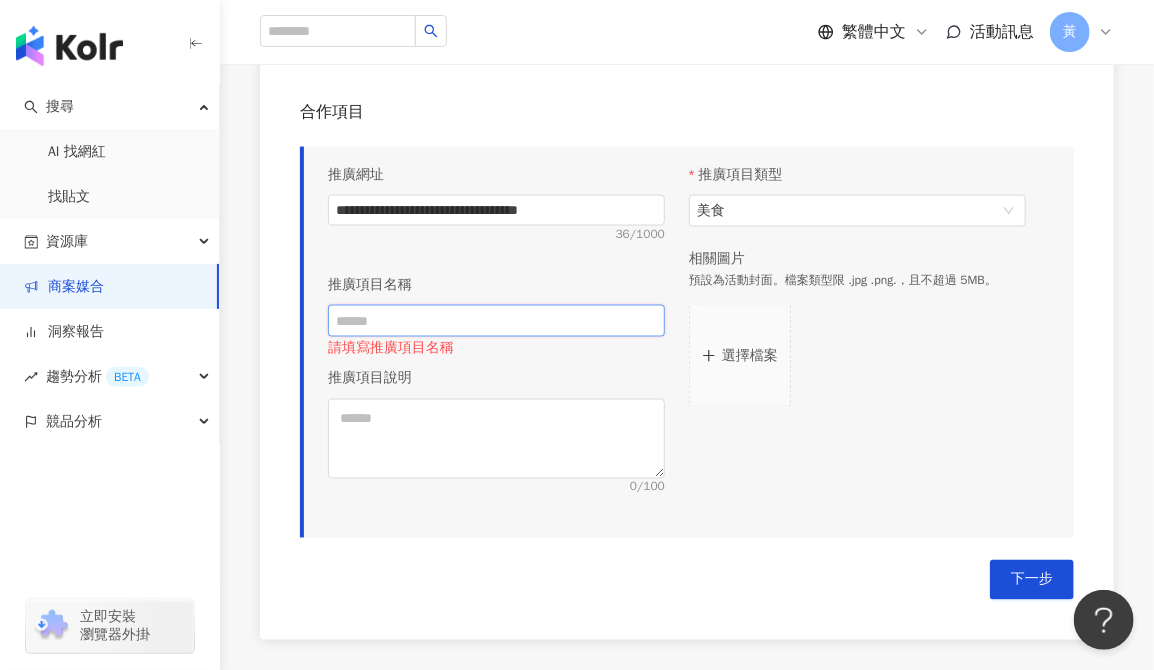 click at bounding box center [496, 321] 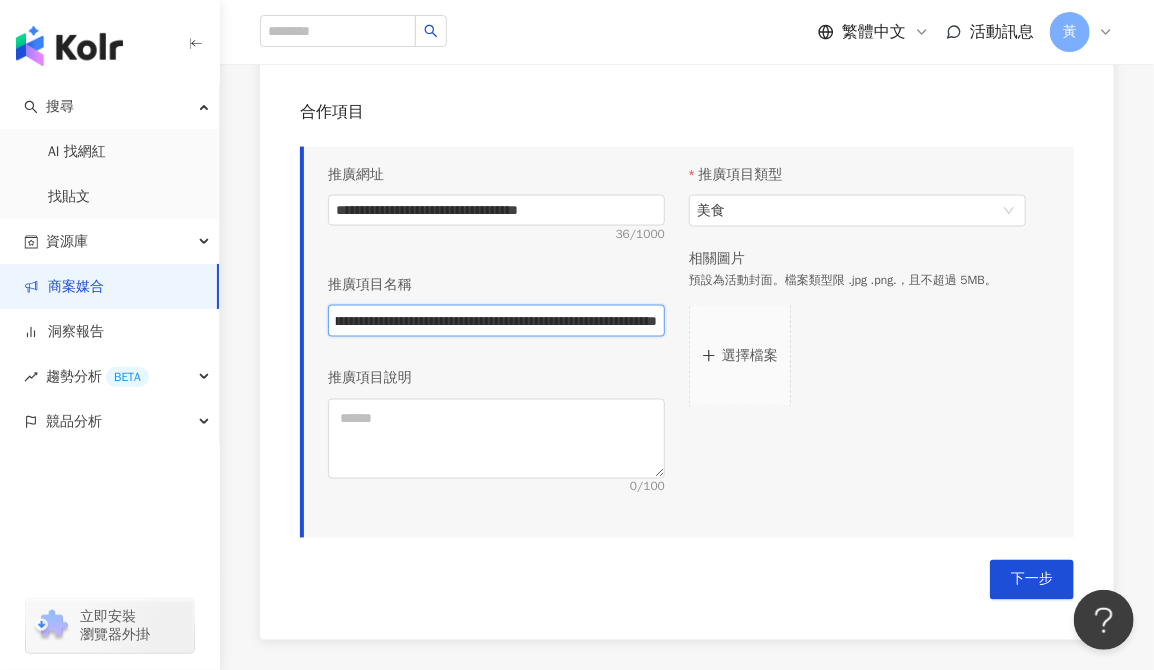scroll, scrollTop: 0, scrollLeft: 909, axis: horizontal 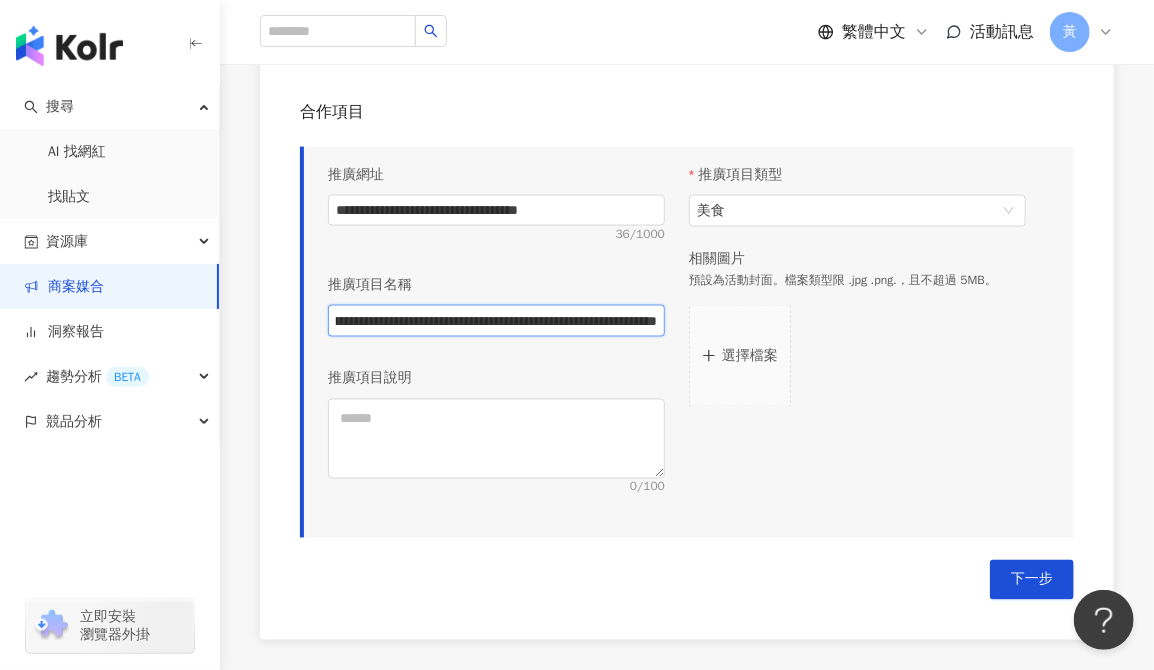 drag, startPoint x: 544, startPoint y: 322, endPoint x: 684, endPoint y: 324, distance: 140.01428 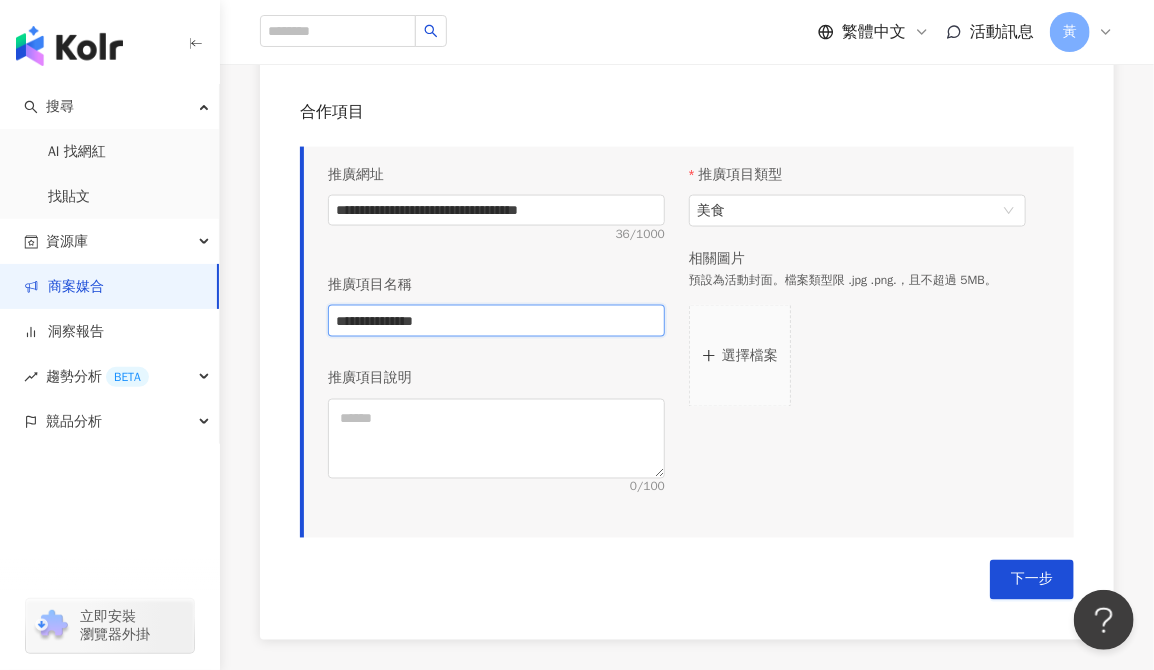 scroll, scrollTop: 0, scrollLeft: 0, axis: both 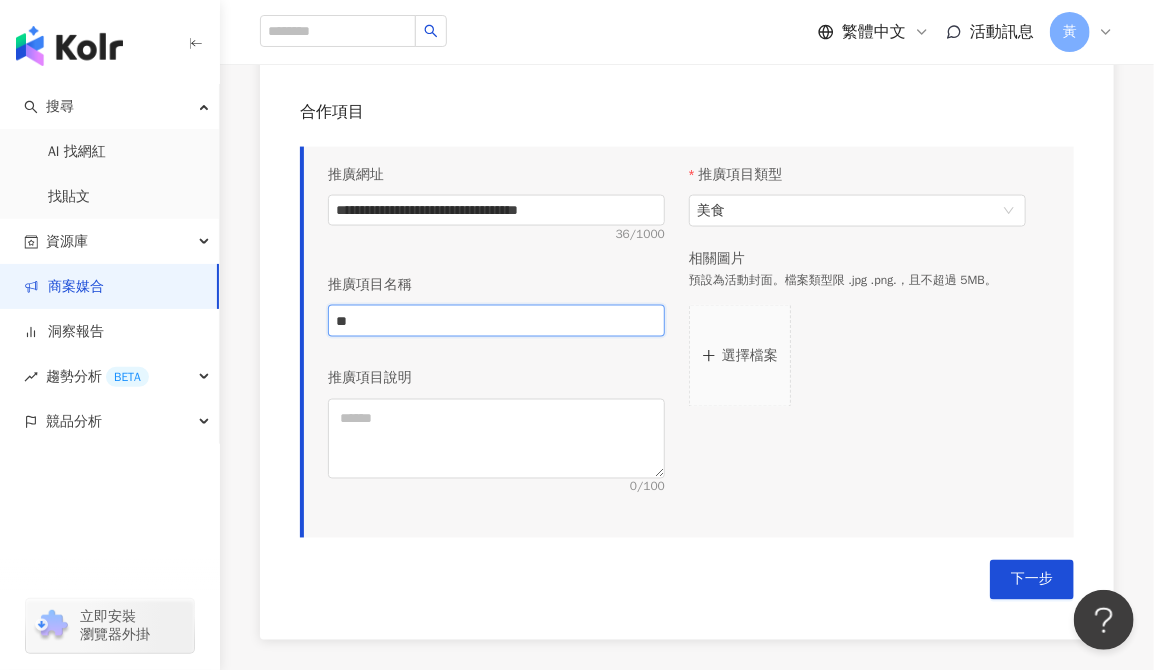 type on "*" 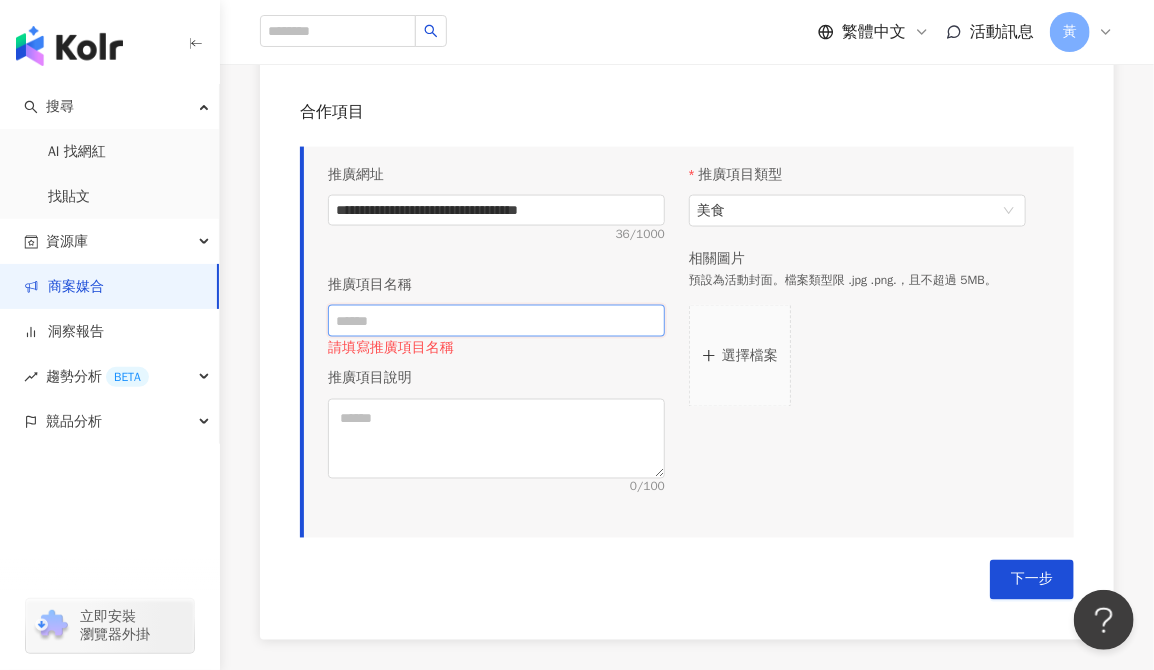 paste on "********" 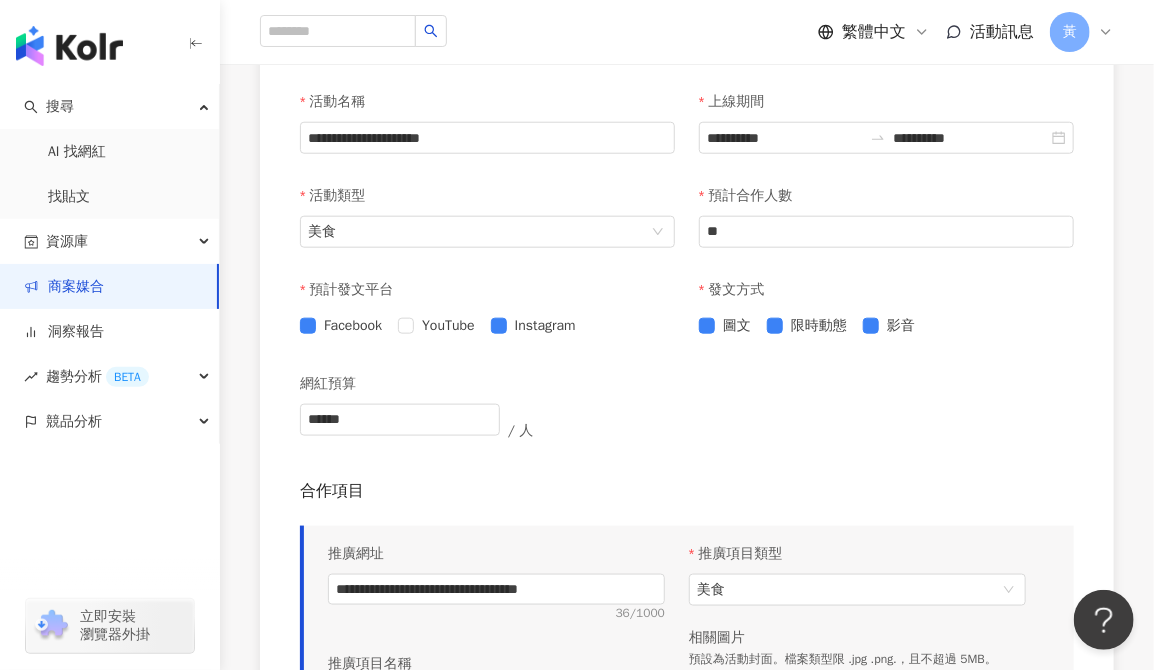 scroll, scrollTop: 633, scrollLeft: 0, axis: vertical 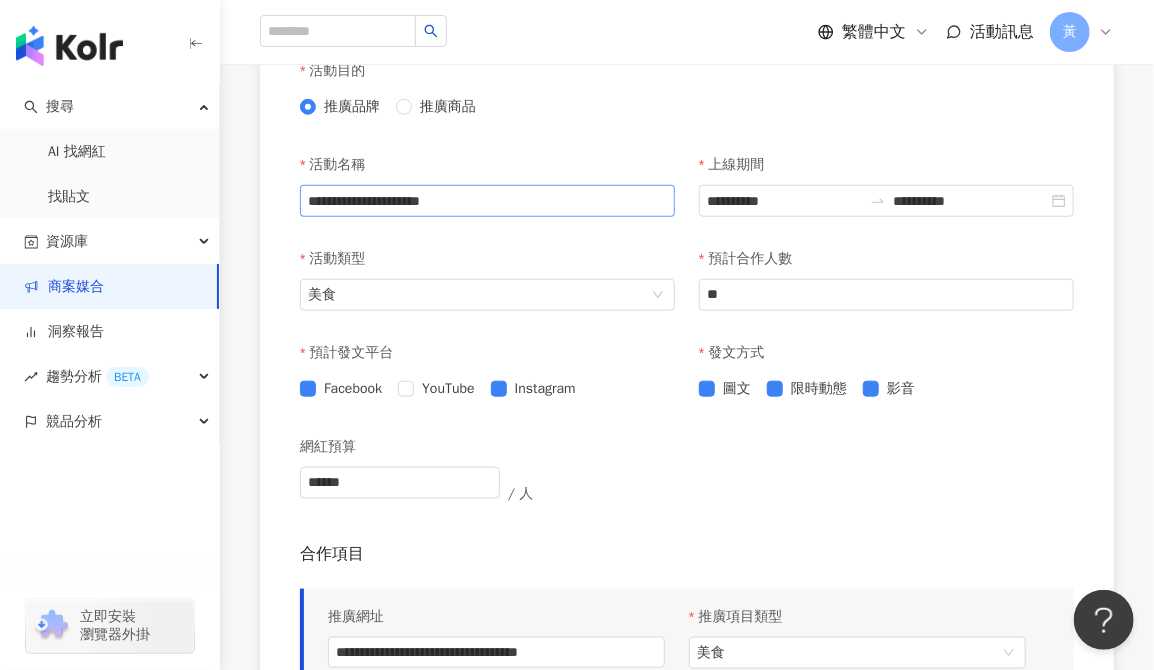 type on "********" 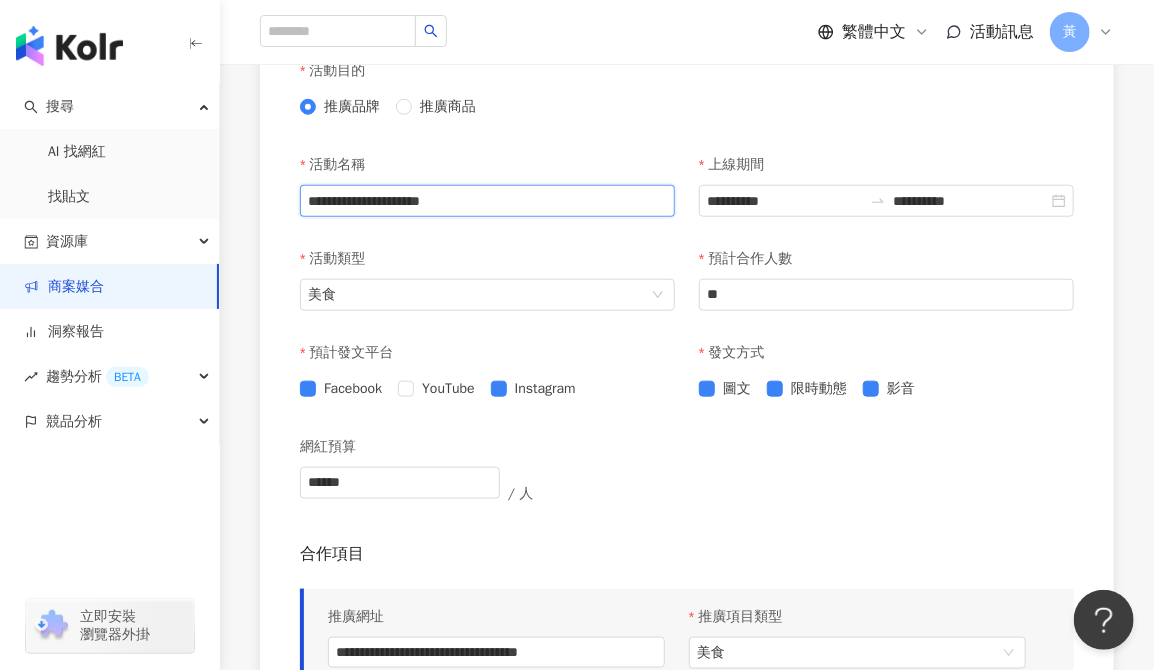 drag, startPoint x: 588, startPoint y: 203, endPoint x: 472, endPoint y: 200, distance: 116.03879 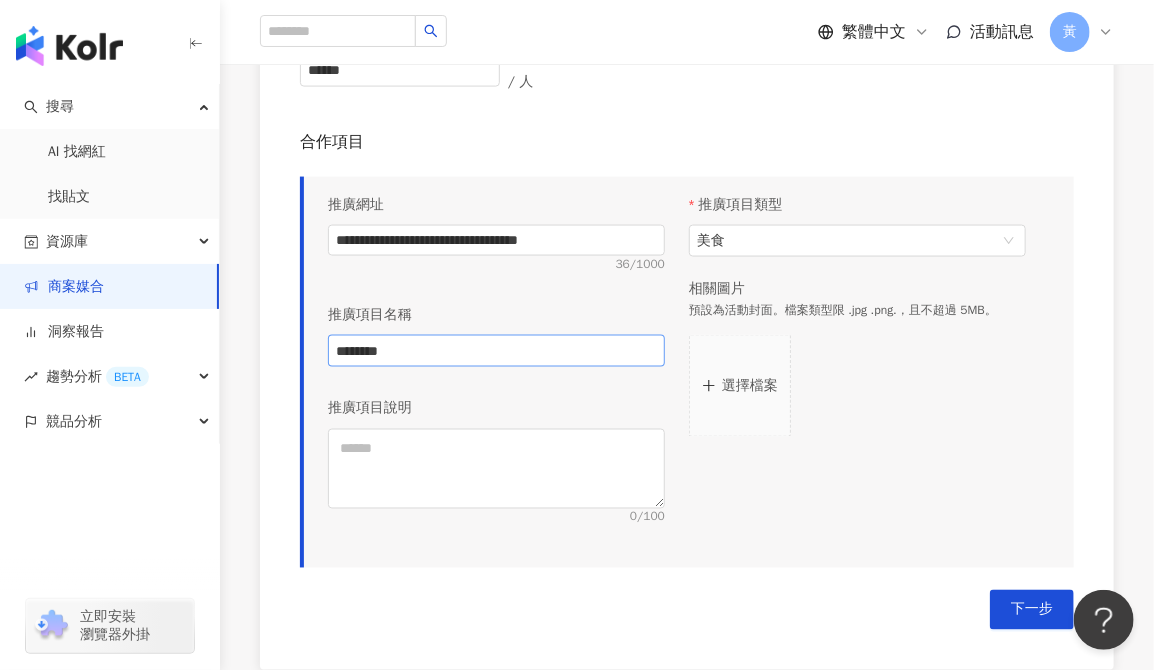 scroll, scrollTop: 1108, scrollLeft: 0, axis: vertical 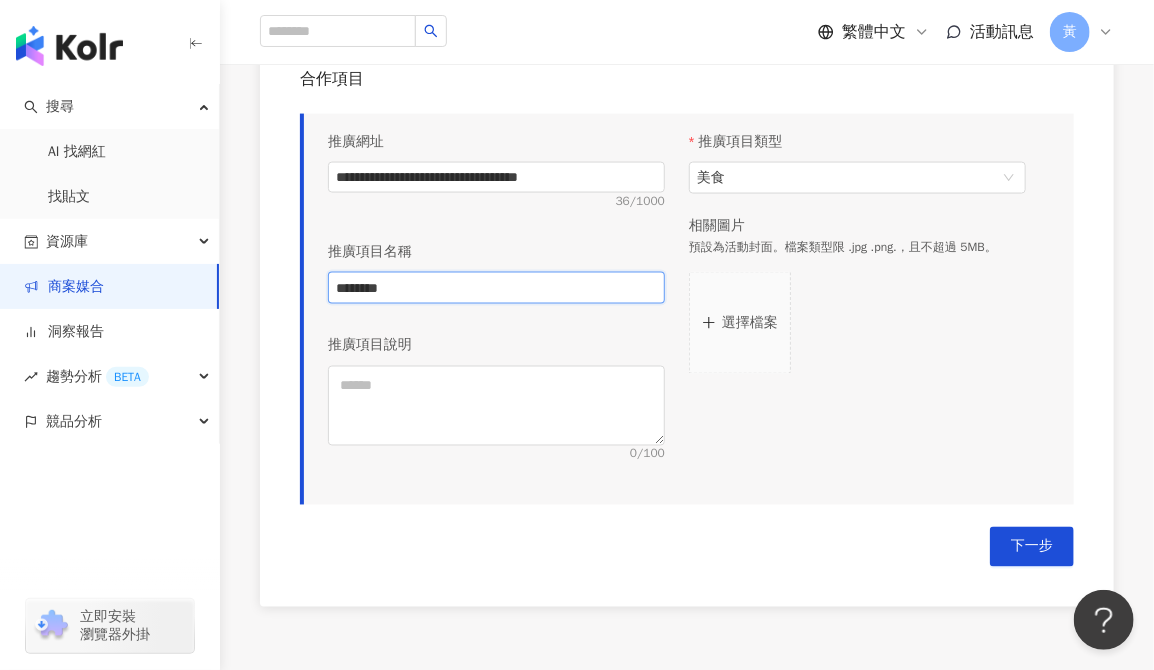click on "********" at bounding box center [496, 288] 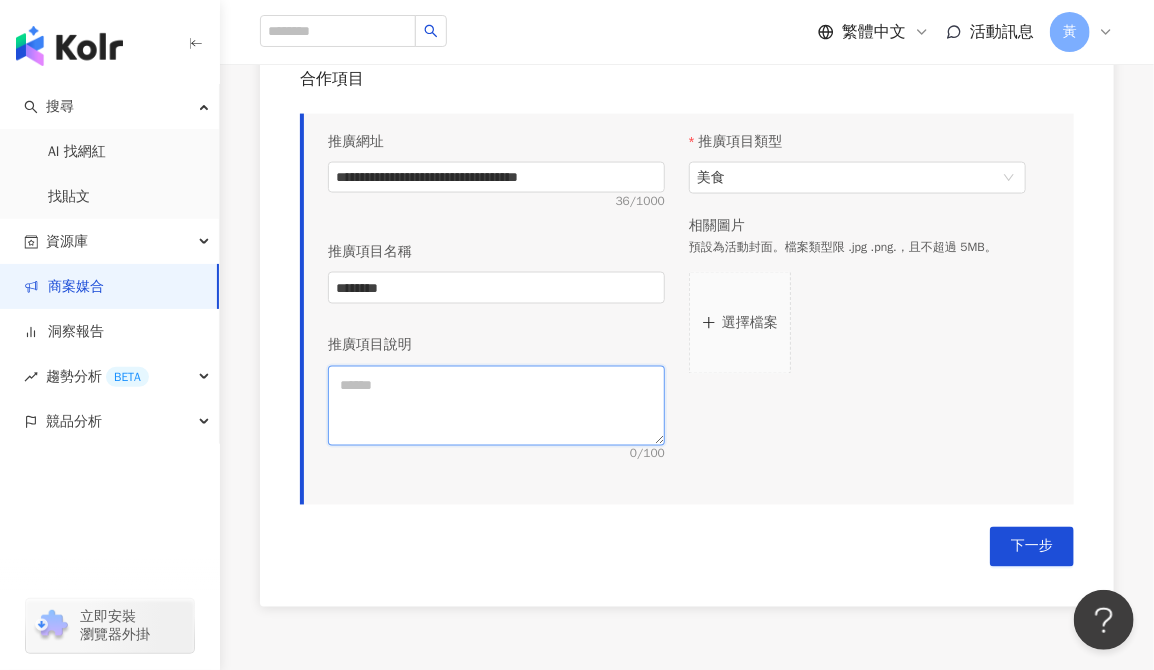 click at bounding box center [496, 406] 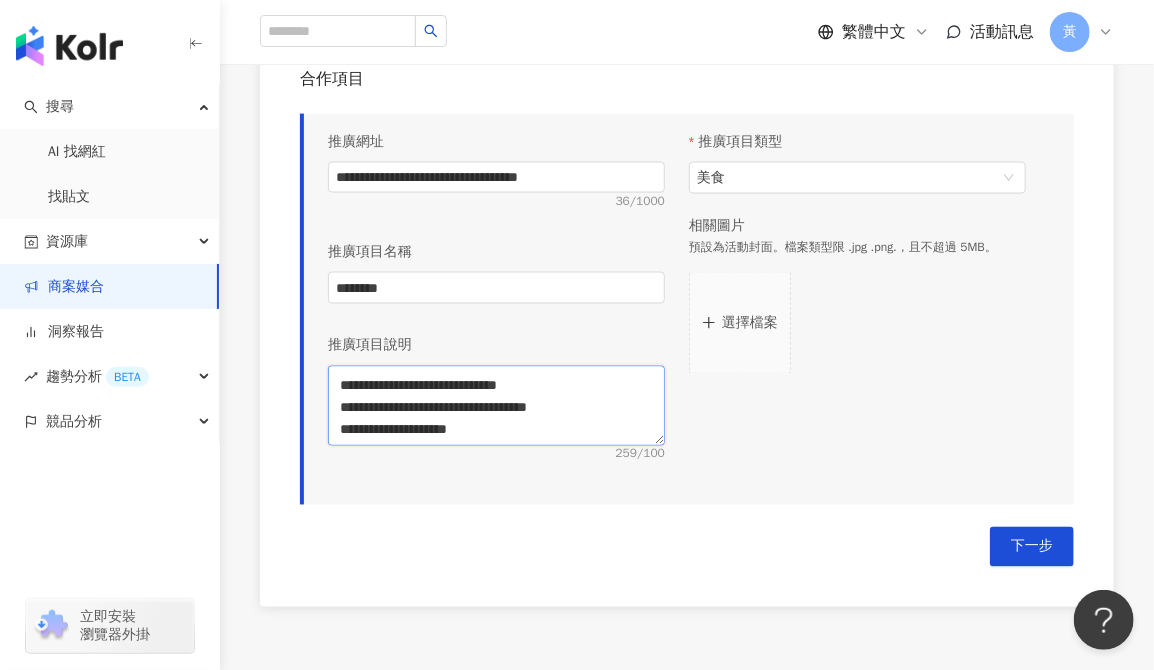 scroll, scrollTop: 347, scrollLeft: 0, axis: vertical 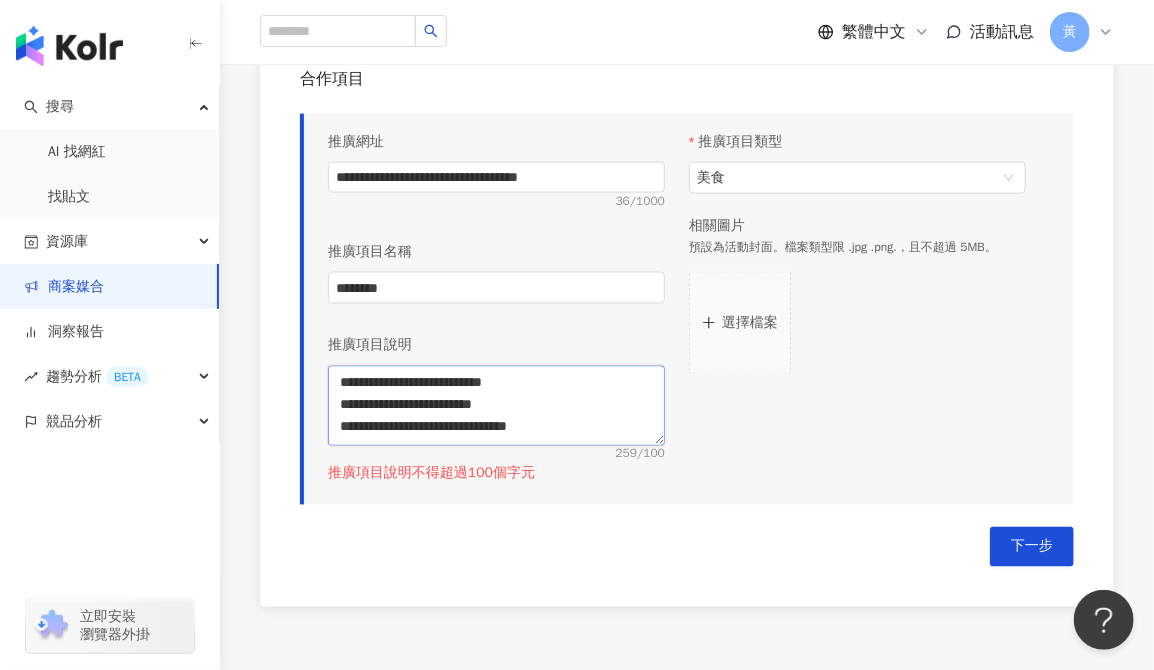 drag, startPoint x: 368, startPoint y: 433, endPoint x: 340, endPoint y: 409, distance: 36.878178 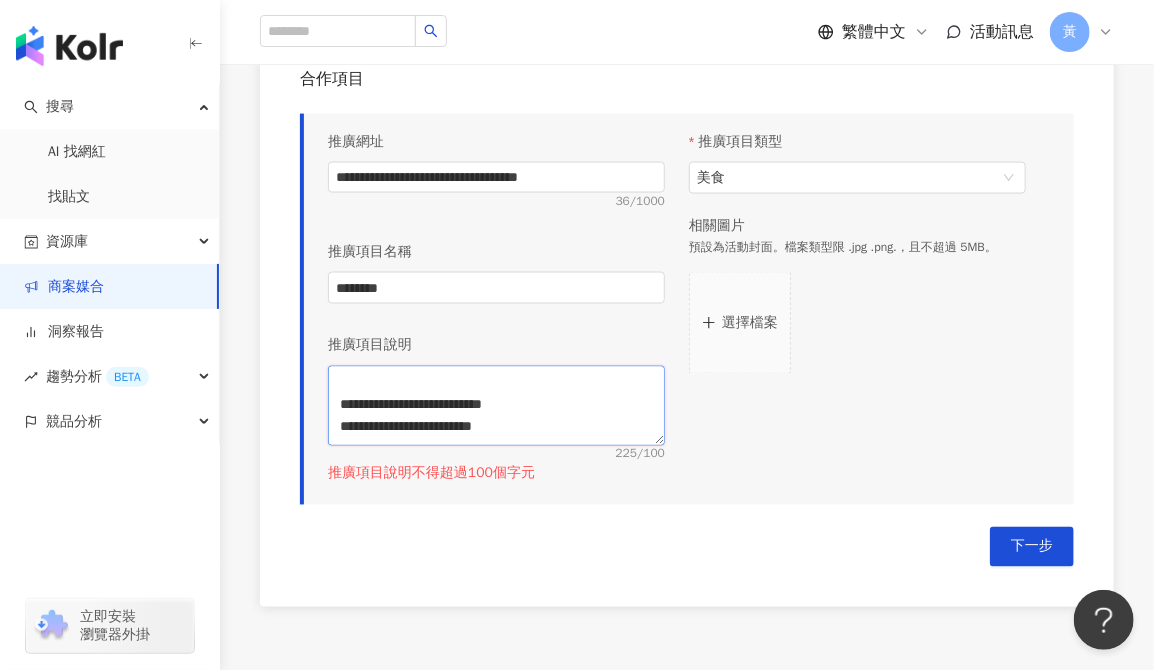 scroll, scrollTop: 312, scrollLeft: 0, axis: vertical 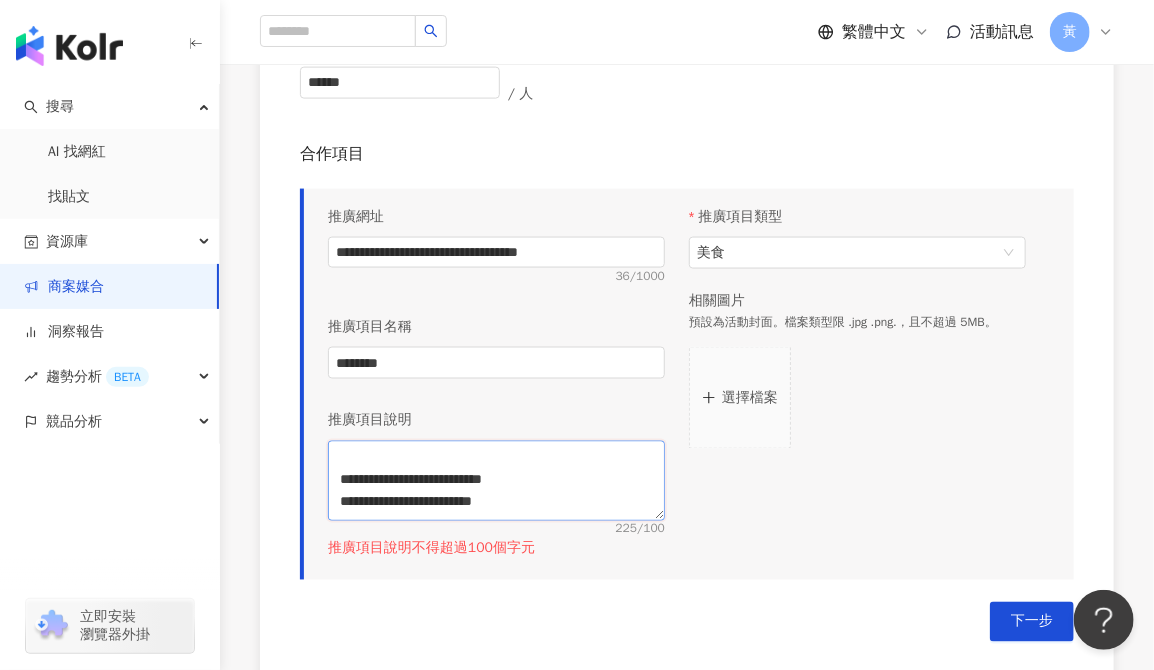 click on "**********" at bounding box center (496, 481) 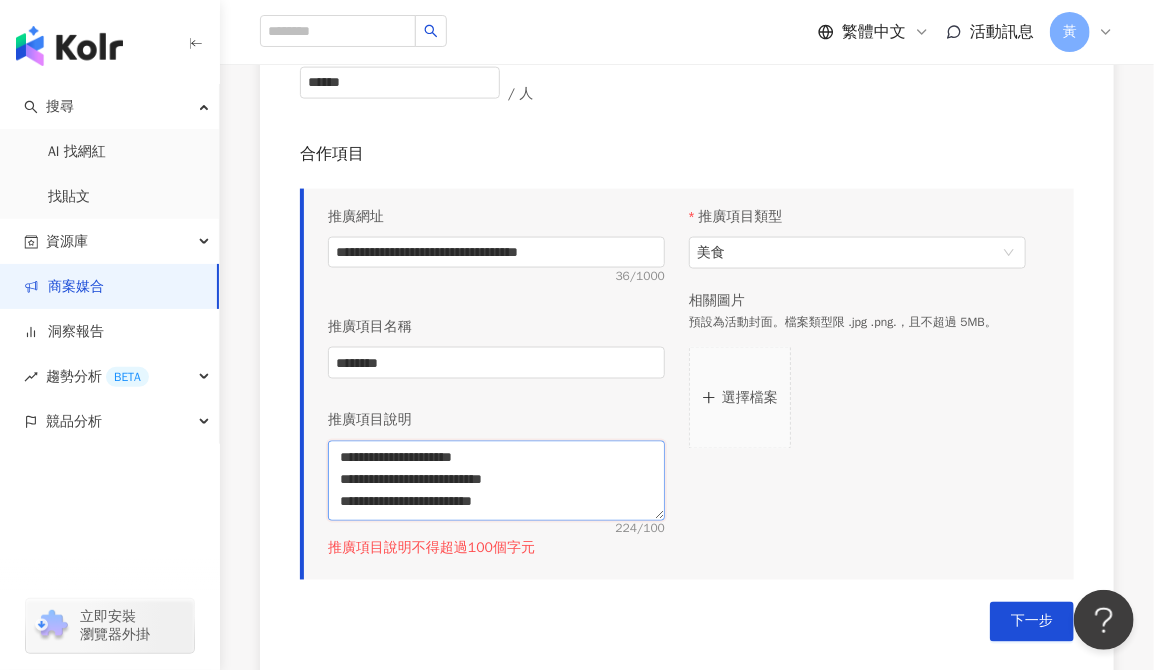 click on "**********" at bounding box center [496, 481] 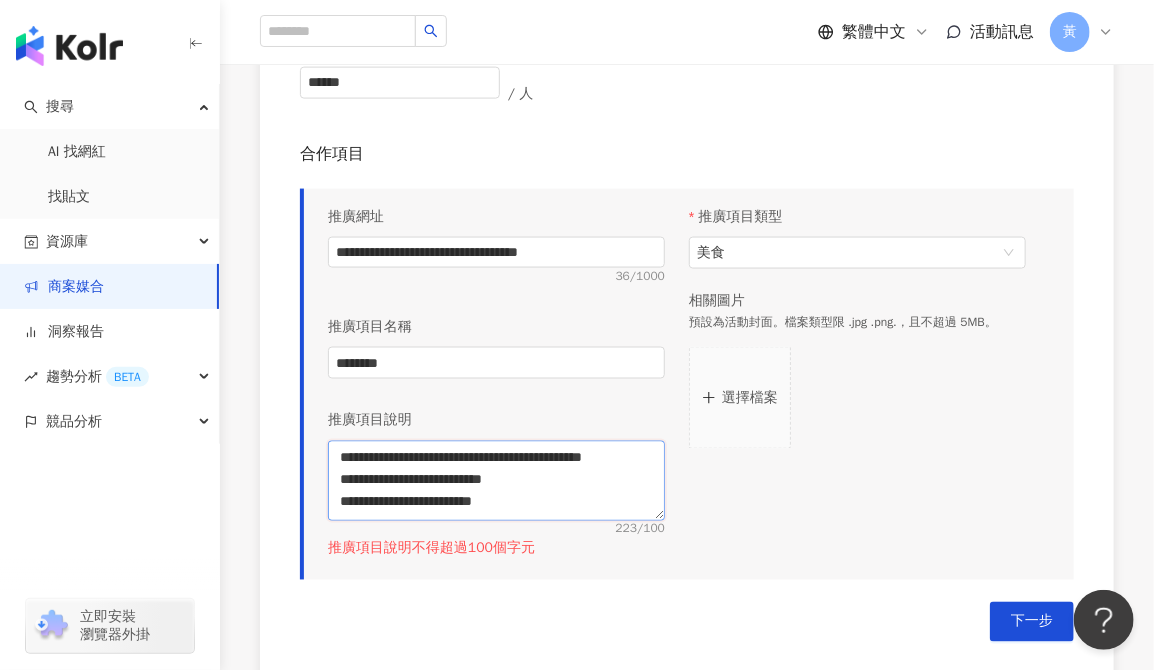 scroll, scrollTop: 132, scrollLeft: 0, axis: vertical 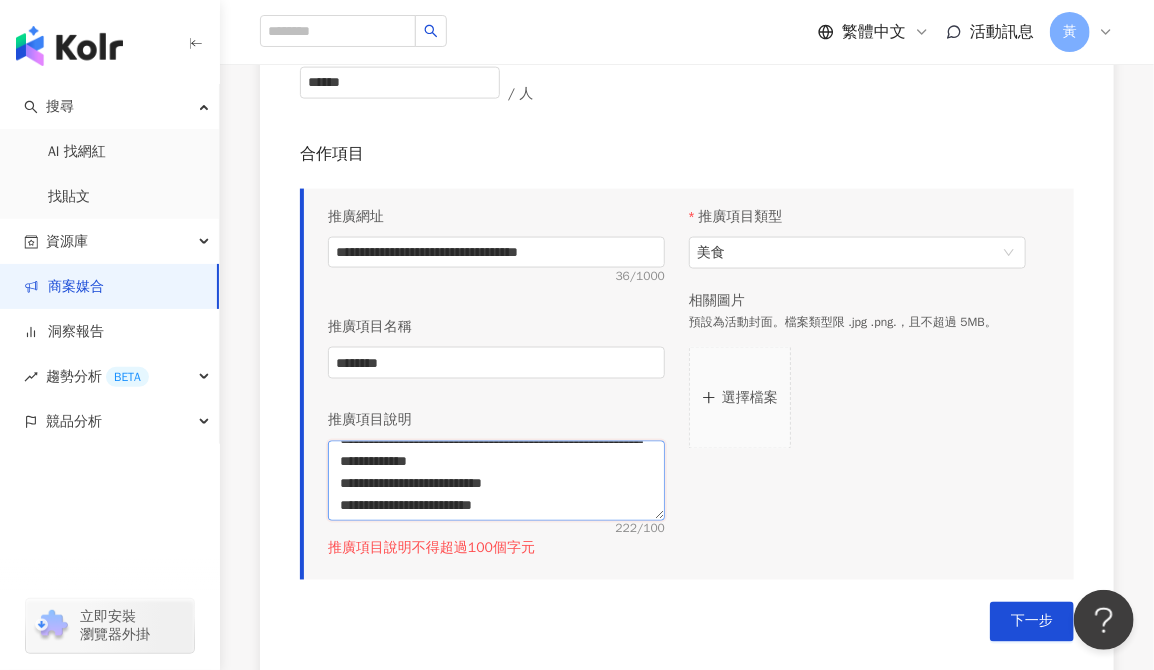 click on "**********" at bounding box center (496, 481) 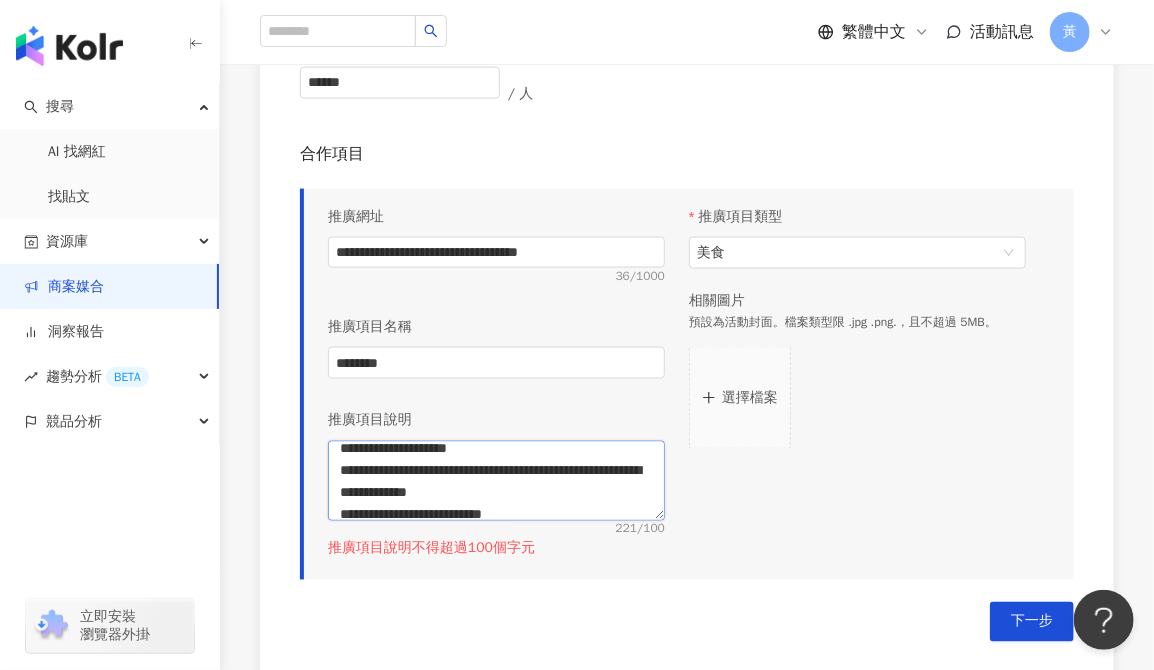 scroll, scrollTop: 46, scrollLeft: 0, axis: vertical 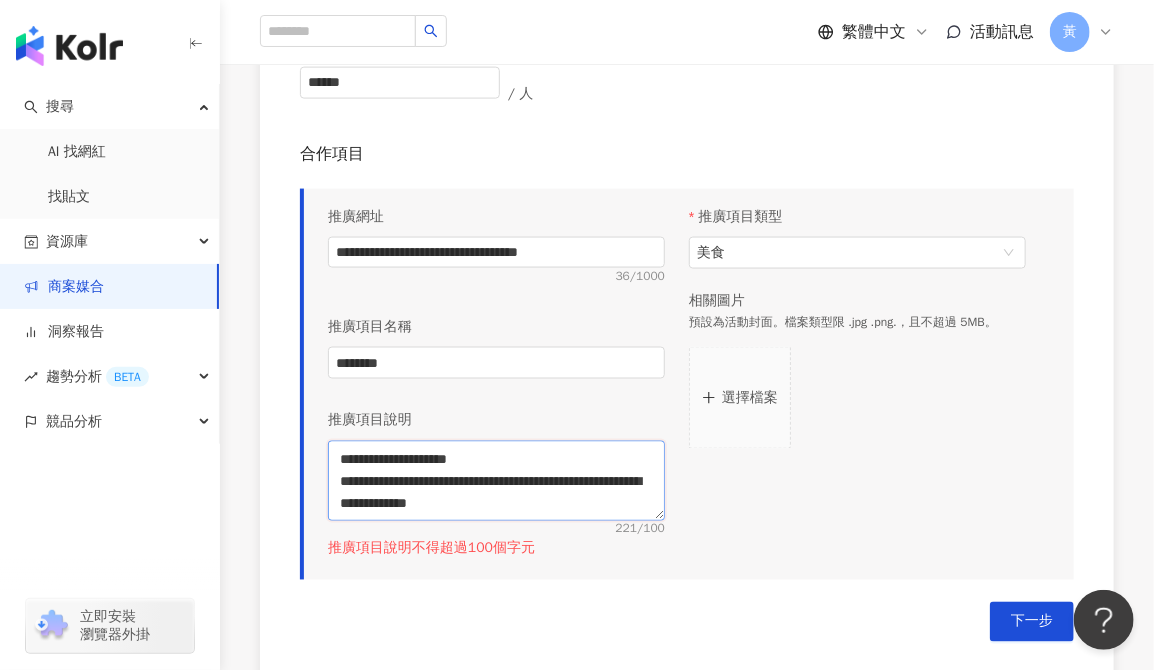 click on "**********" at bounding box center [496, 481] 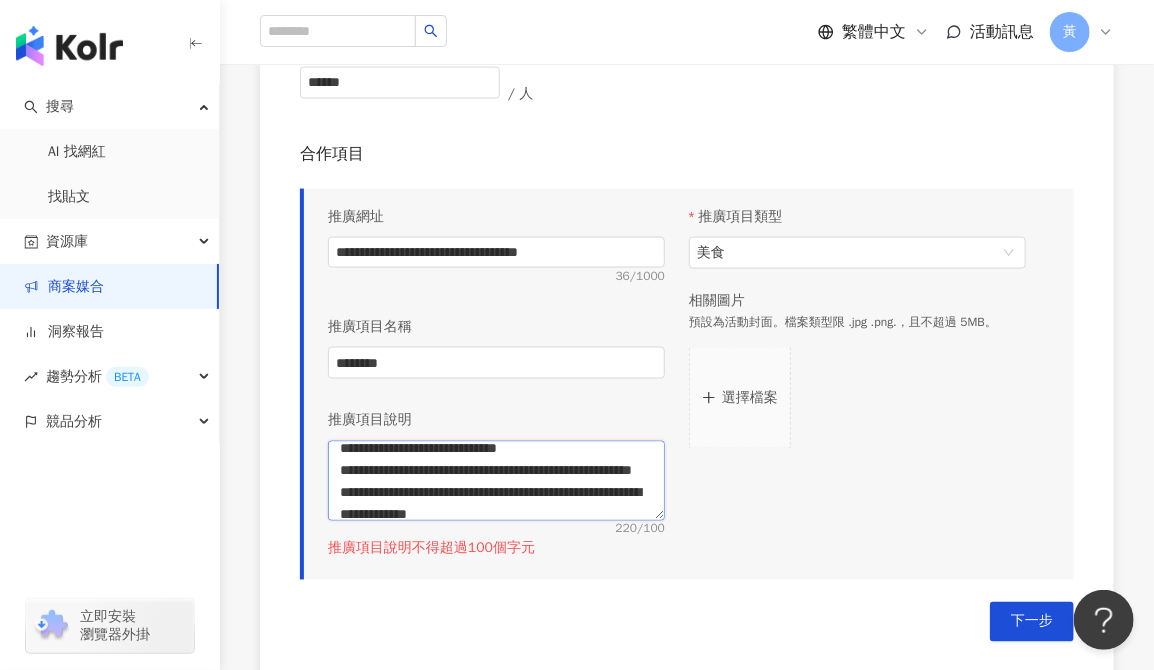 scroll, scrollTop: 0, scrollLeft: 0, axis: both 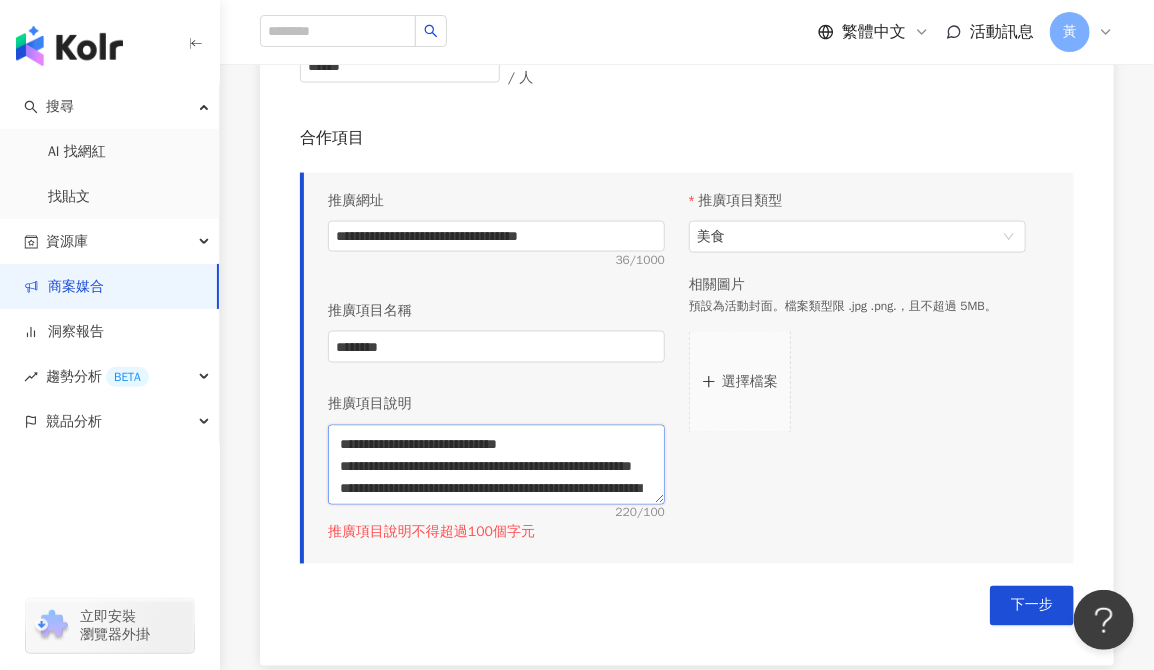drag, startPoint x: 550, startPoint y: 449, endPoint x: 555, endPoint y: 458, distance: 10.29563 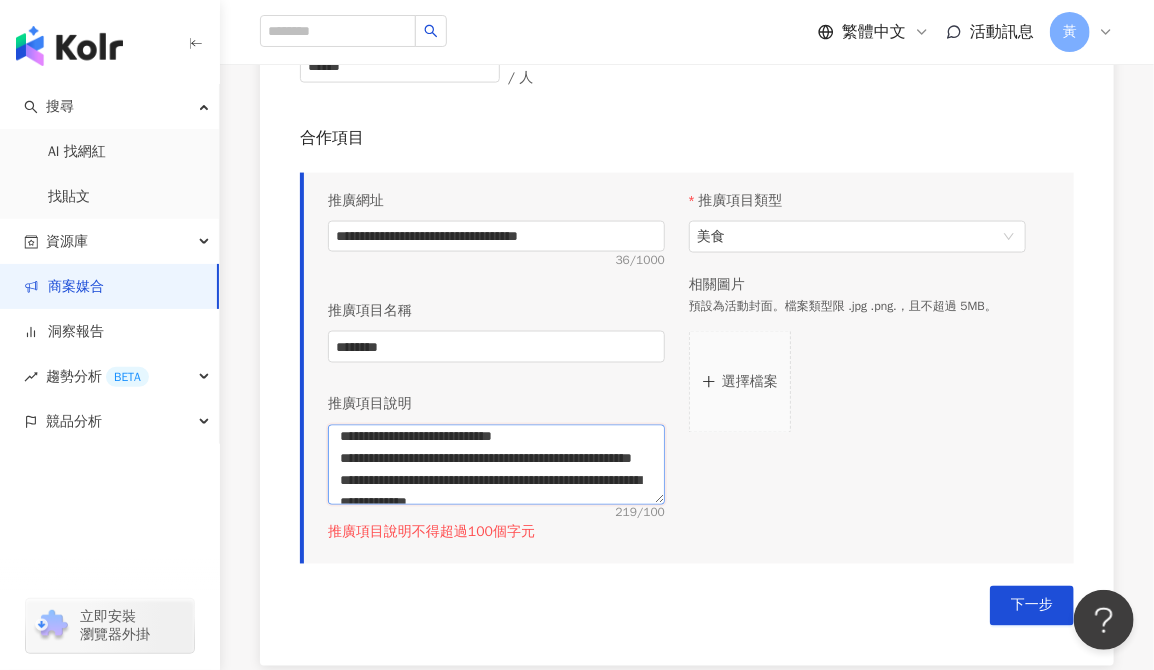 scroll, scrollTop: 8, scrollLeft: 0, axis: vertical 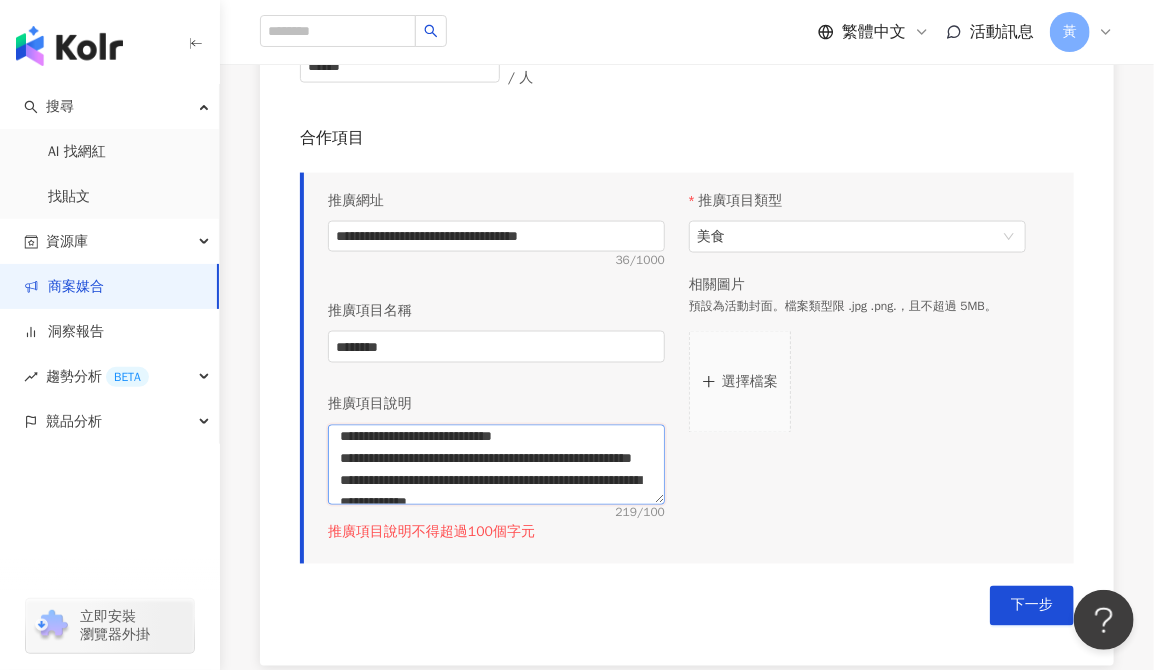 click on "**********" at bounding box center [496, 465] 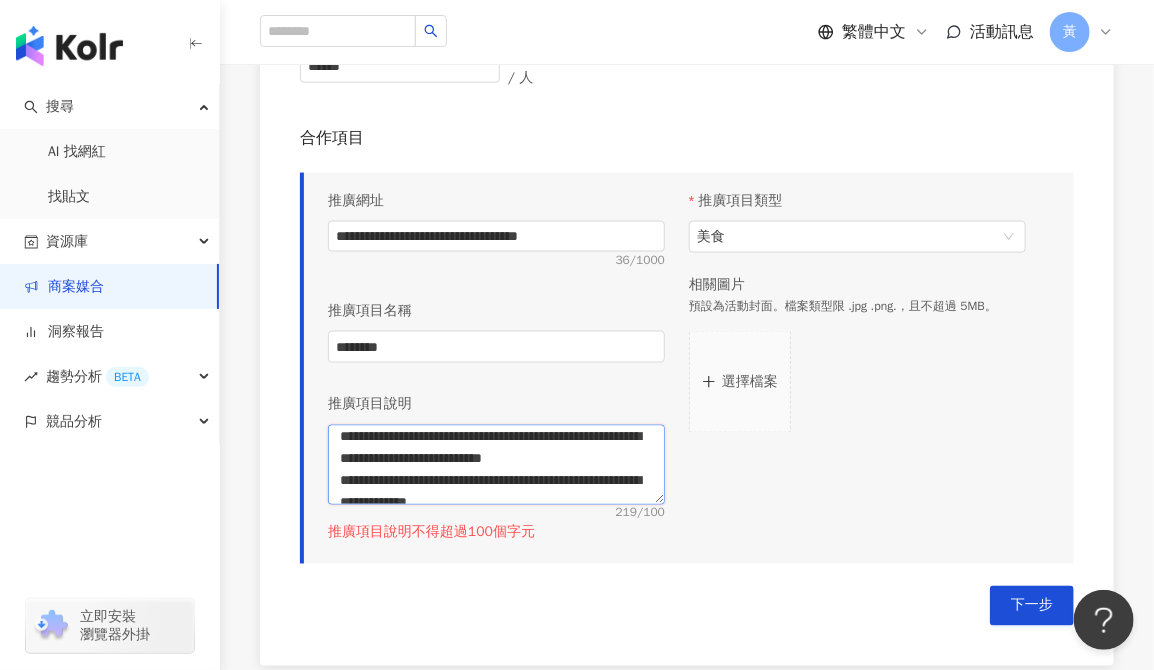 scroll, scrollTop: 0, scrollLeft: 0, axis: both 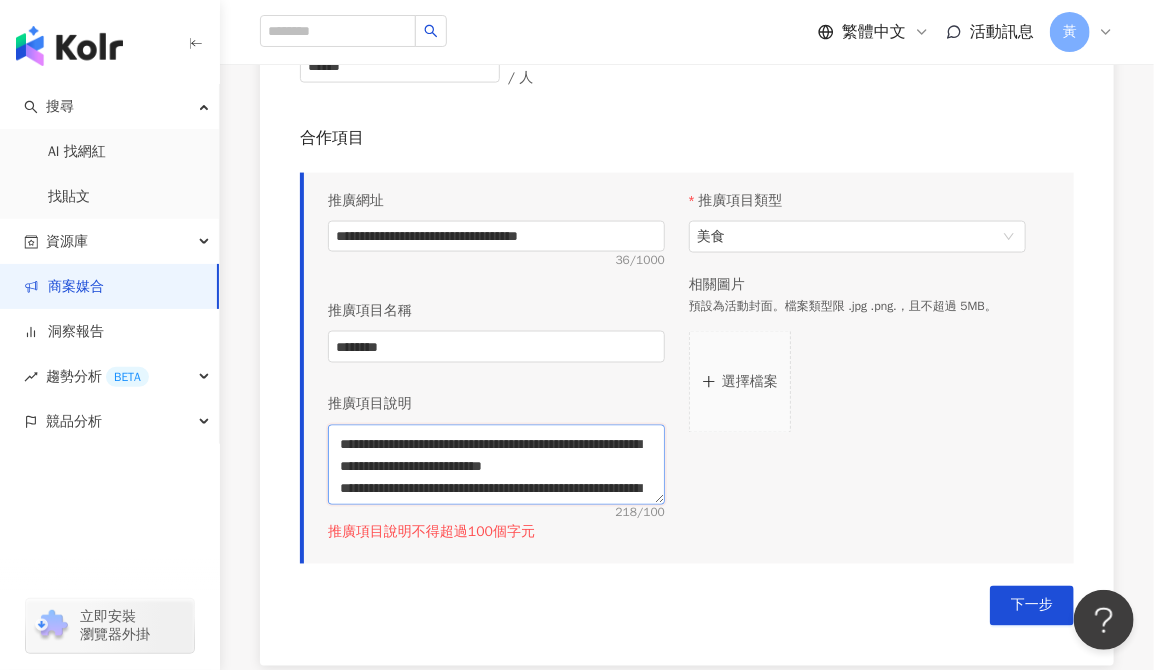 drag, startPoint x: 588, startPoint y: 464, endPoint x: 397, endPoint y: 464, distance: 191 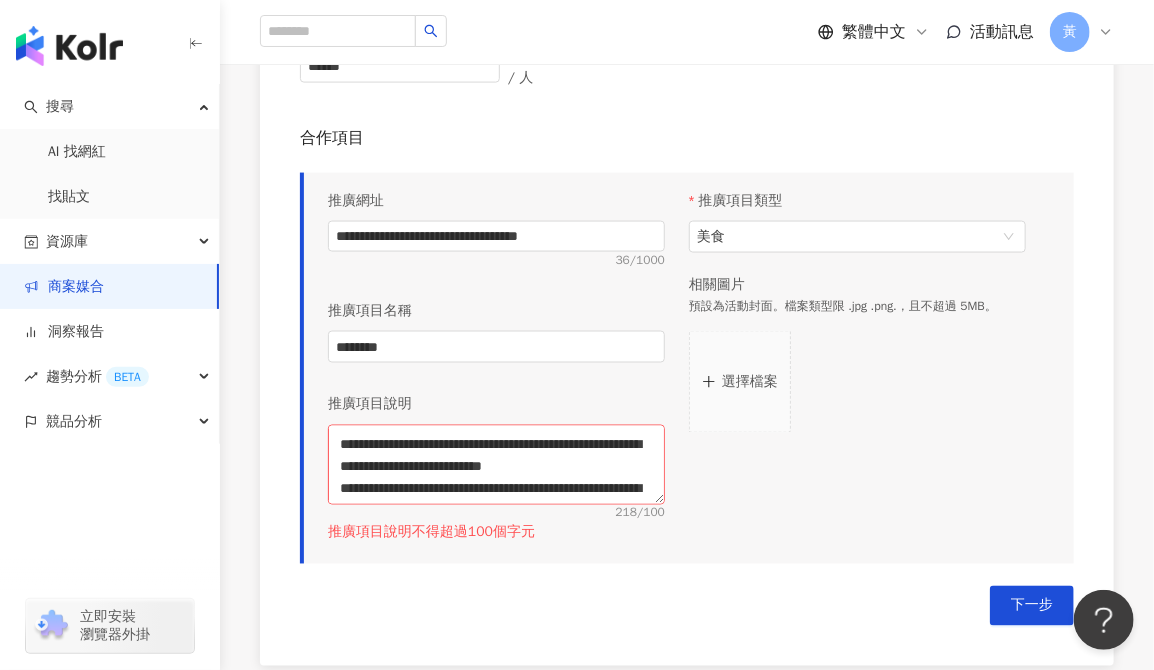 click on "推廣項目類型 美食 相關圖片 預設為活動封面。檔案類型限 .jpg .png.，且不超過 5MB。 選擇檔案" at bounding box center (857, 362) 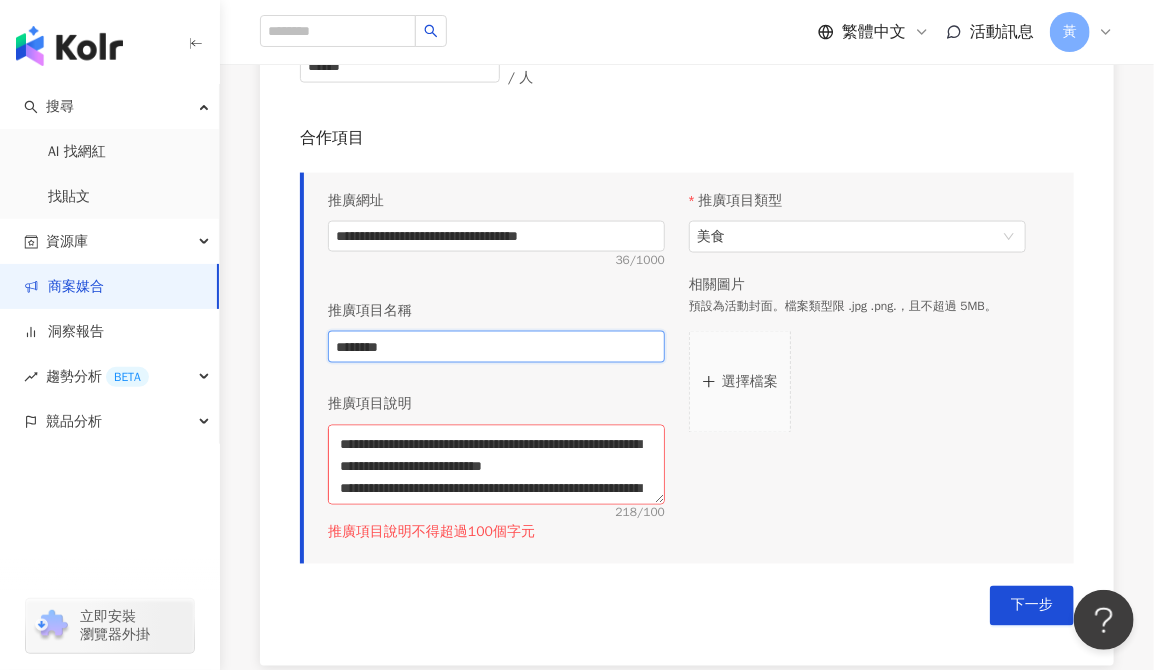 click on "********" at bounding box center [496, 347] 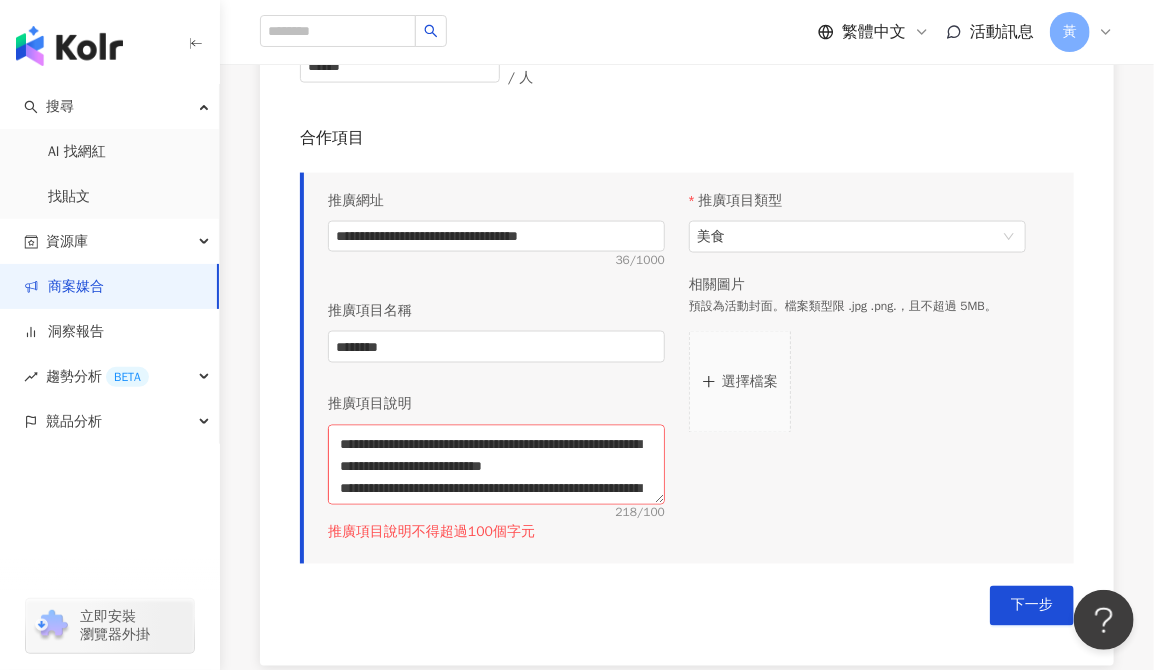 click on "推廣項目說明" at bounding box center (496, 405) 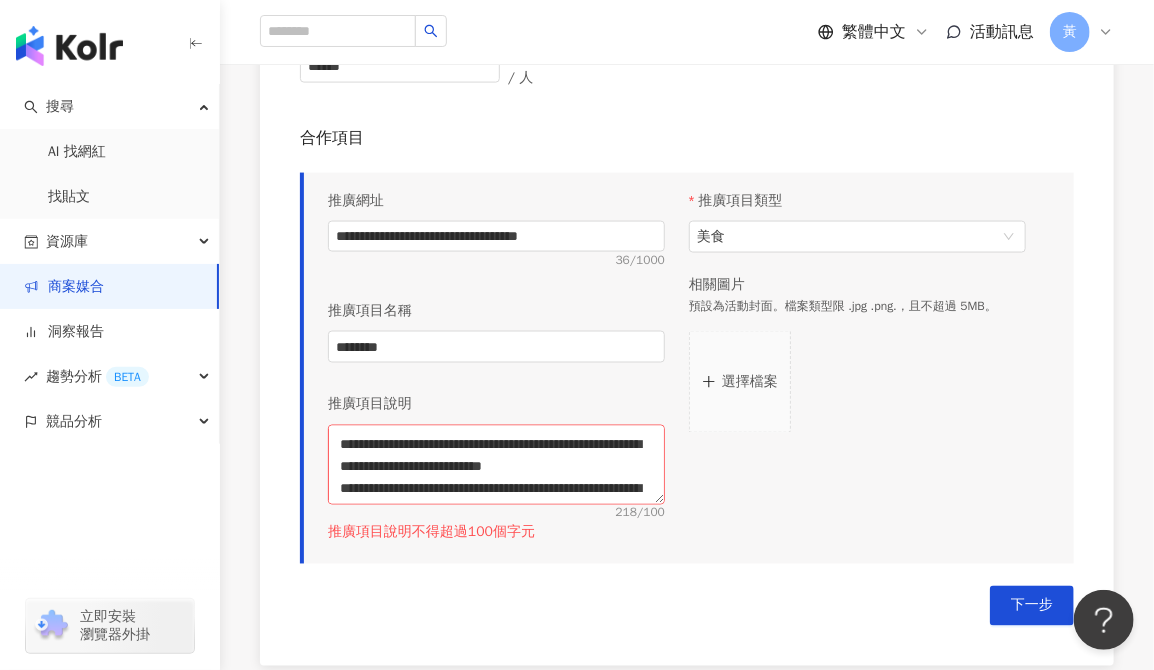 click on "推廣項目類型 美食 相關圖片 預設為活動封面。檔案類型限 .jpg .png.，且不超過 5MB。 選擇檔案" at bounding box center [857, 362] 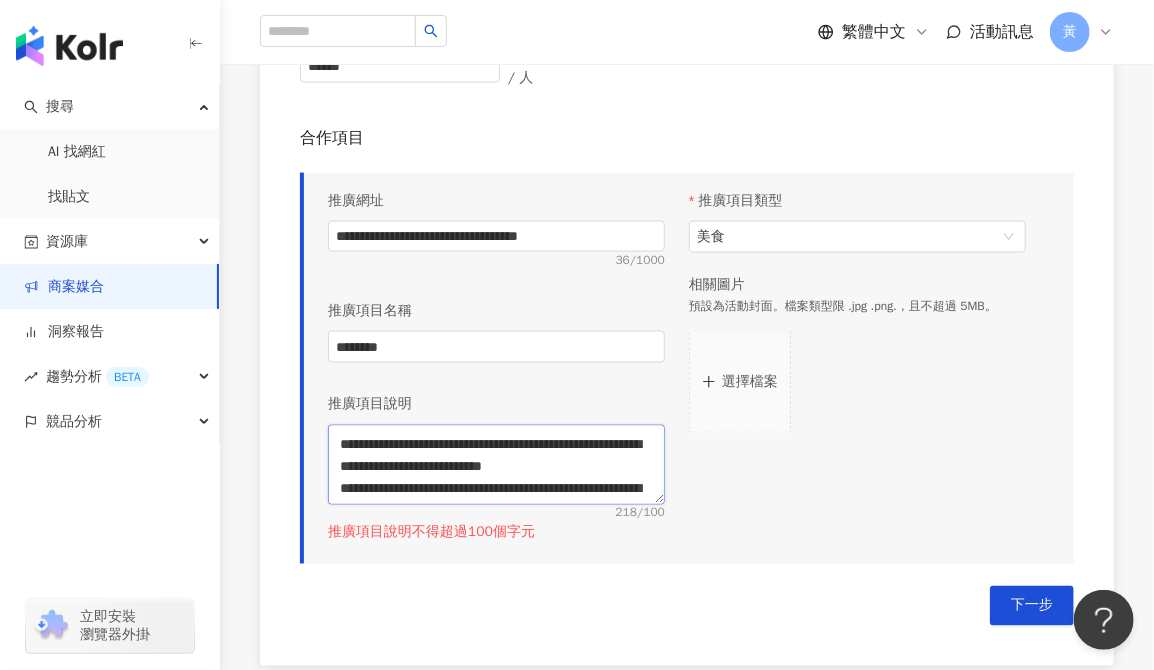 drag, startPoint x: 522, startPoint y: 458, endPoint x: 312, endPoint y: 417, distance: 213.96495 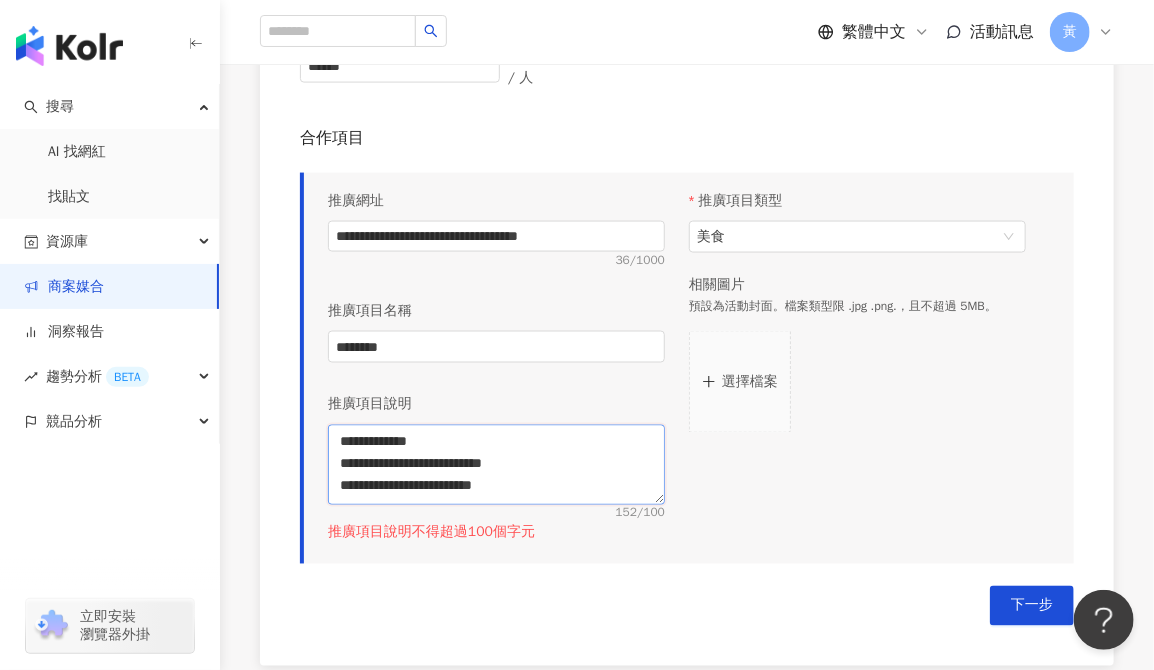 scroll, scrollTop: 157, scrollLeft: 0, axis: vertical 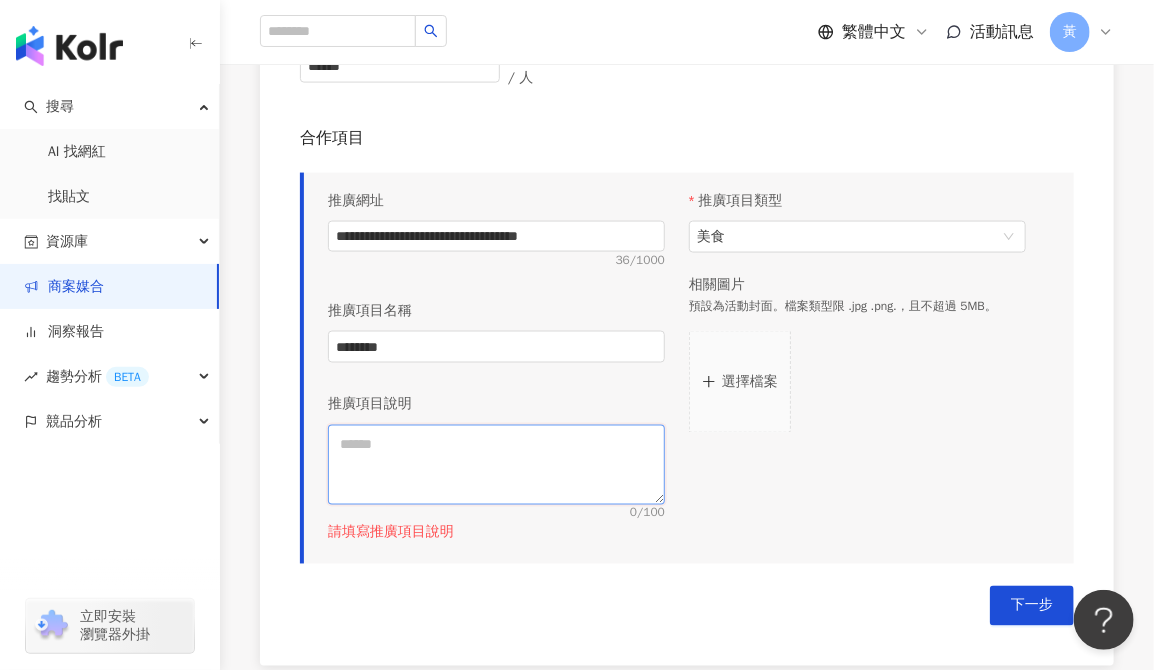 paste on "**********" 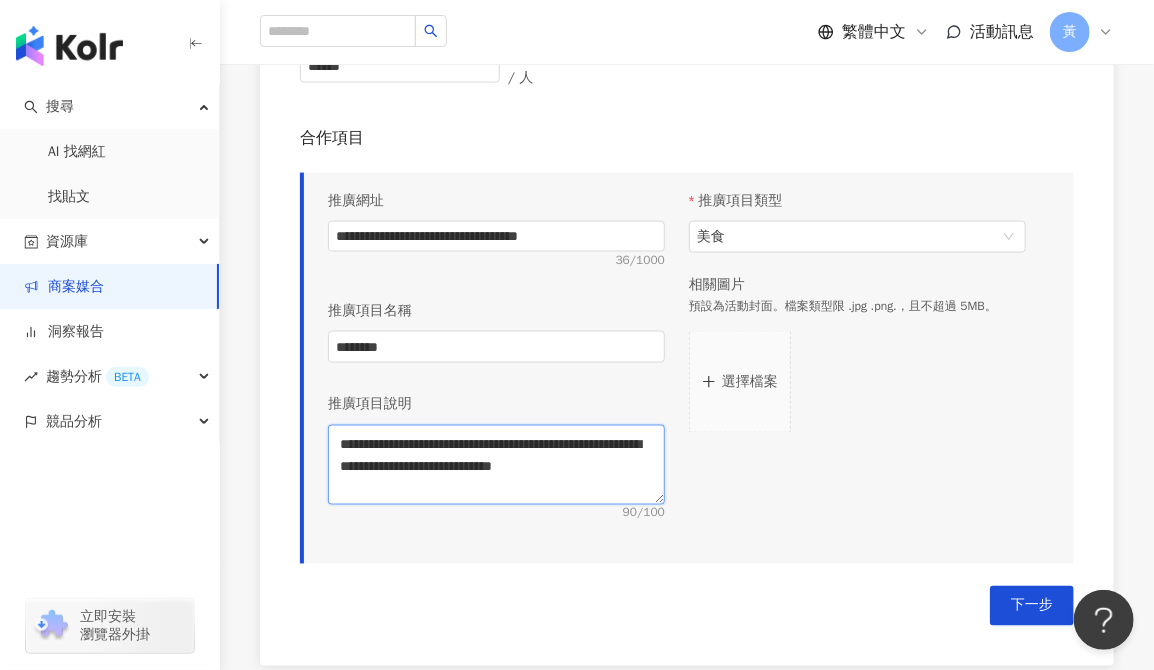scroll, scrollTop: 47, scrollLeft: 0, axis: vertical 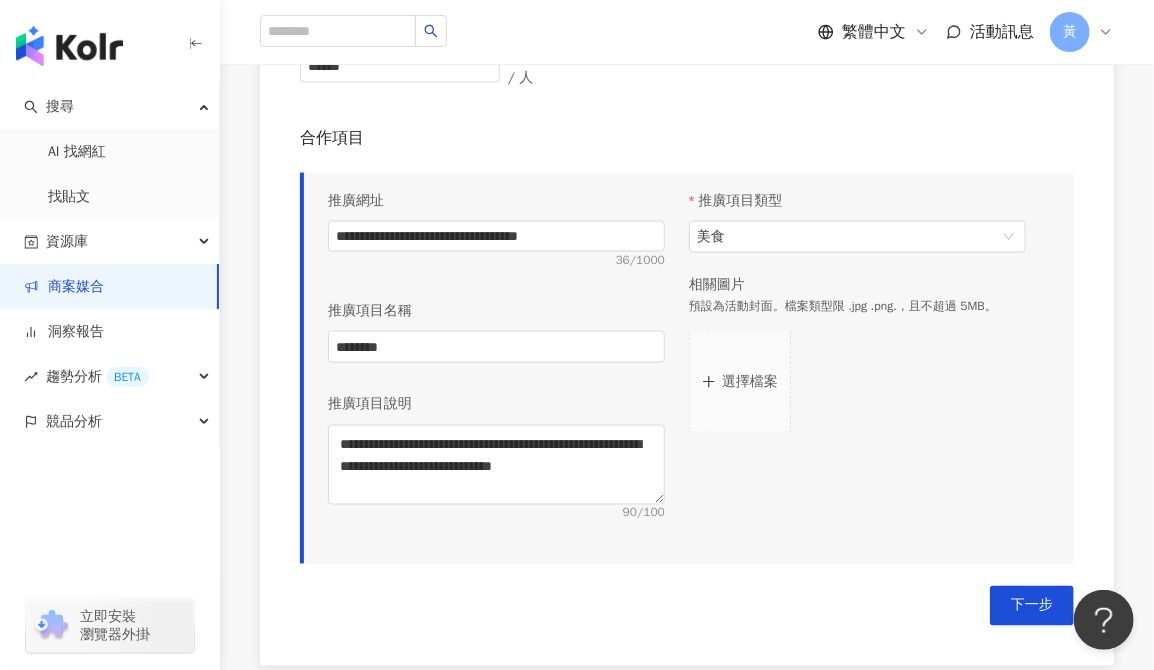 click on "推廣項目類型 美食 相關圖片 預設為活動封面。檔案類型限 .jpg .png.，且不超過 5MB。 選擇檔案" at bounding box center [857, 362] 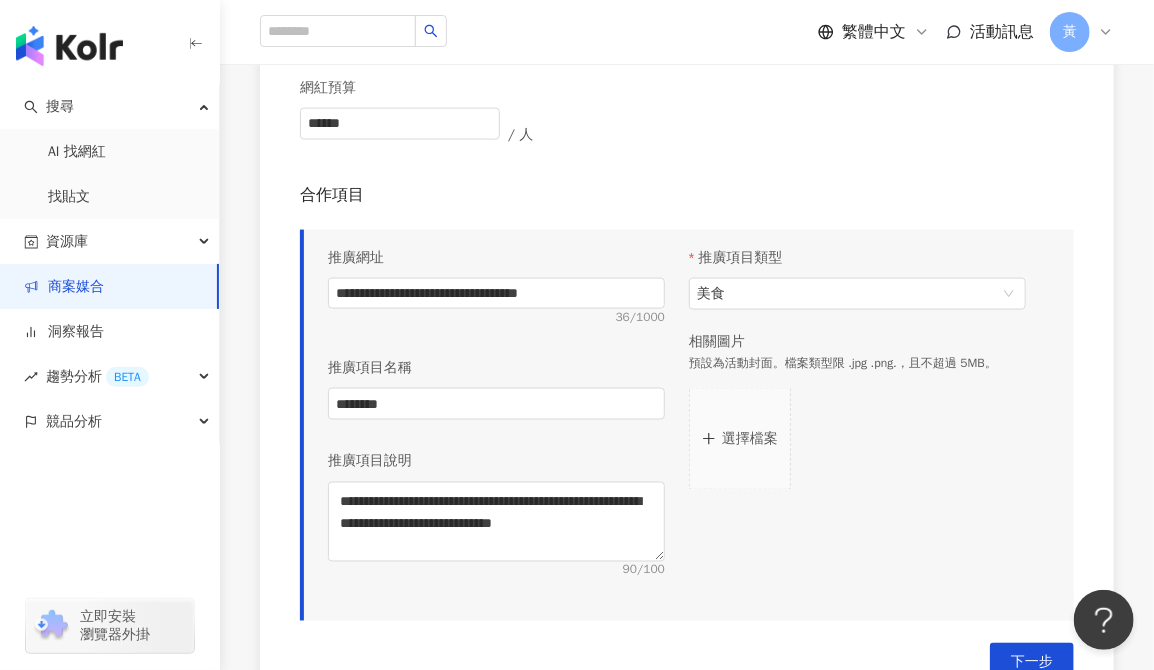 scroll, scrollTop: 992, scrollLeft: 0, axis: vertical 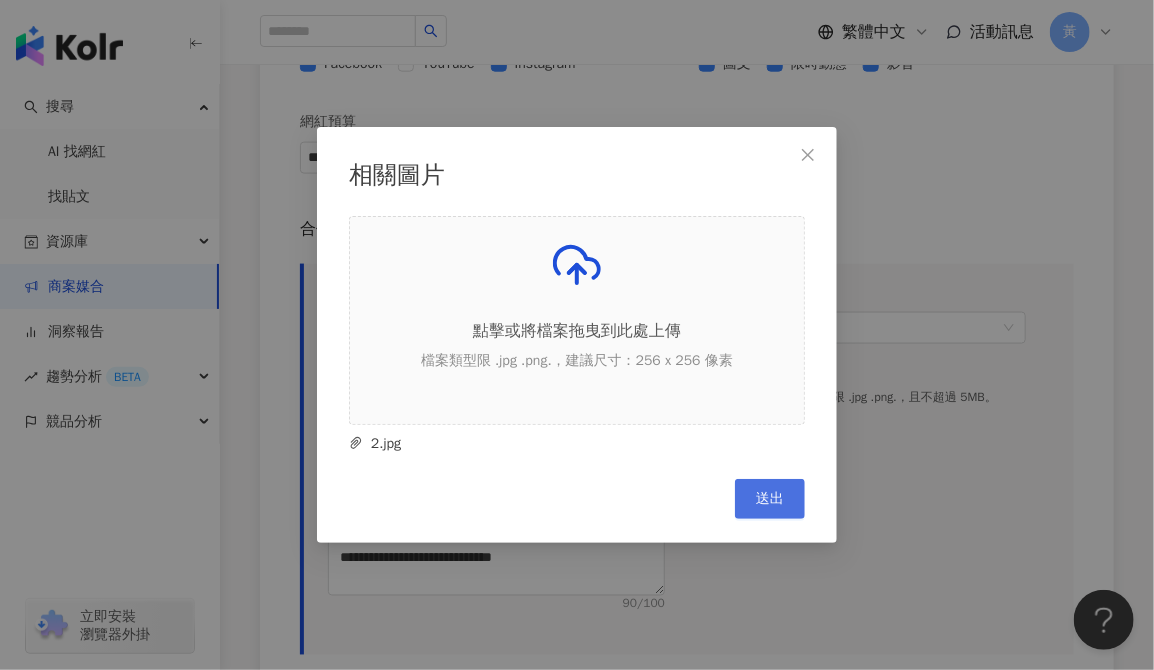 click on "送出" at bounding box center (770, 499) 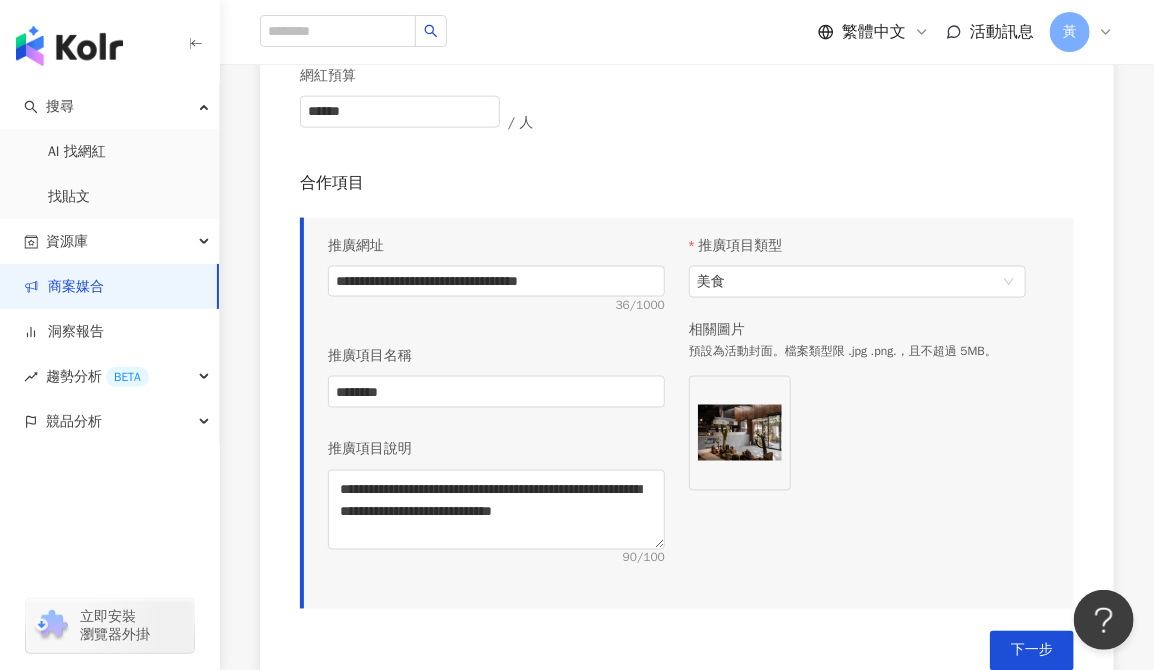 scroll, scrollTop: 1008, scrollLeft: 0, axis: vertical 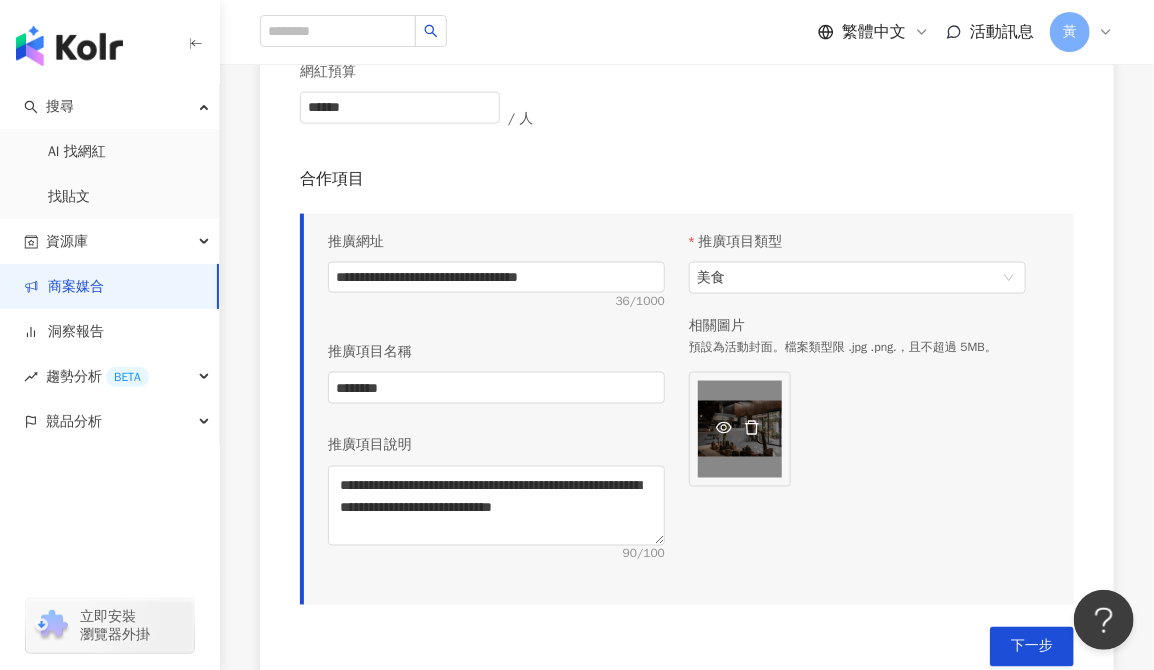 click 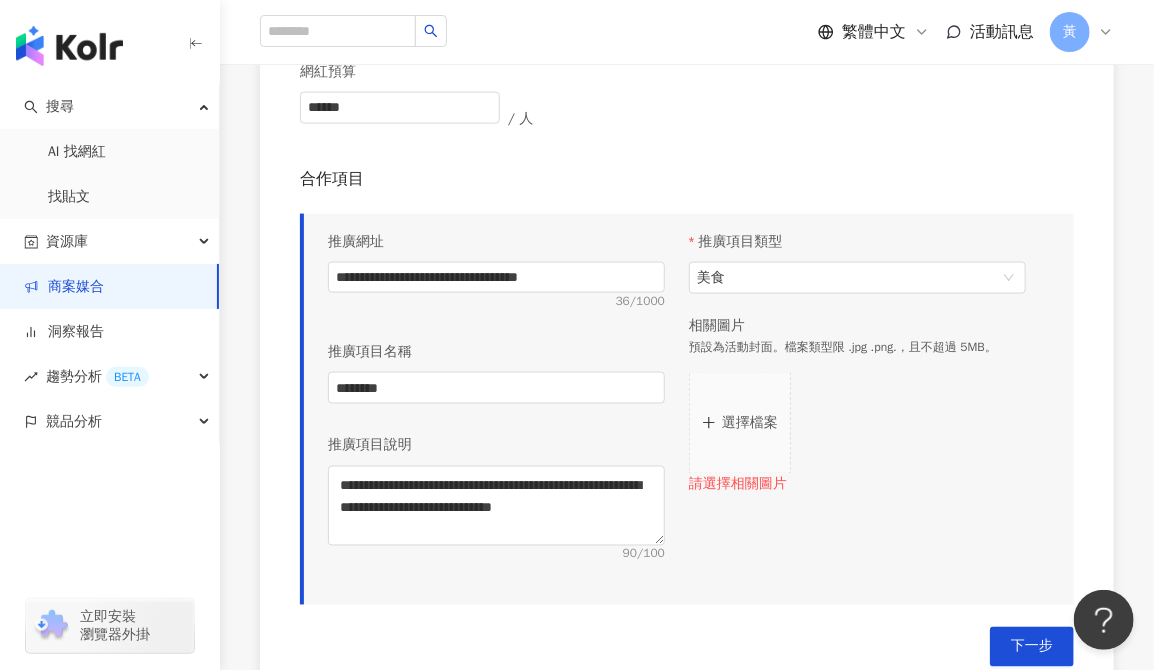 click on "選擇檔案" at bounding box center (750, 423) 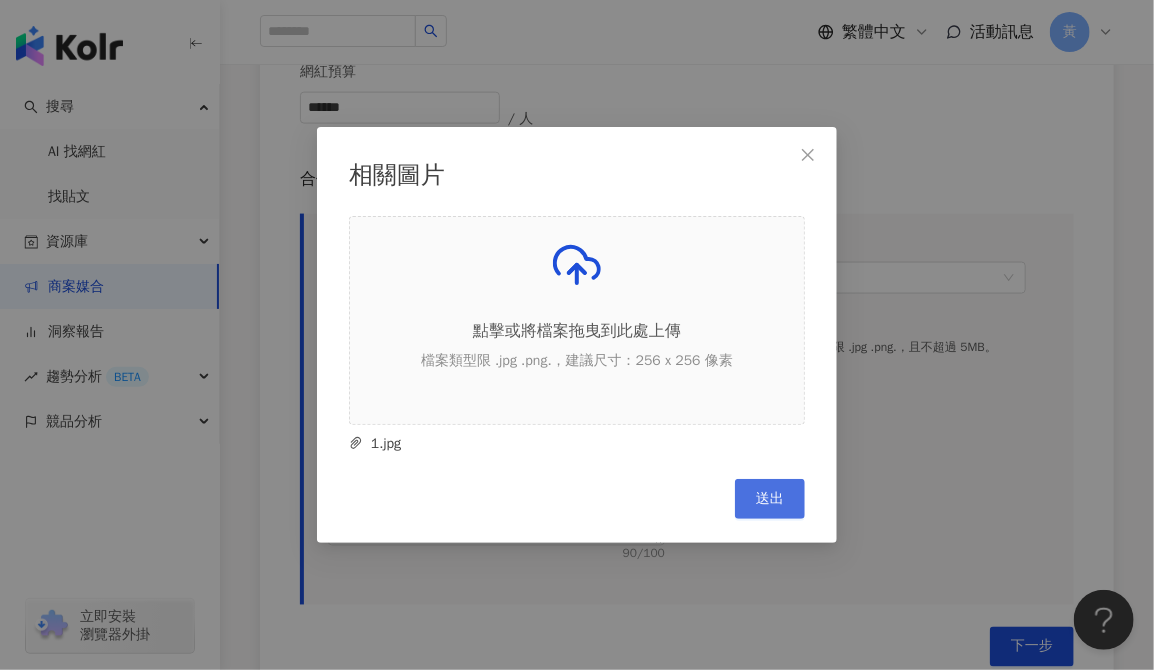 click on "送出" at bounding box center [770, 499] 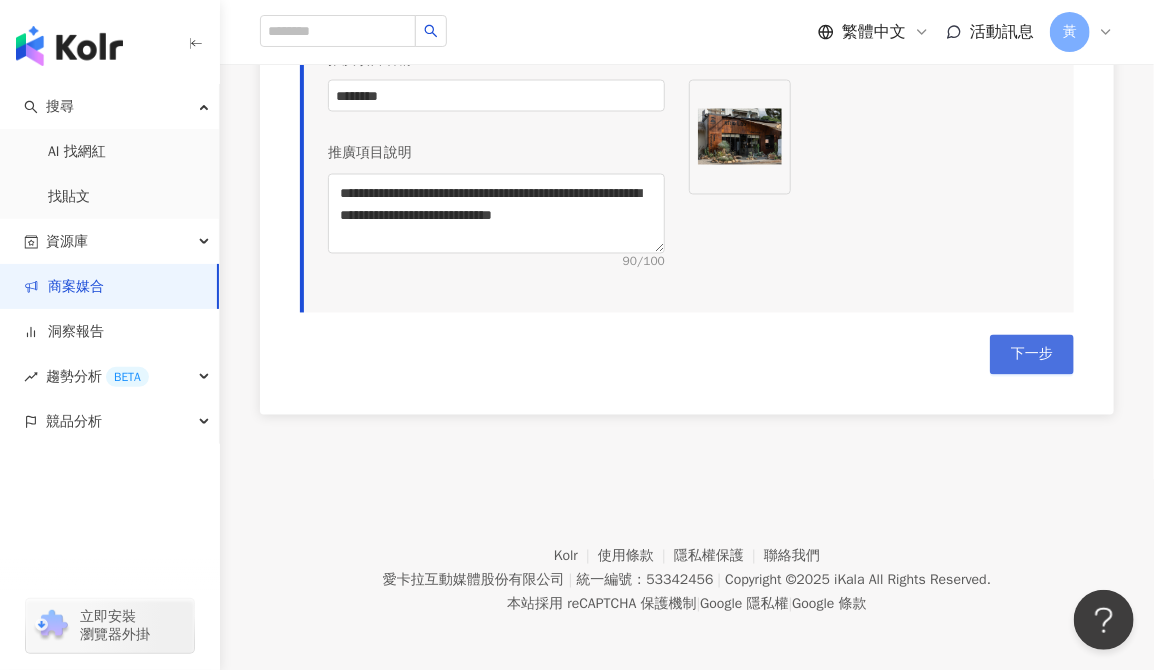 click on "下一步" at bounding box center [1032, 355] 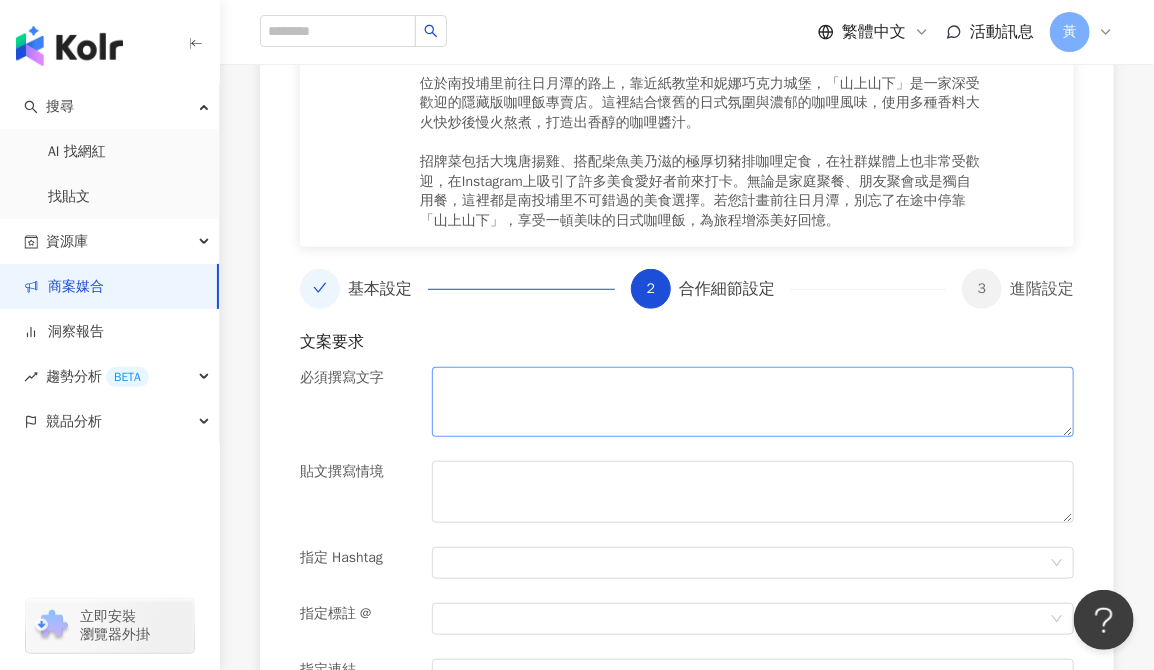 scroll, scrollTop: 392, scrollLeft: 0, axis: vertical 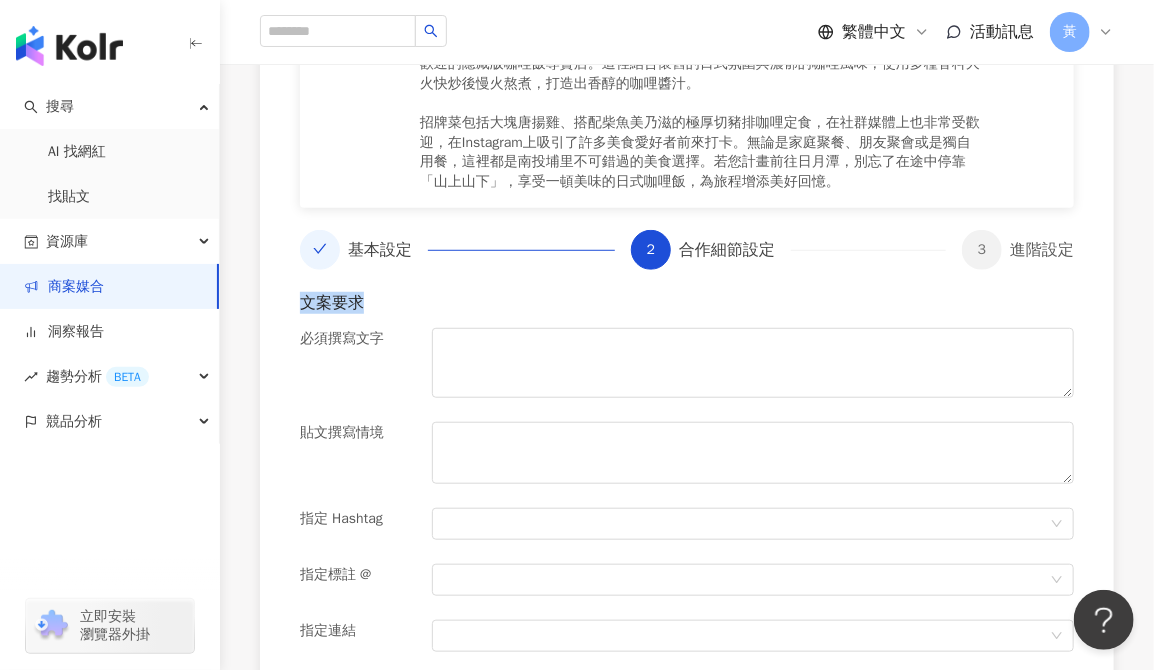 drag, startPoint x: 299, startPoint y: 297, endPoint x: 368, endPoint y: 305, distance: 69.46222 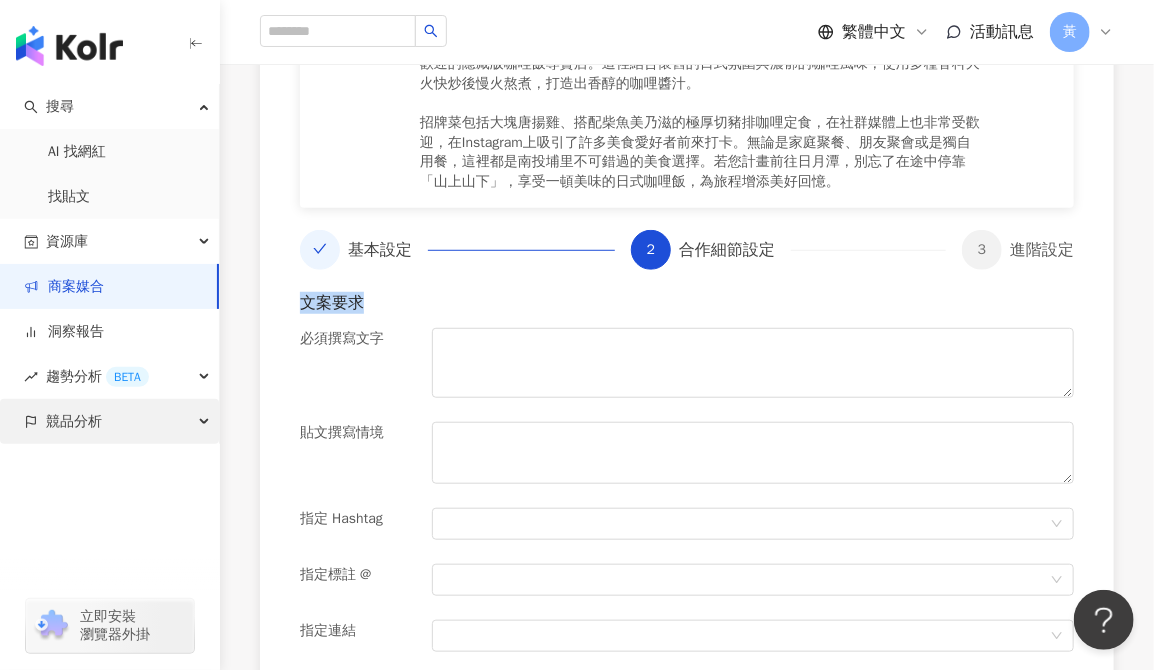 copy on "文案要求" 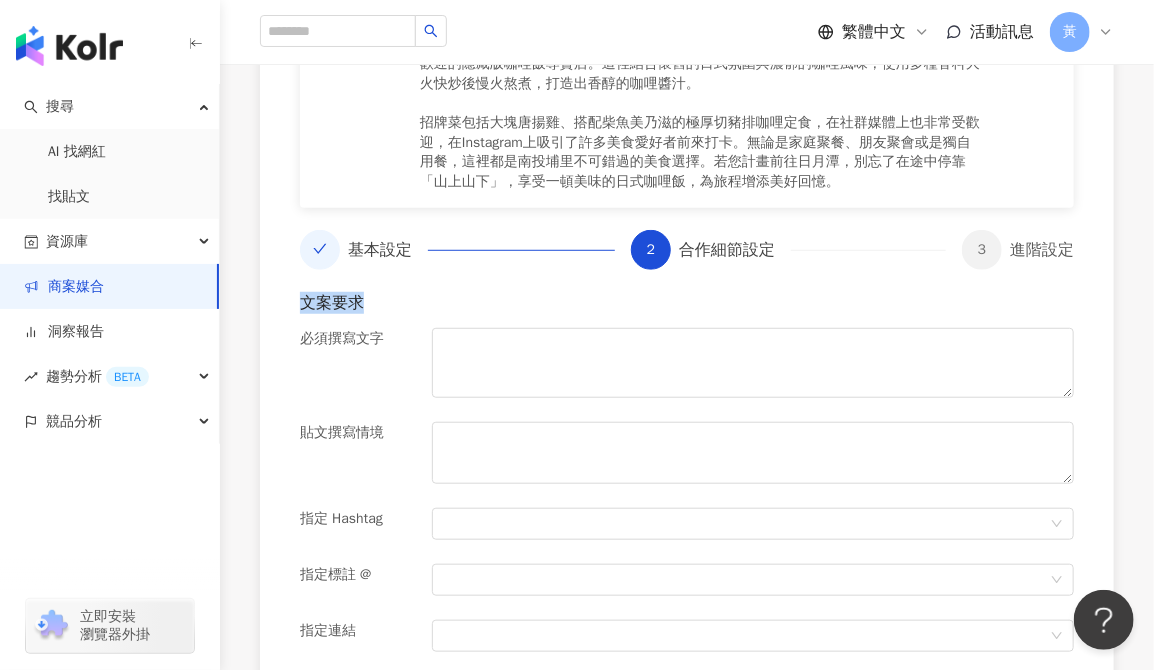 click on "文案要求" at bounding box center [687, 303] 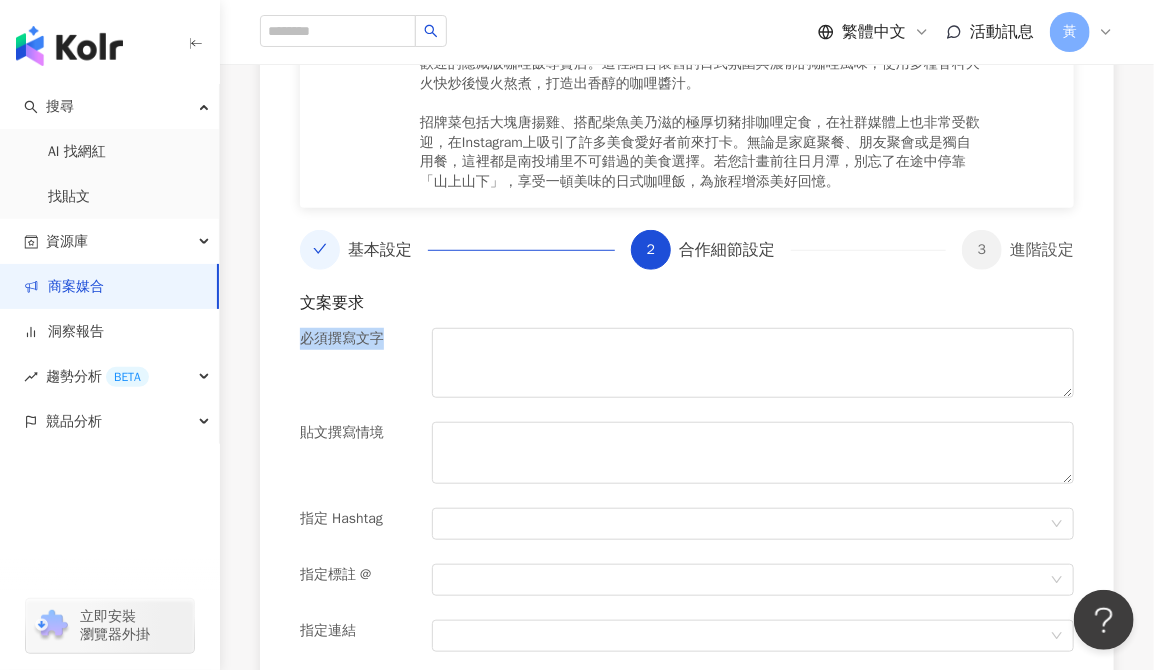 drag, startPoint x: 310, startPoint y: 344, endPoint x: 392, endPoint y: 347, distance: 82.05486 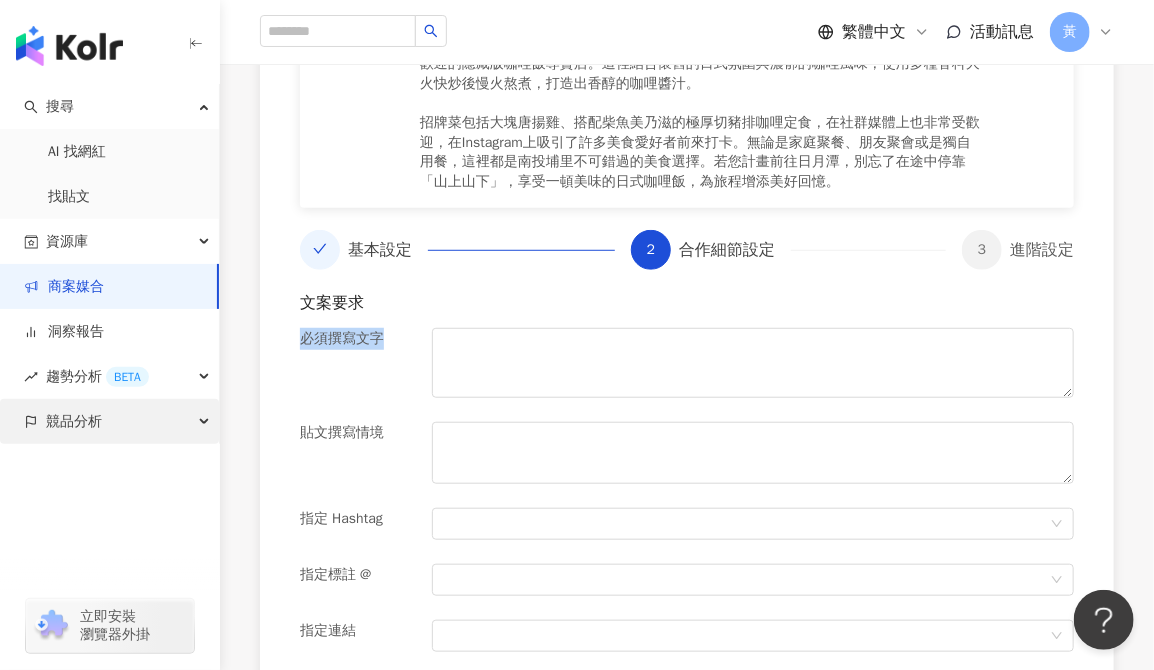copy on "必須撰寫文字" 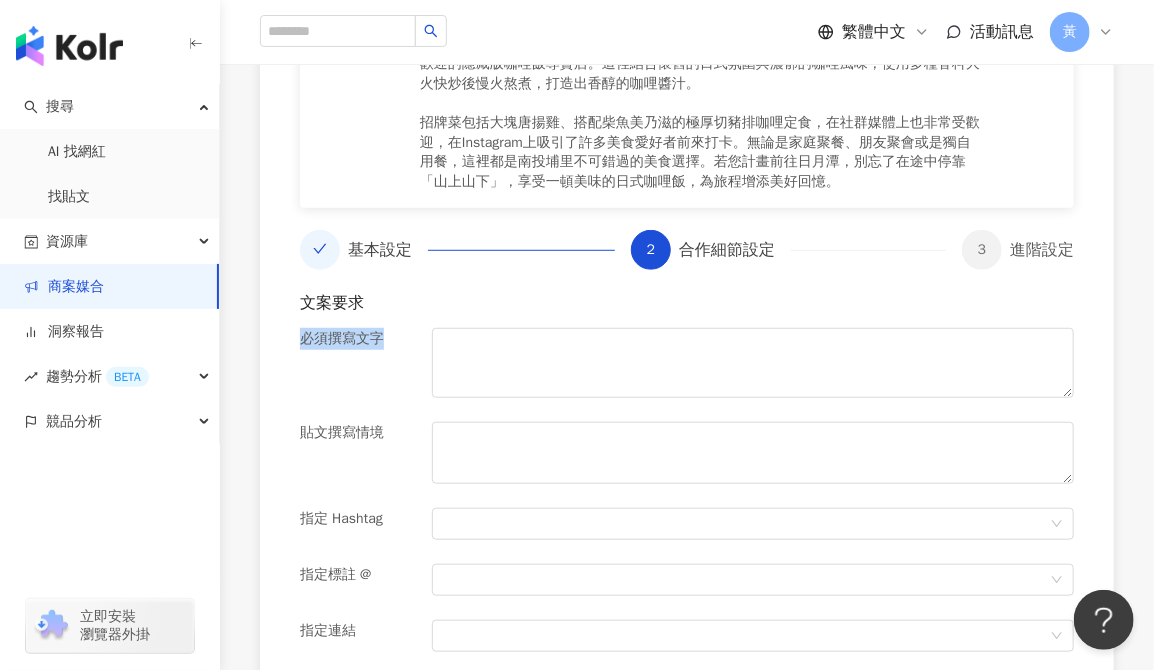 click on "文案要求" at bounding box center (687, 303) 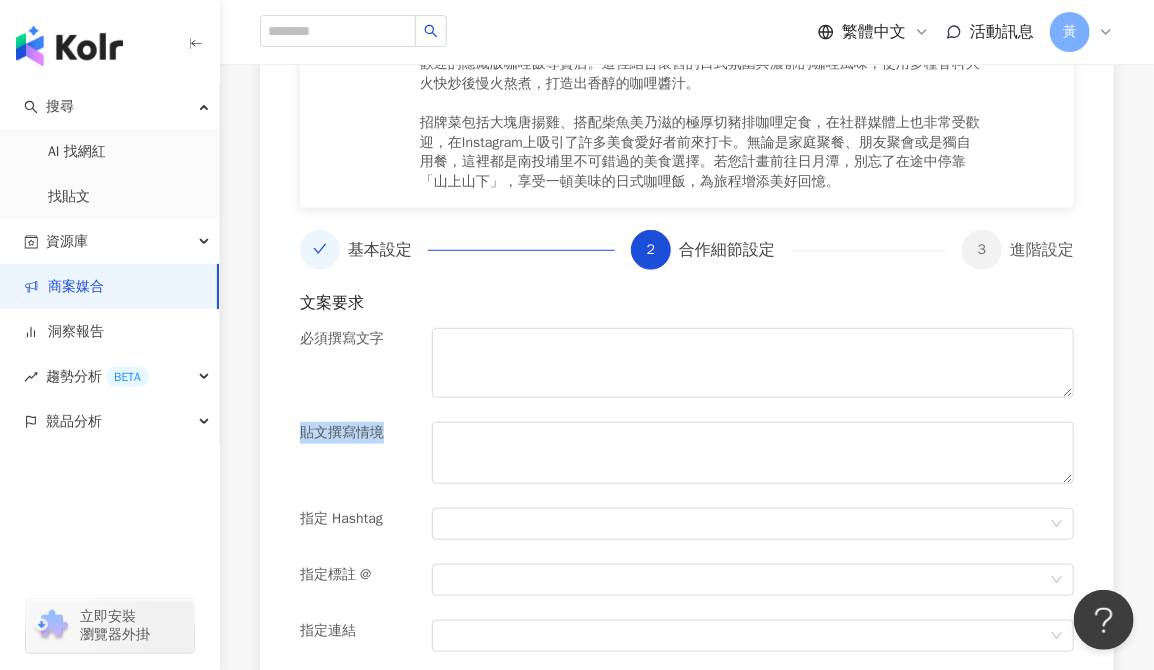 drag, startPoint x: 301, startPoint y: 427, endPoint x: 384, endPoint y: 431, distance: 83.09633 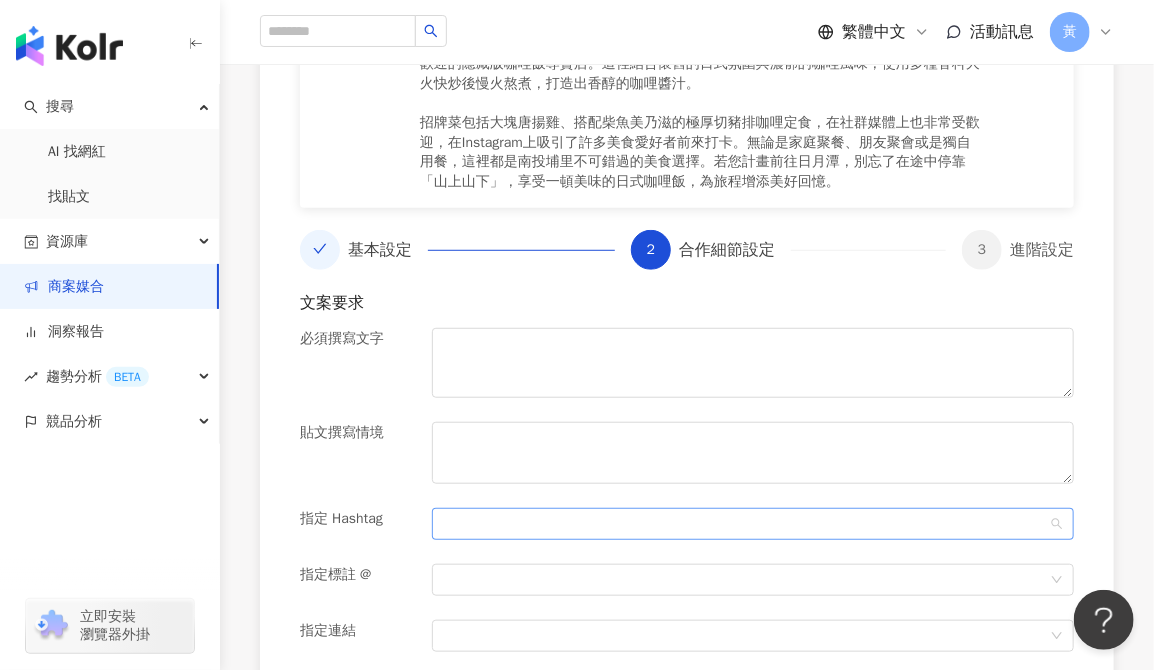 click at bounding box center [742, 523] 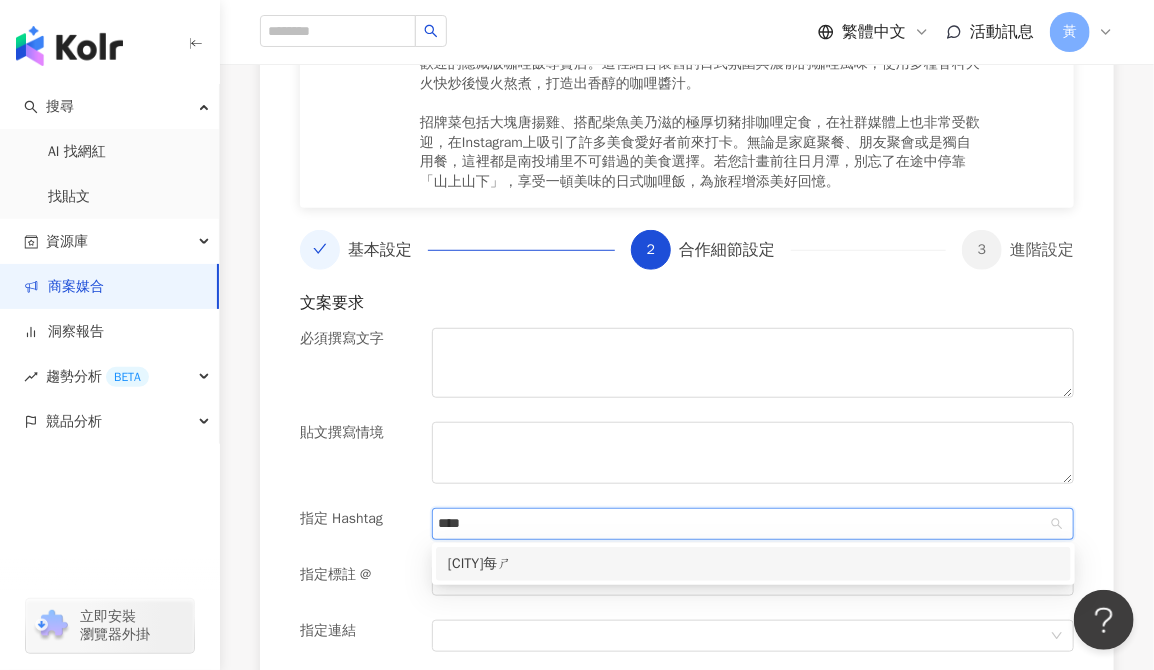 type on "****" 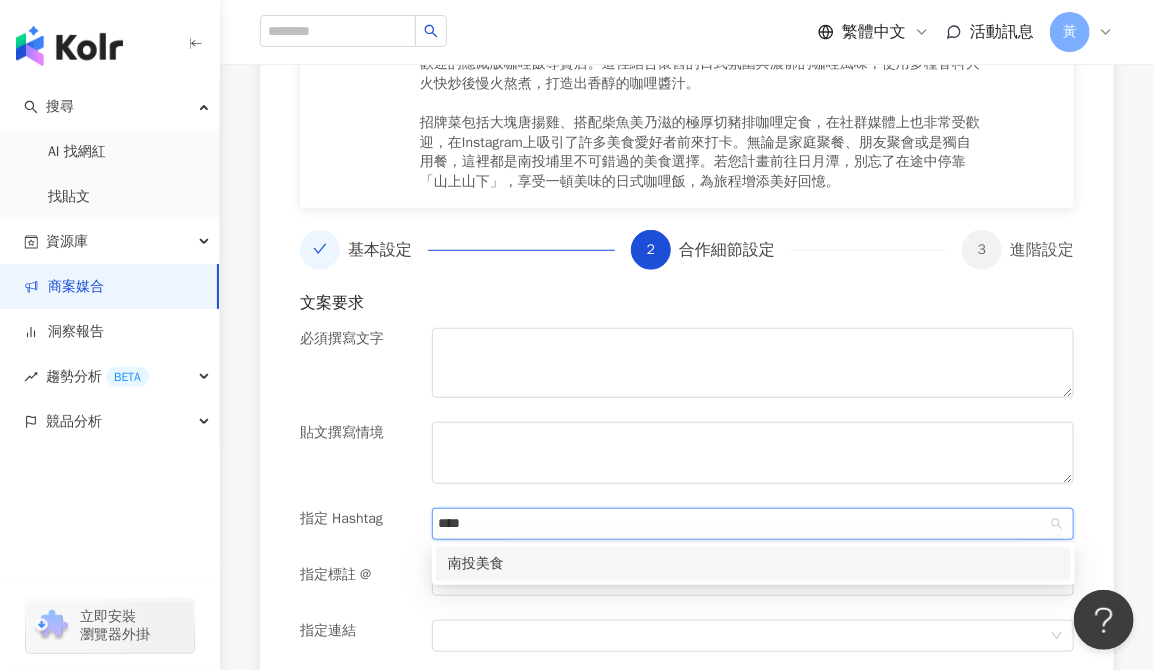 click on "南投美食" at bounding box center [753, 564] 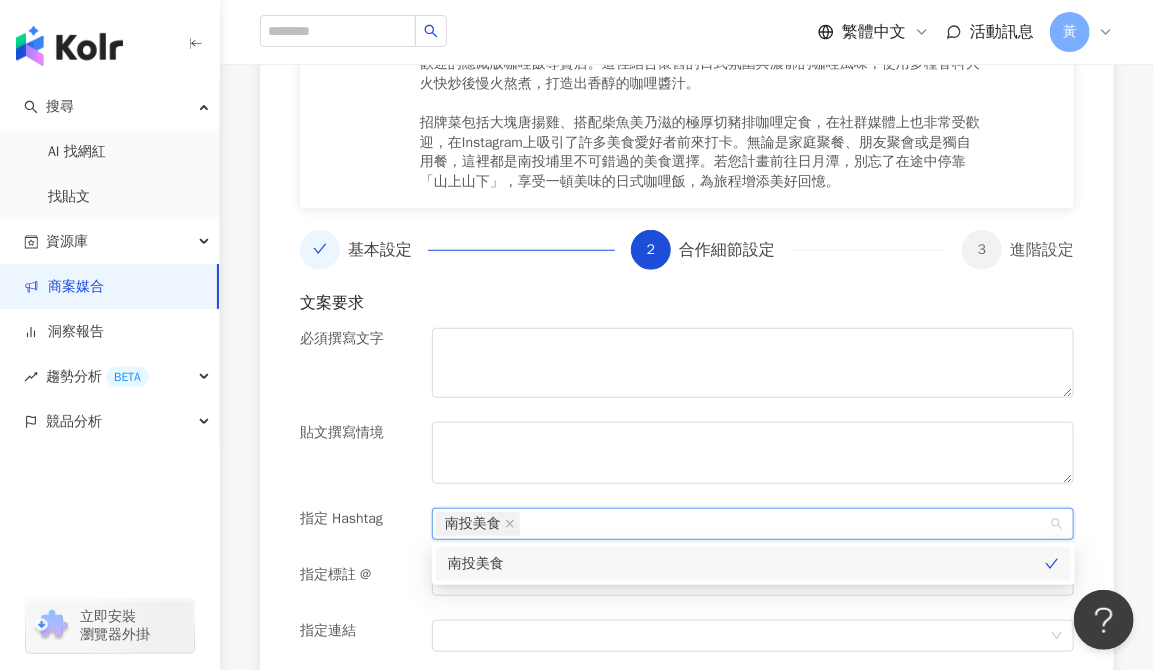 click on "南投美食" at bounding box center (746, 564) 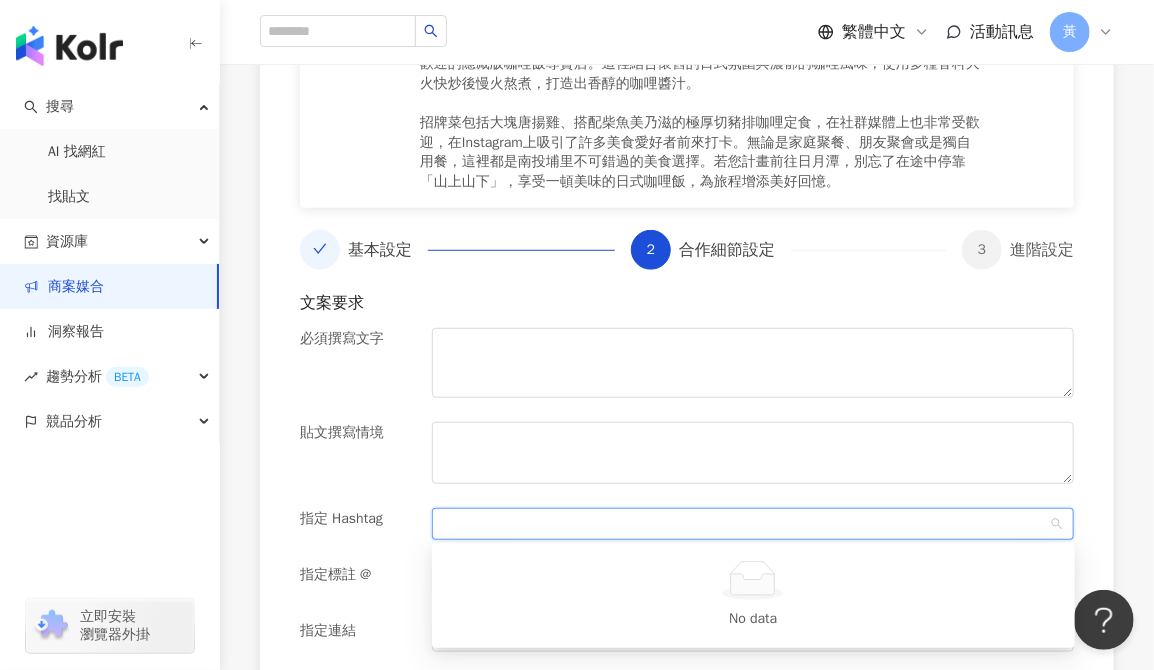 click at bounding box center (742, 523) 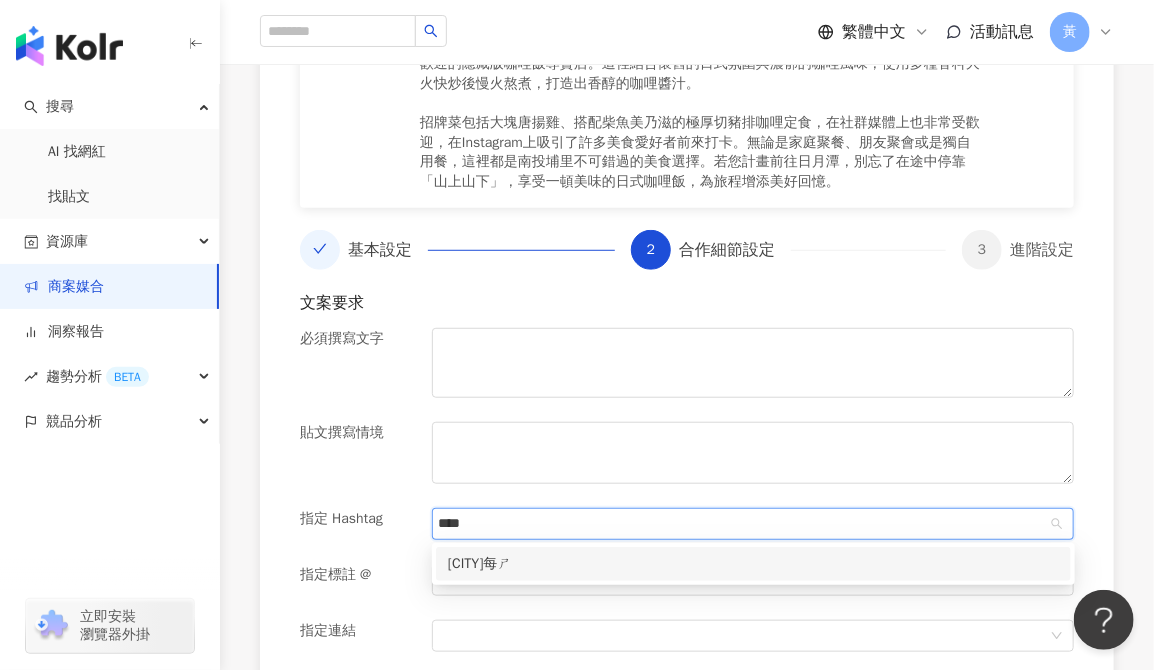 type on "****" 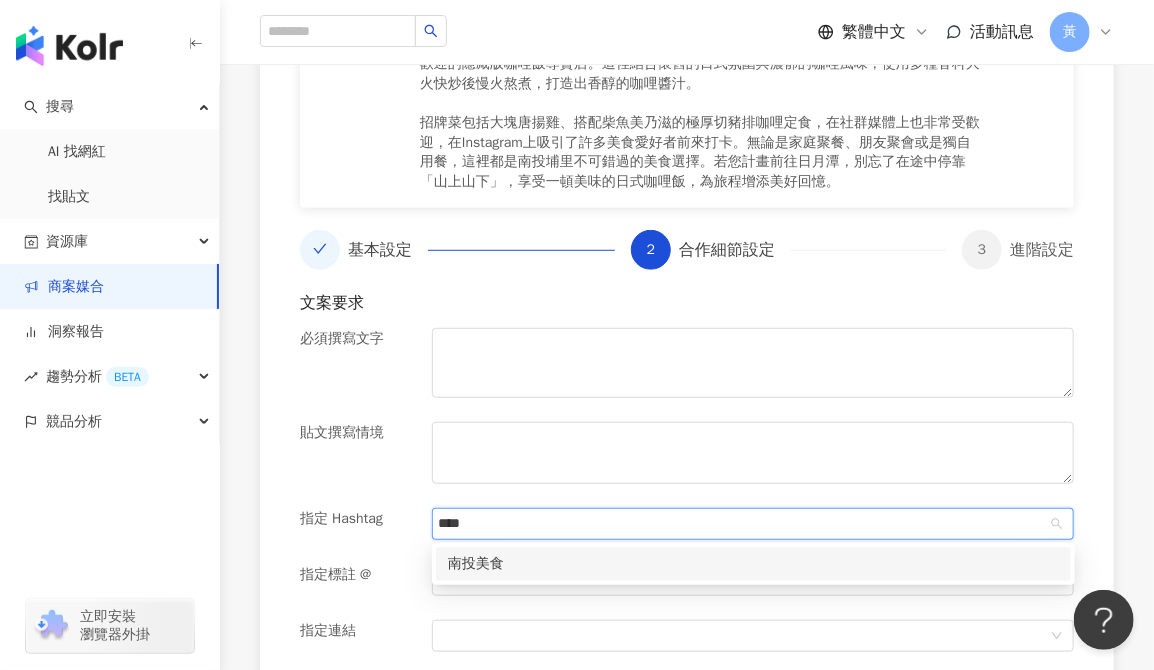 click on "南投美食" at bounding box center (753, 564) 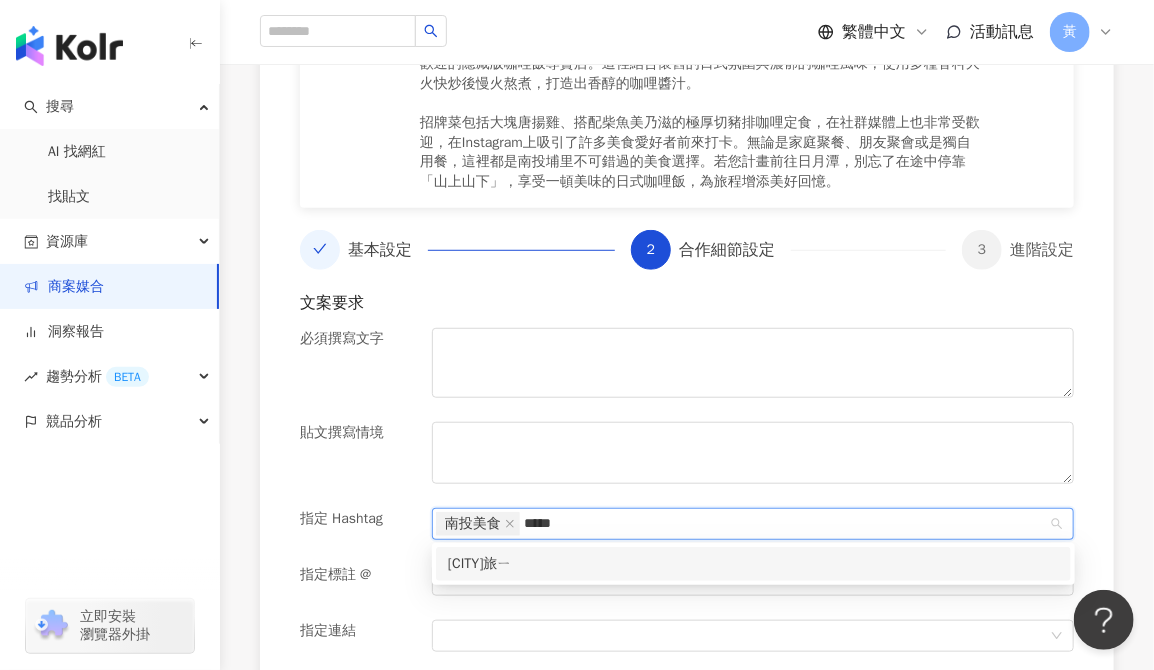 type on "****" 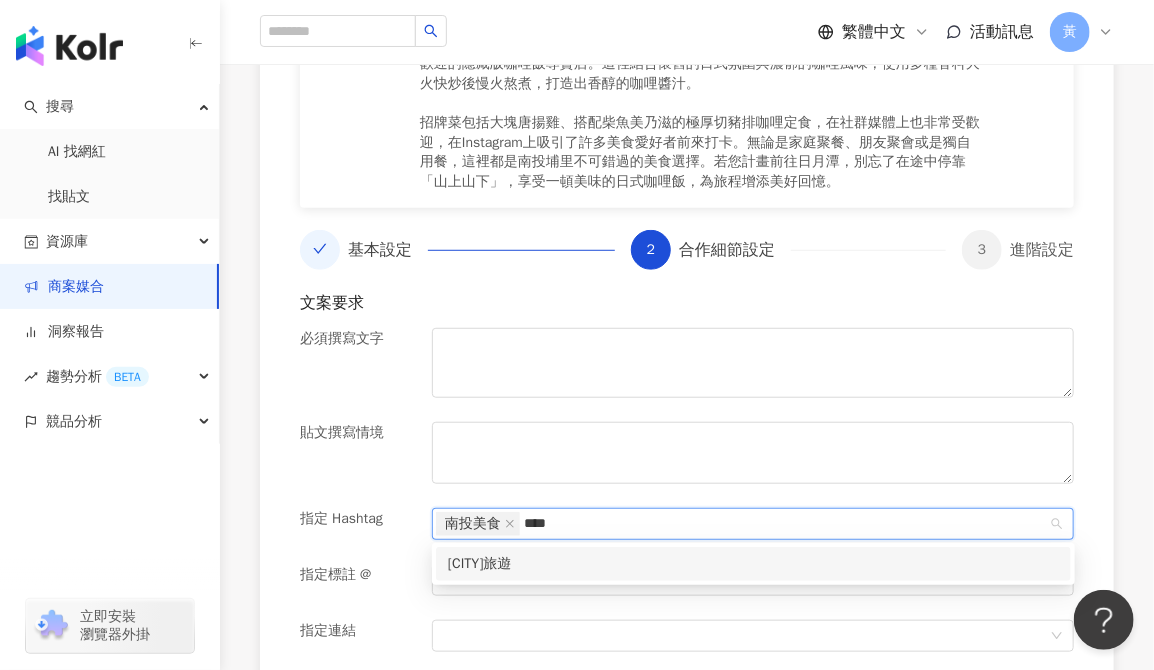 click on "[CITY]旅遊" at bounding box center [753, 564] 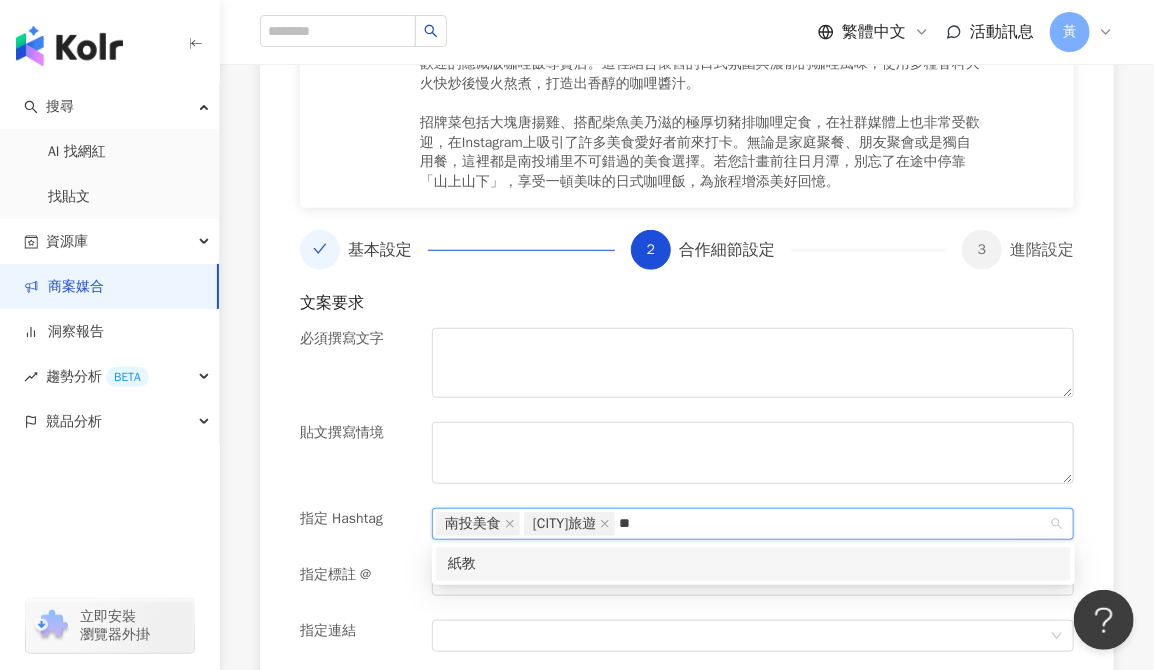 type on "*" 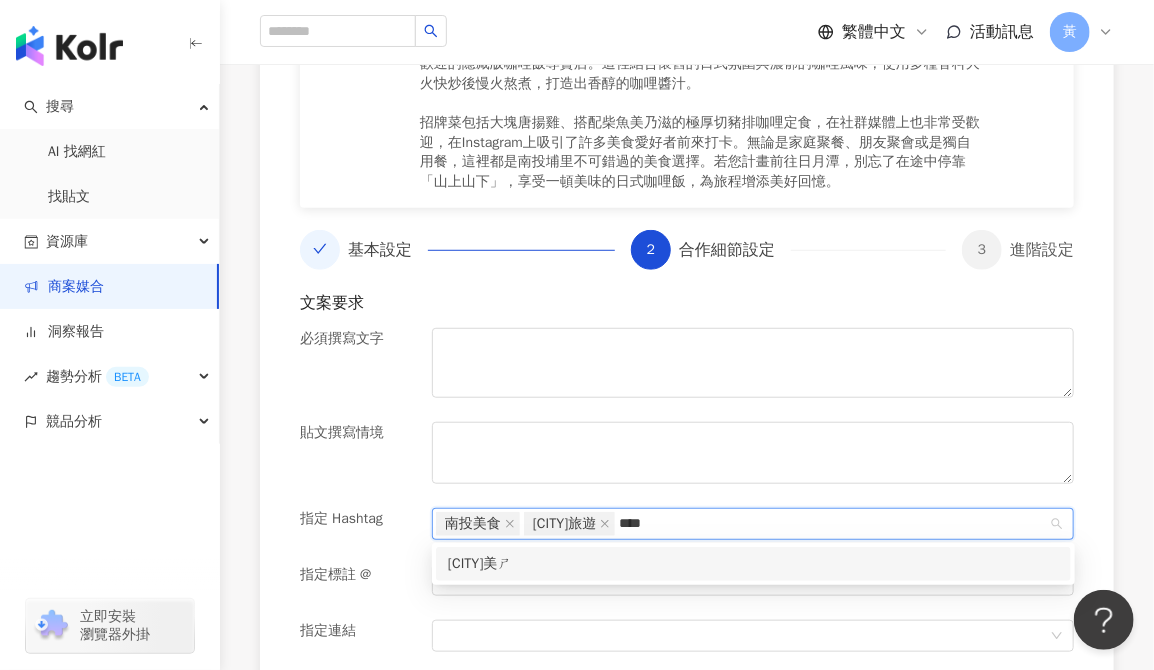 type on "****" 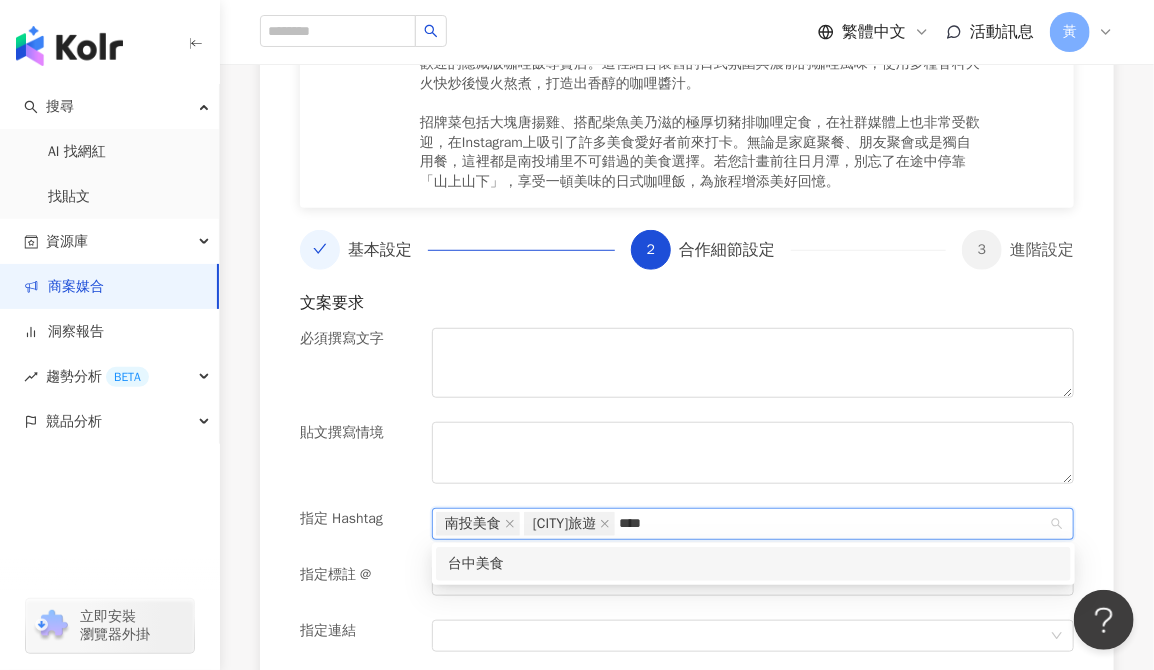 click on "台中美食" at bounding box center (753, 564) 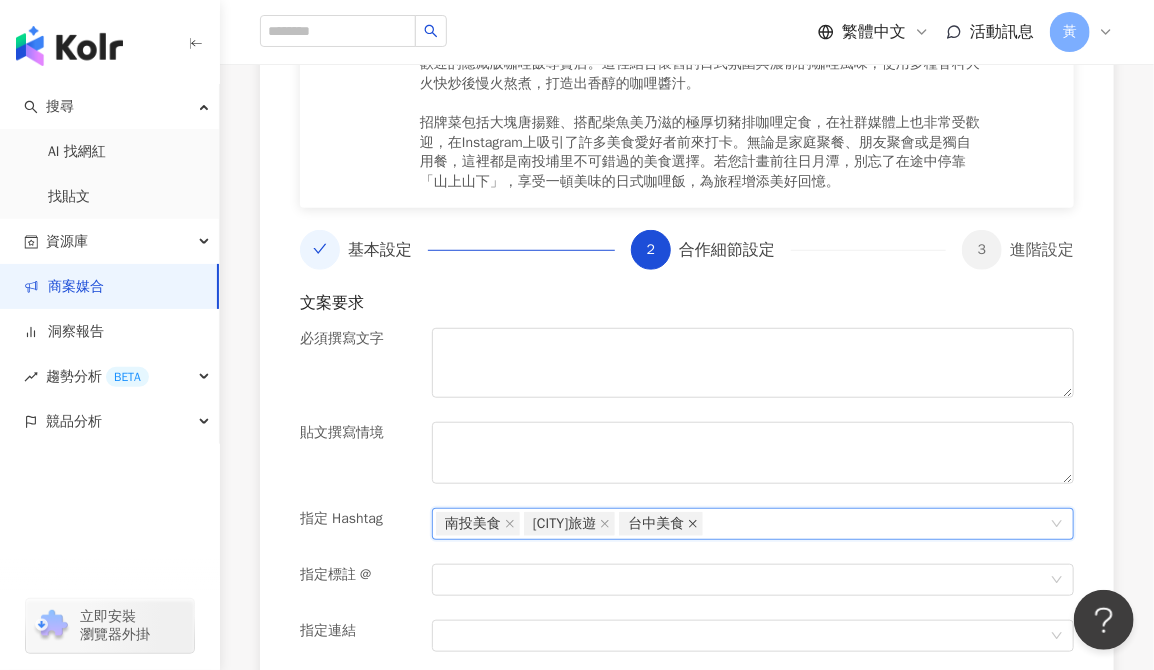 click at bounding box center [693, 524] 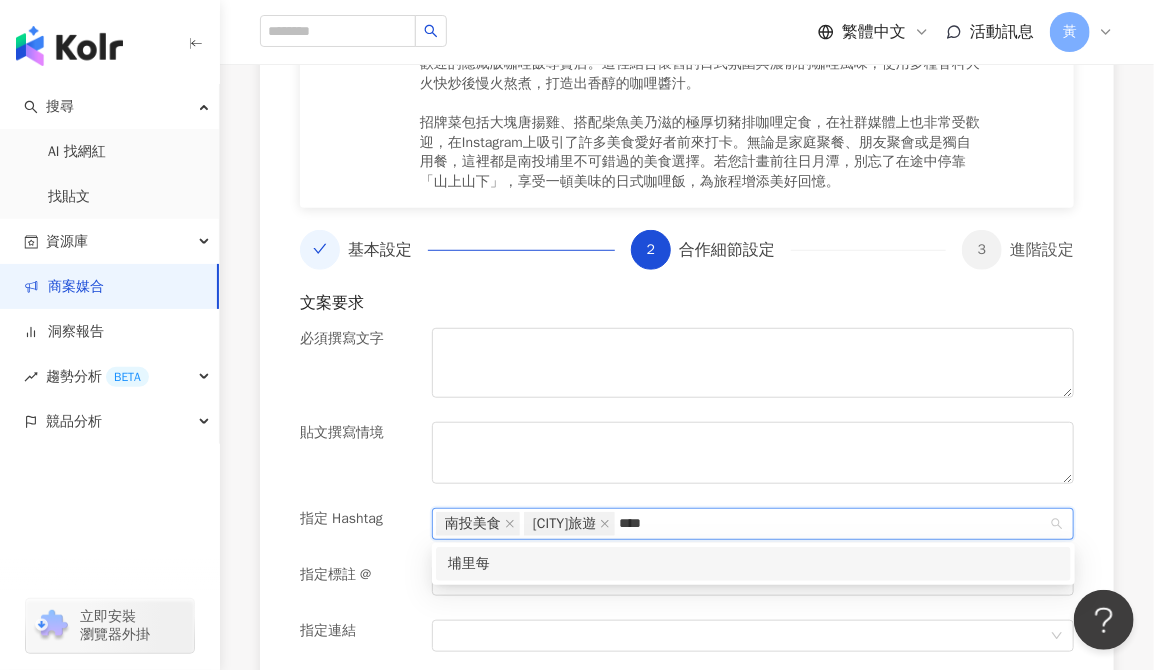 type on "****" 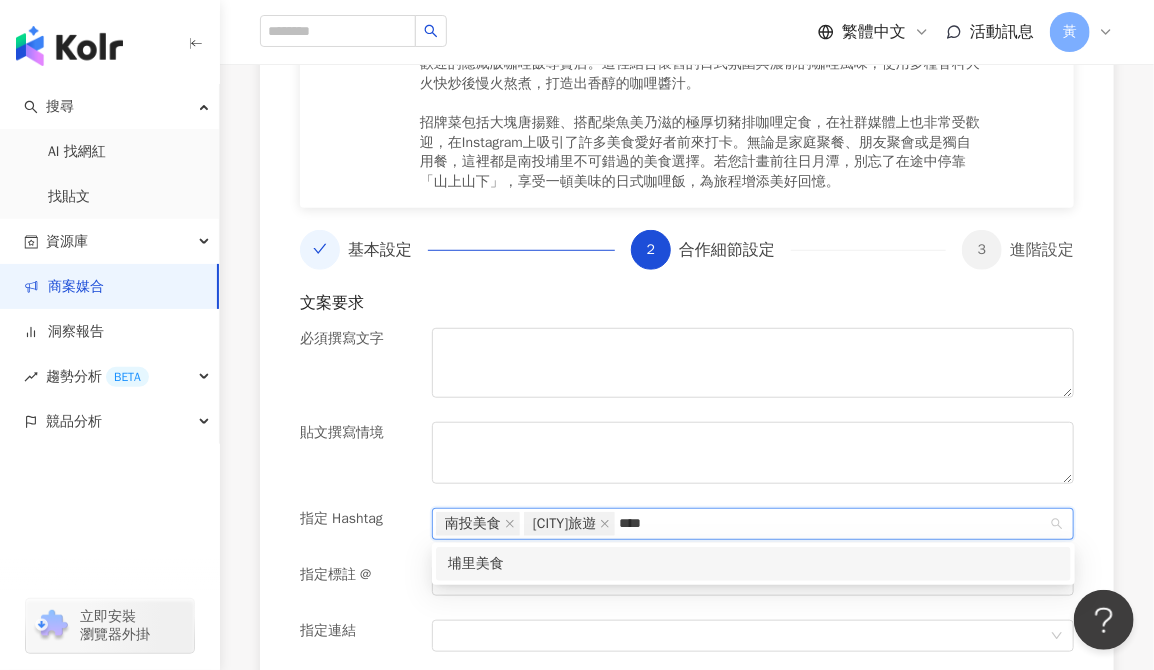 click on "埔里美食" at bounding box center (753, 564) 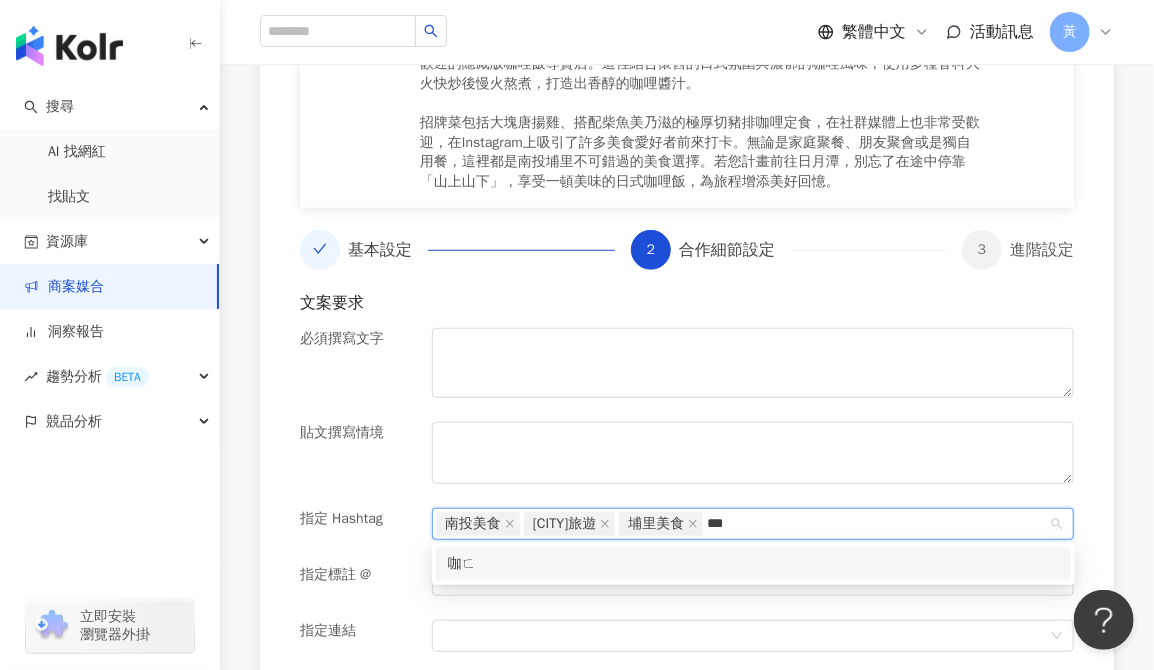 type on "**" 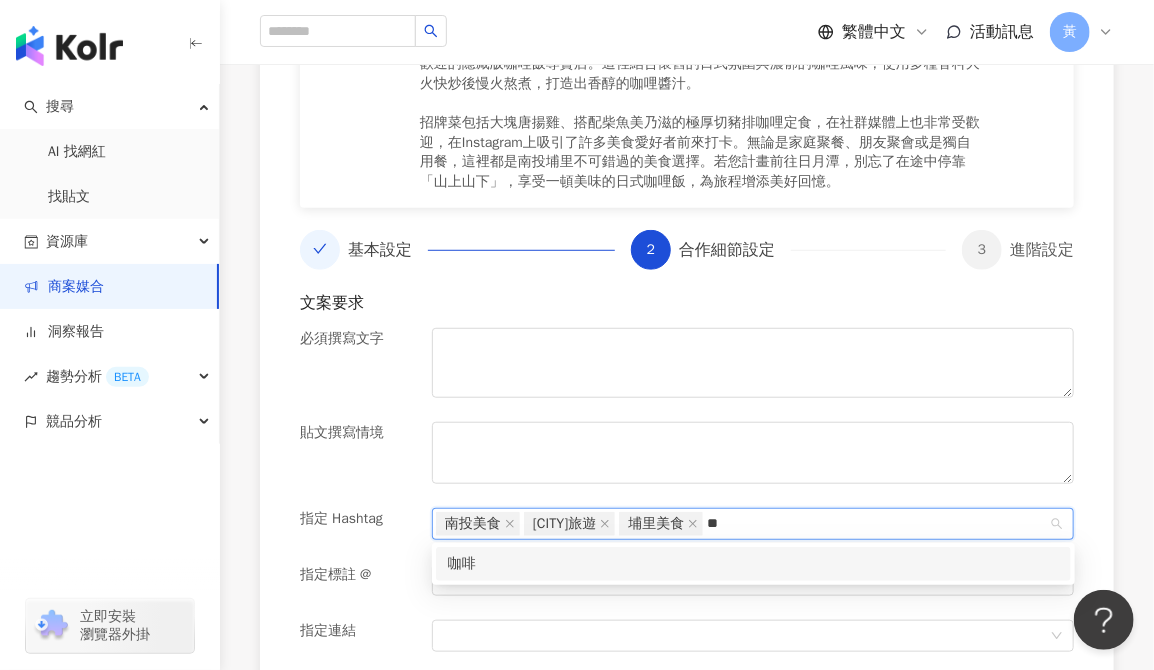 scroll, scrollTop: 0, scrollLeft: 0, axis: both 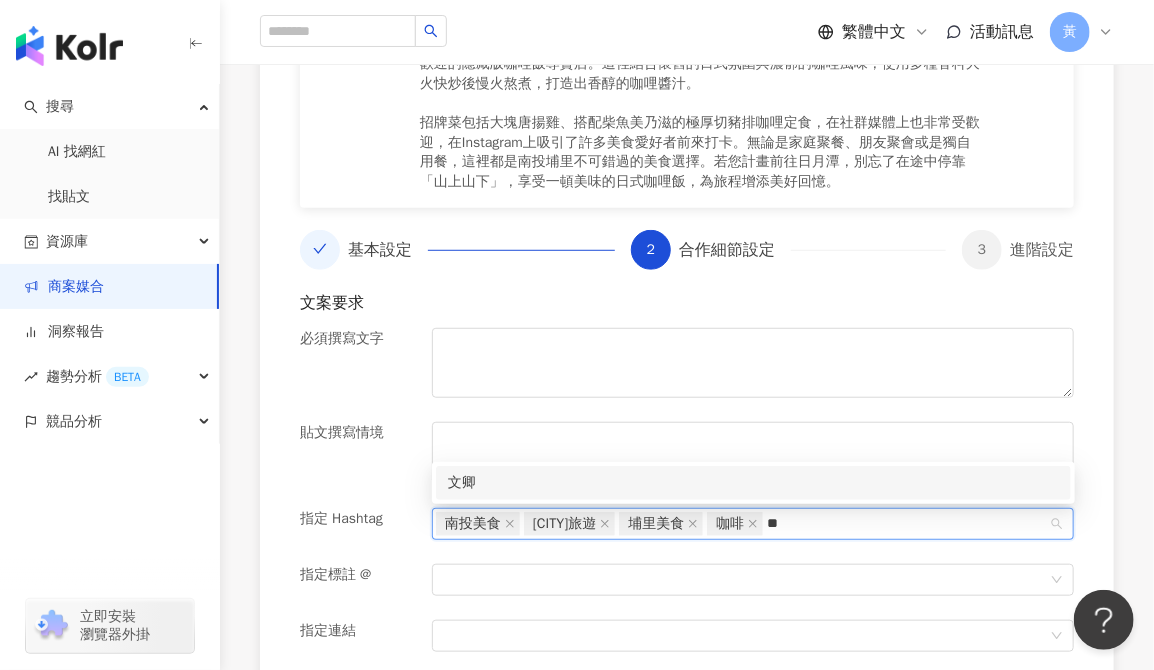 type on "**" 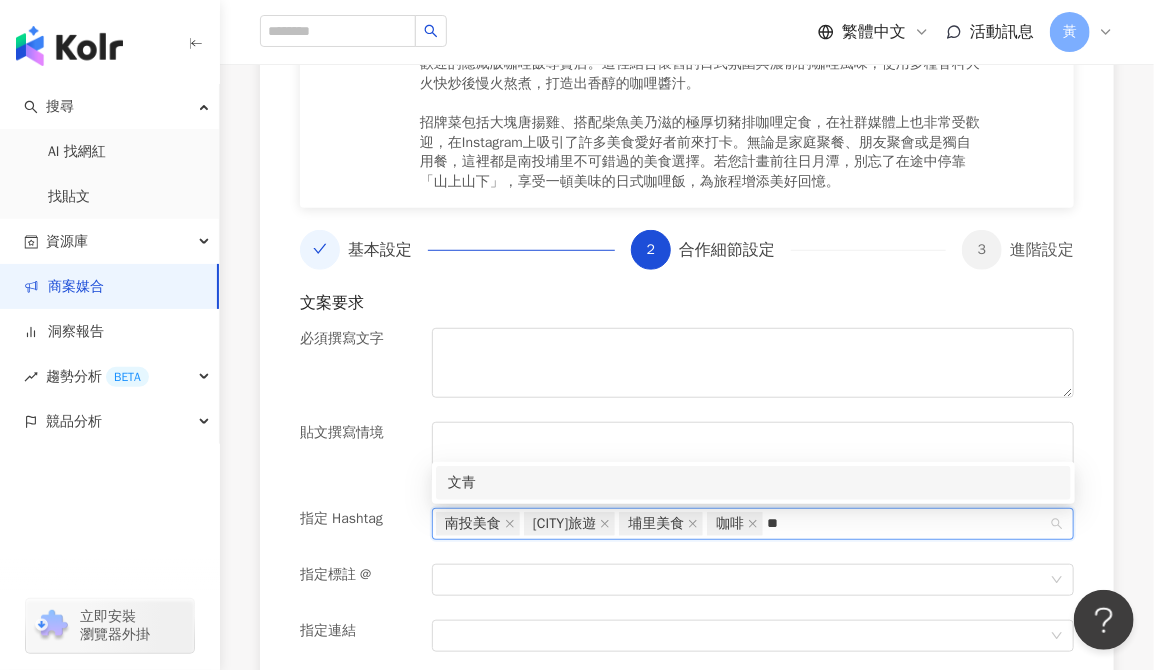 click on "文青" at bounding box center (753, 483) 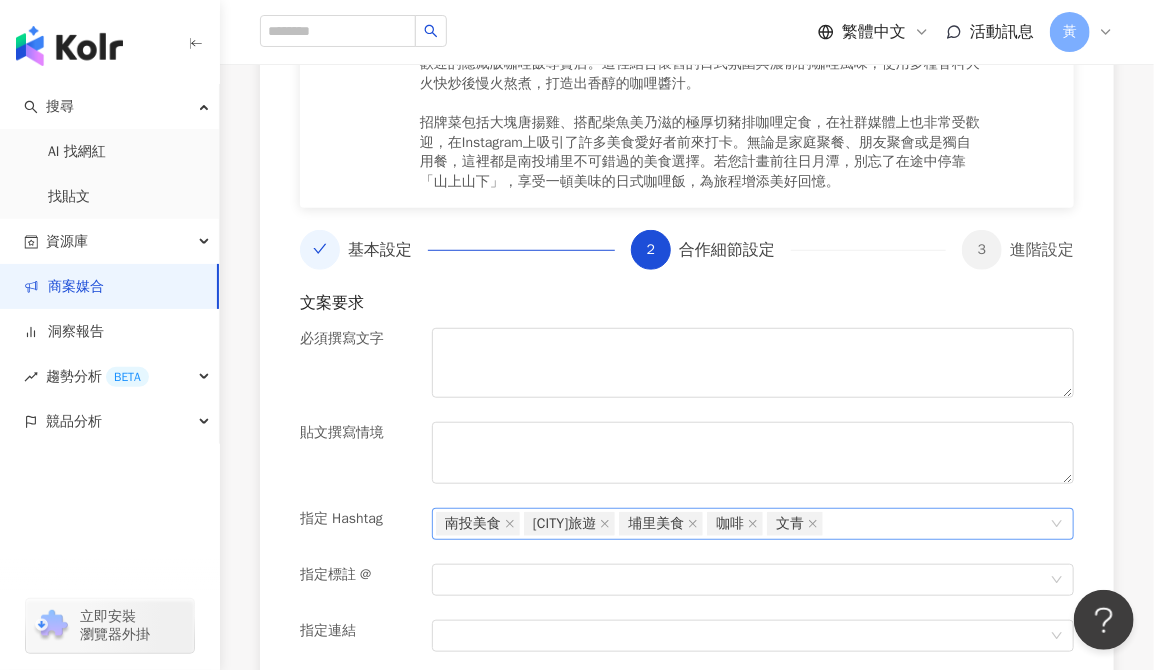 drag, startPoint x: 879, startPoint y: 296, endPoint x: 868, endPoint y: 301, distance: 12.083046 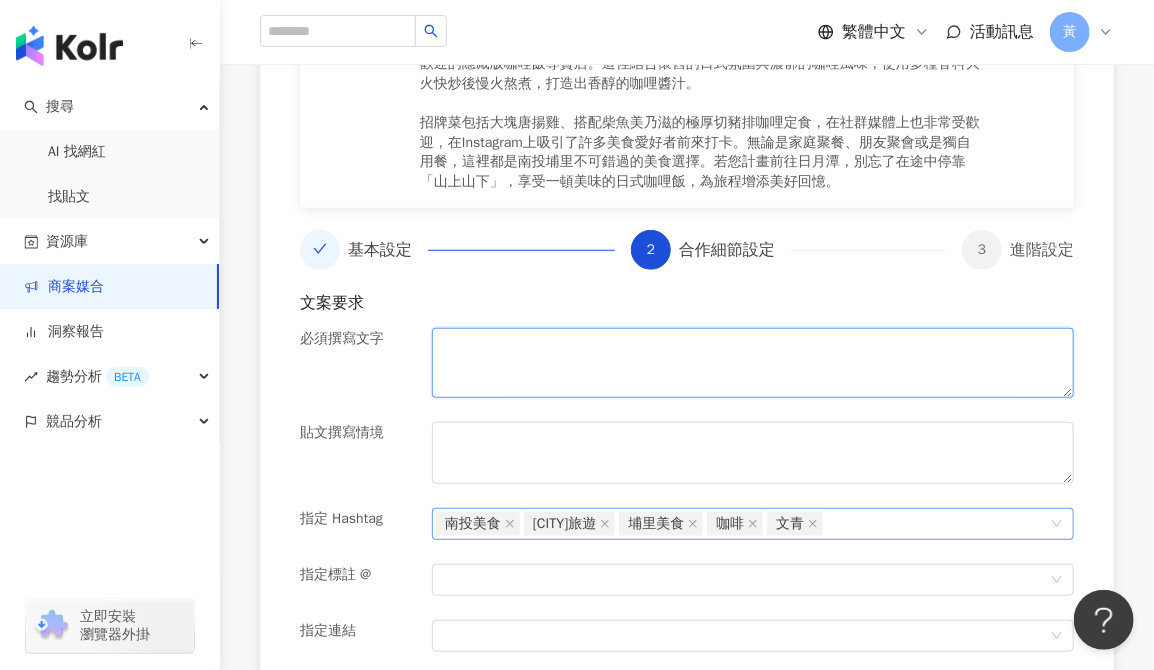 click at bounding box center (753, 363) 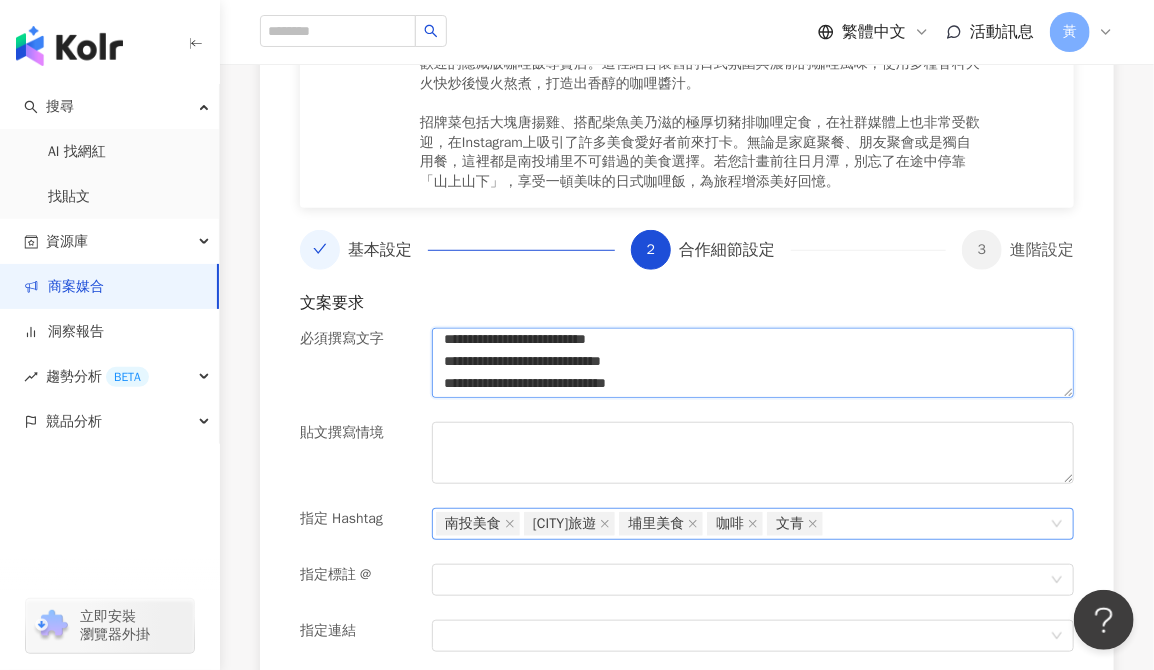scroll, scrollTop: 12, scrollLeft: 0, axis: vertical 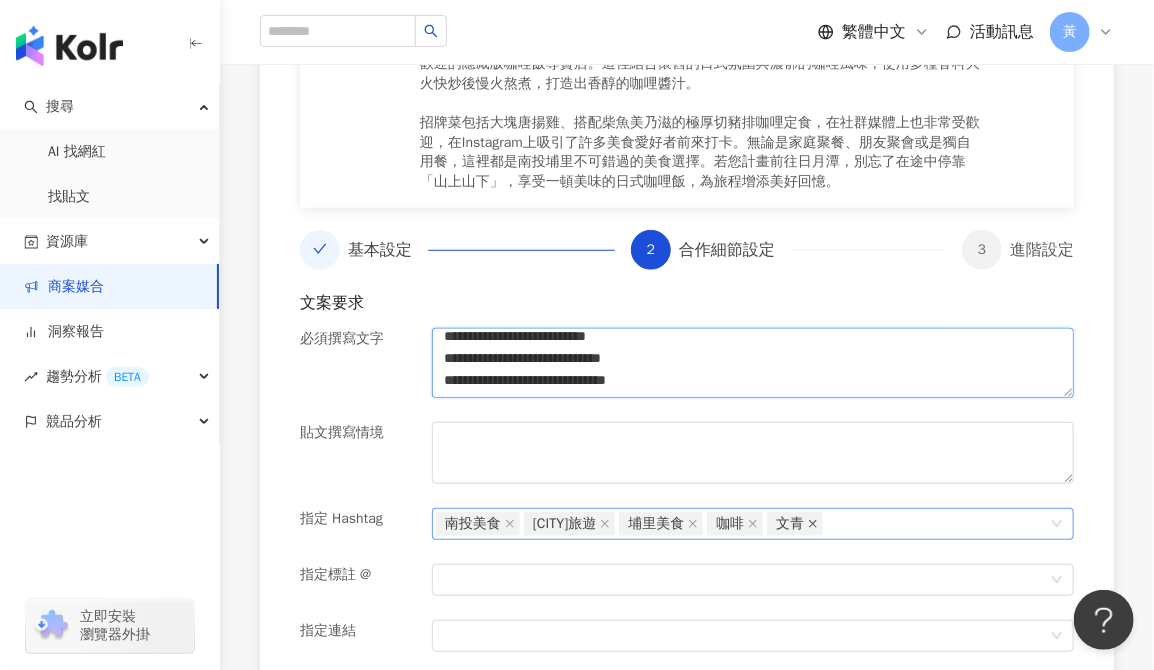 click 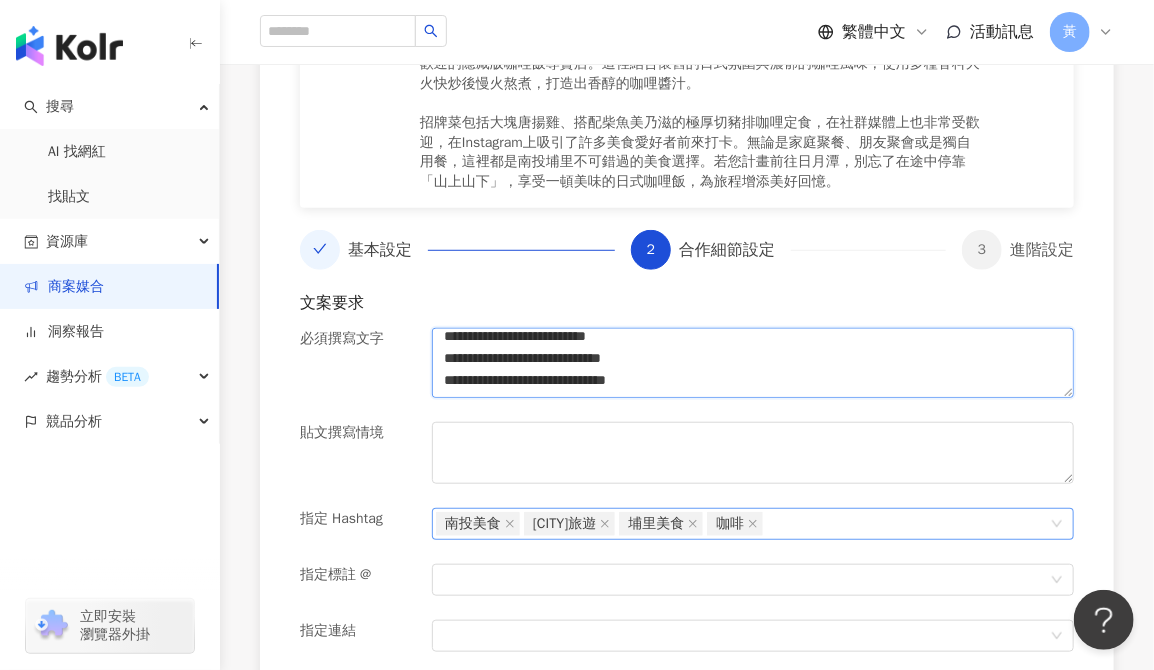 type on "**********" 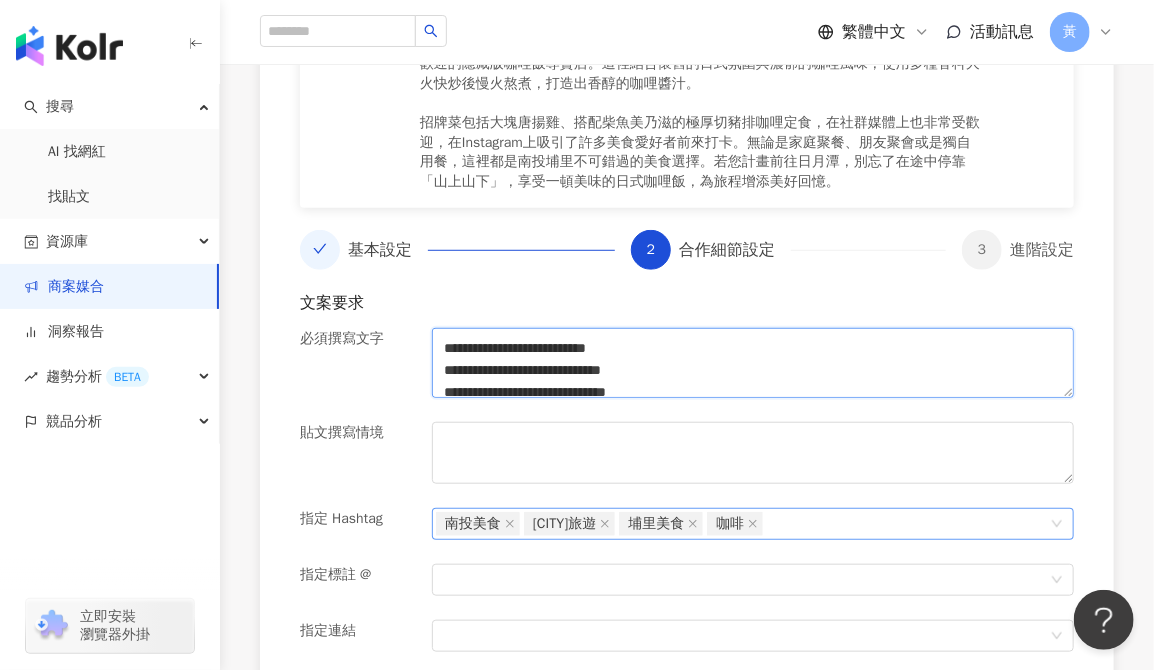 scroll, scrollTop: 0, scrollLeft: 0, axis: both 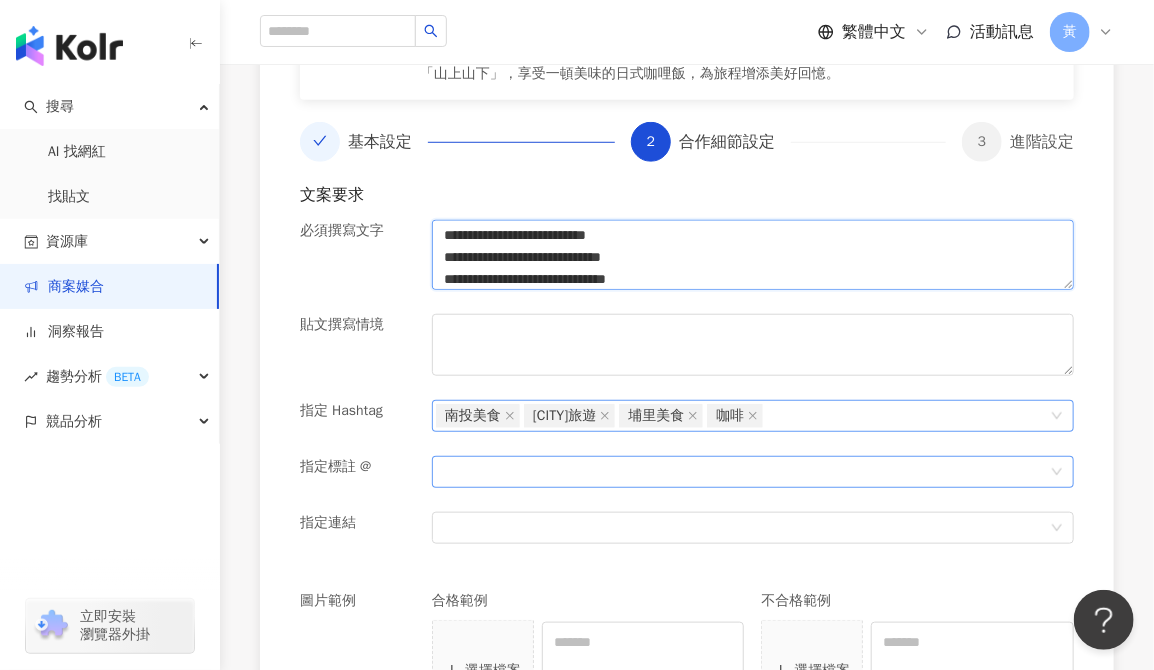click at bounding box center (753, 472) 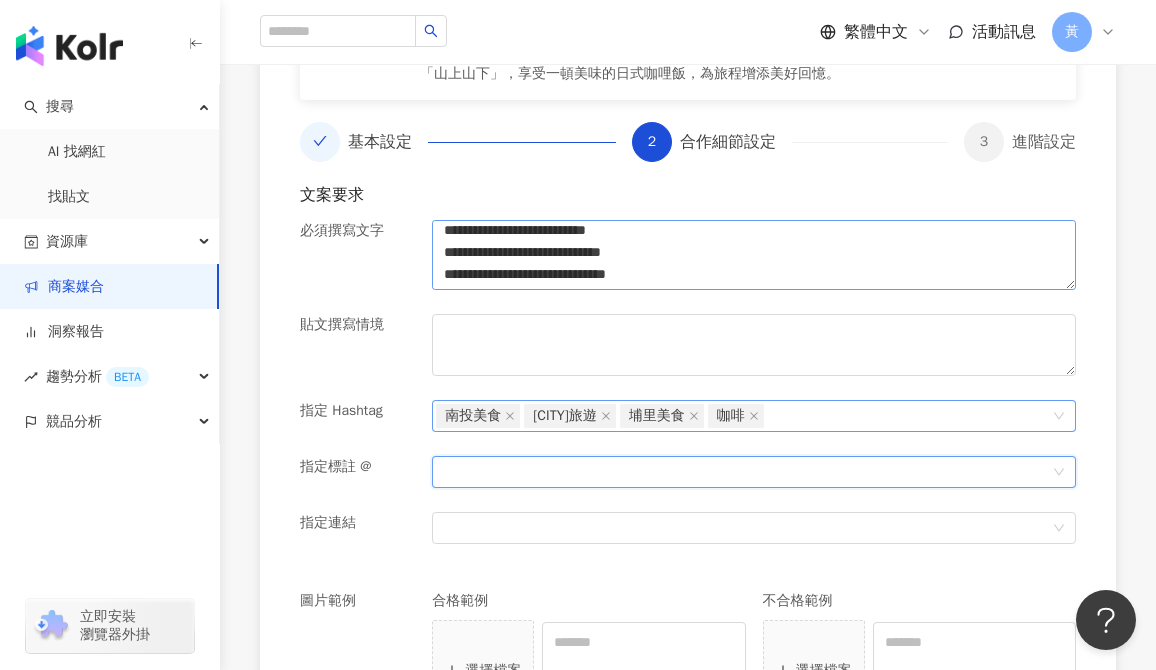 scroll, scrollTop: 13, scrollLeft: 0, axis: vertical 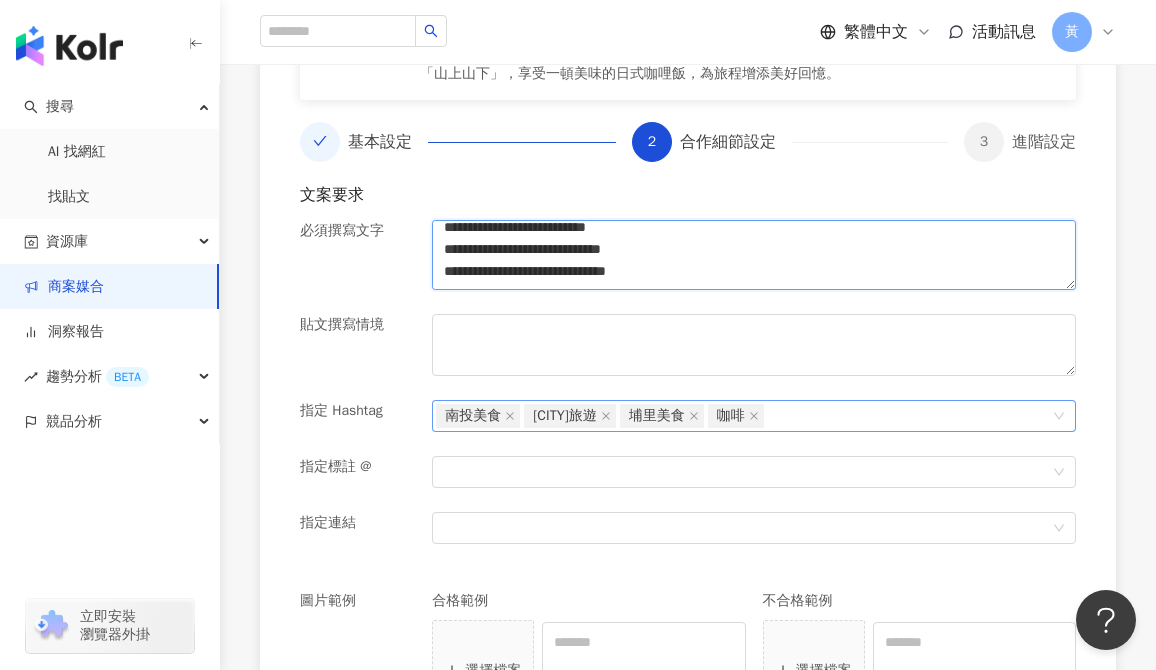click on "**********" at bounding box center [754, 255] 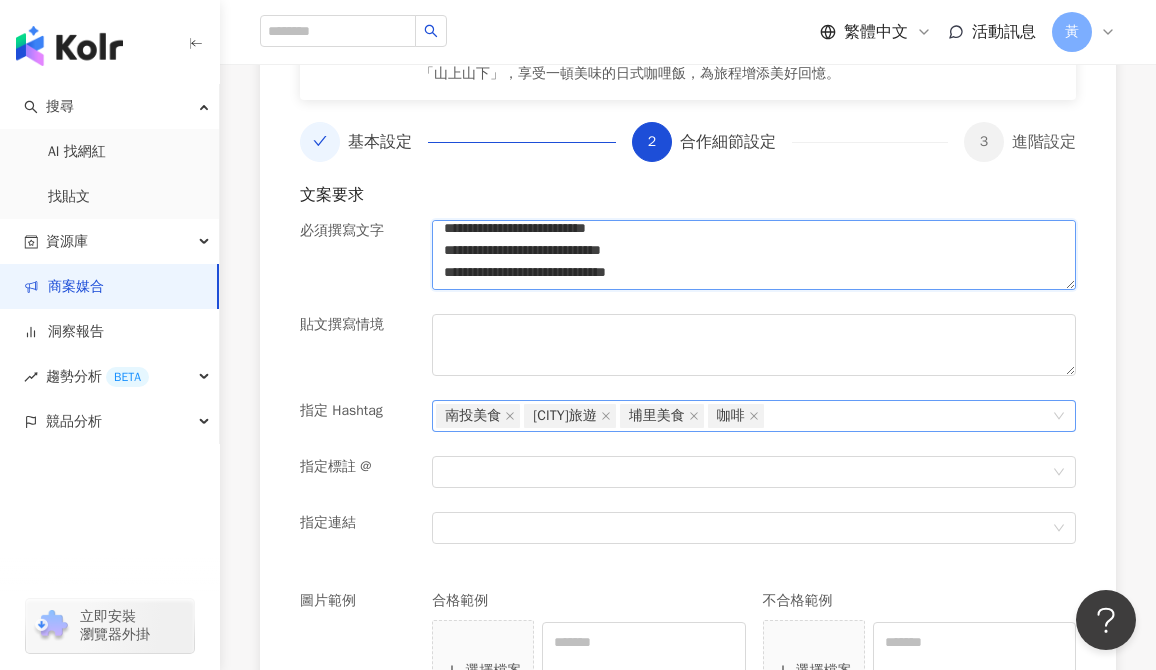 scroll, scrollTop: 13, scrollLeft: 0, axis: vertical 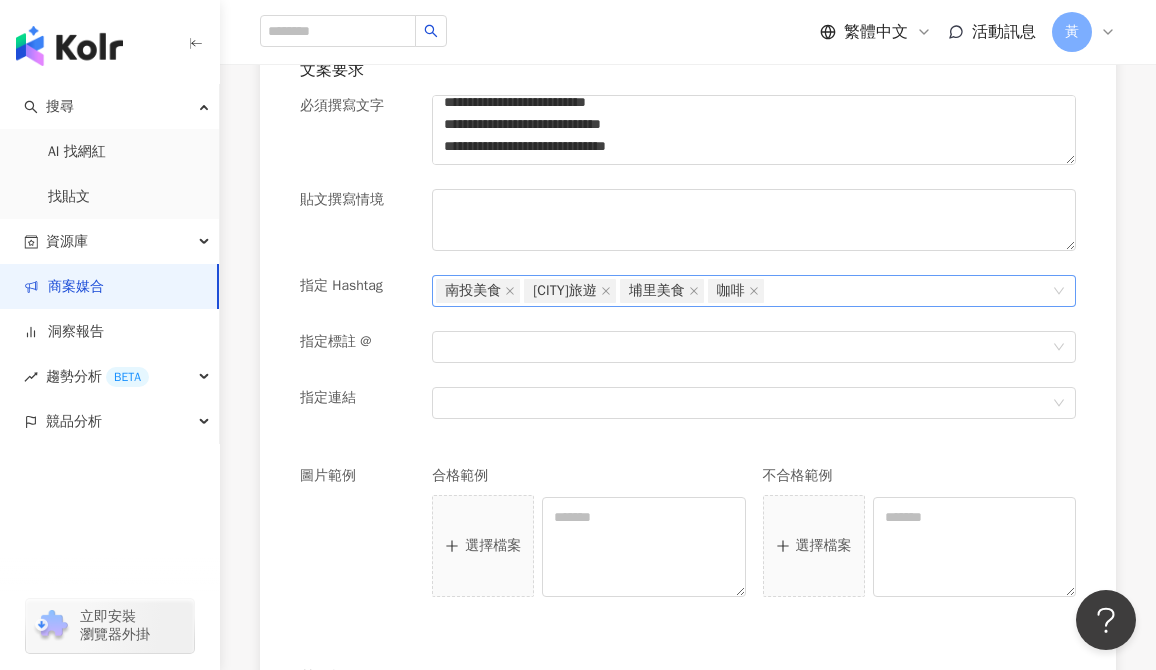 click on "**********" at bounding box center [754, 142] 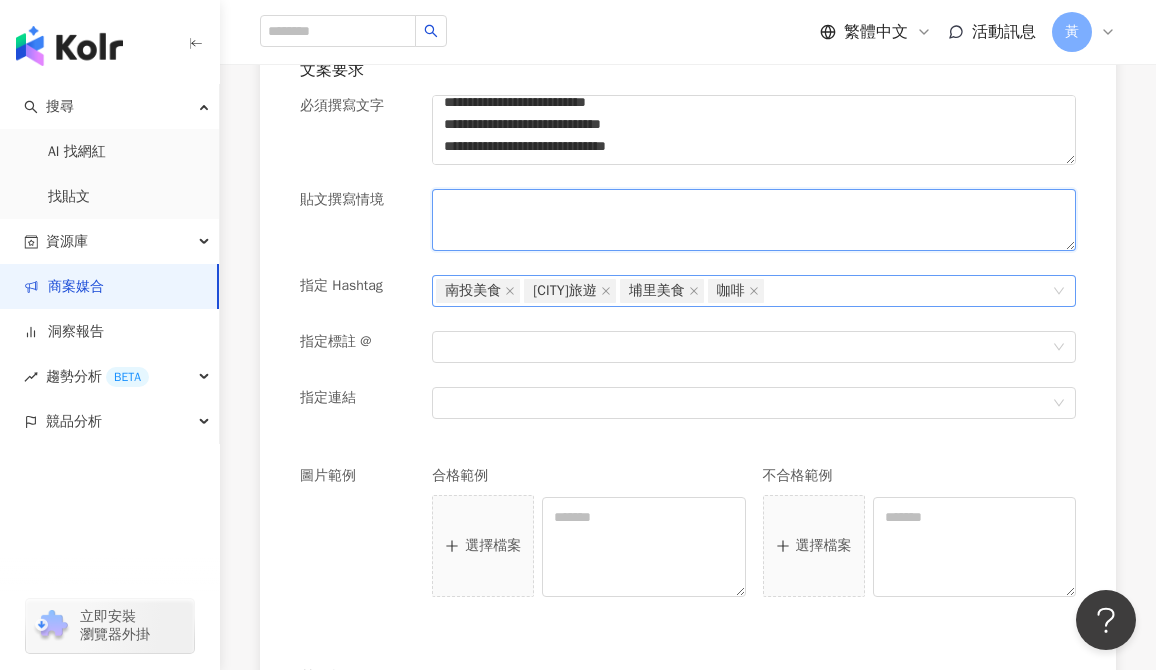 click at bounding box center [754, 220] 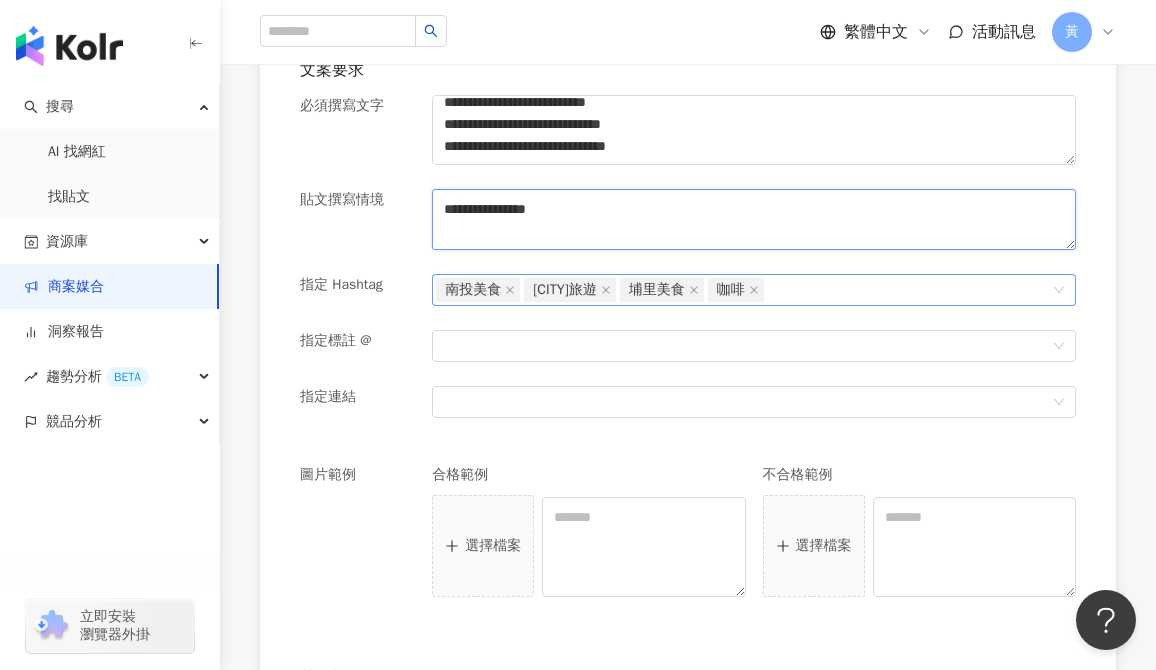 scroll, scrollTop: 255, scrollLeft: 0, axis: vertical 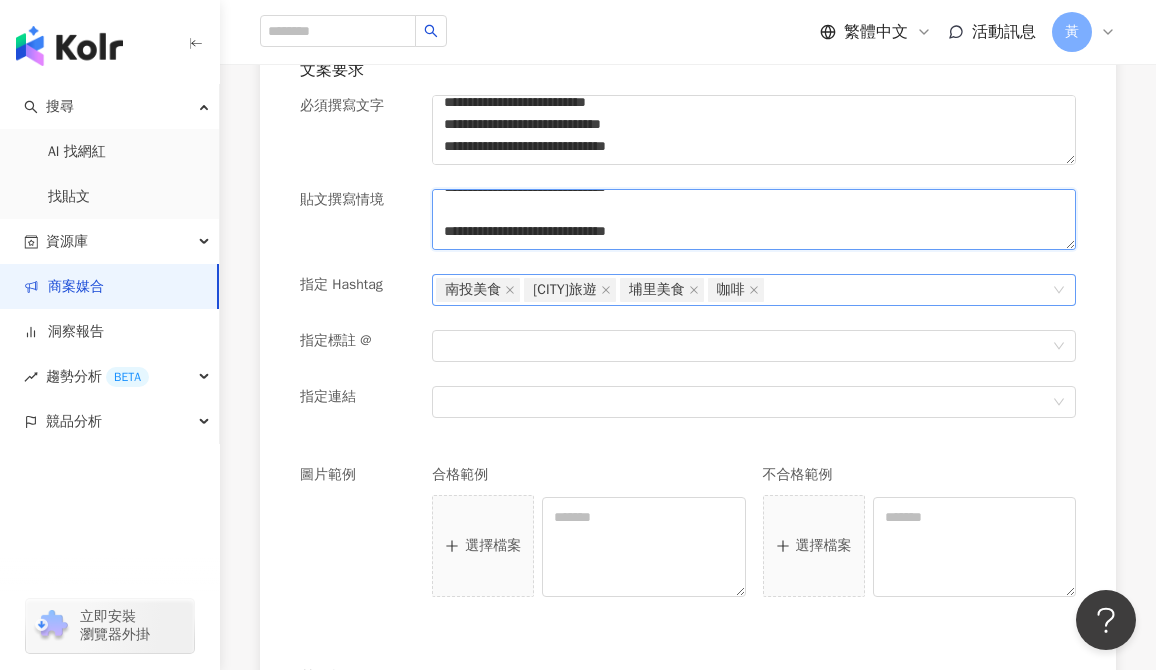 click on "**********" at bounding box center [754, 220] 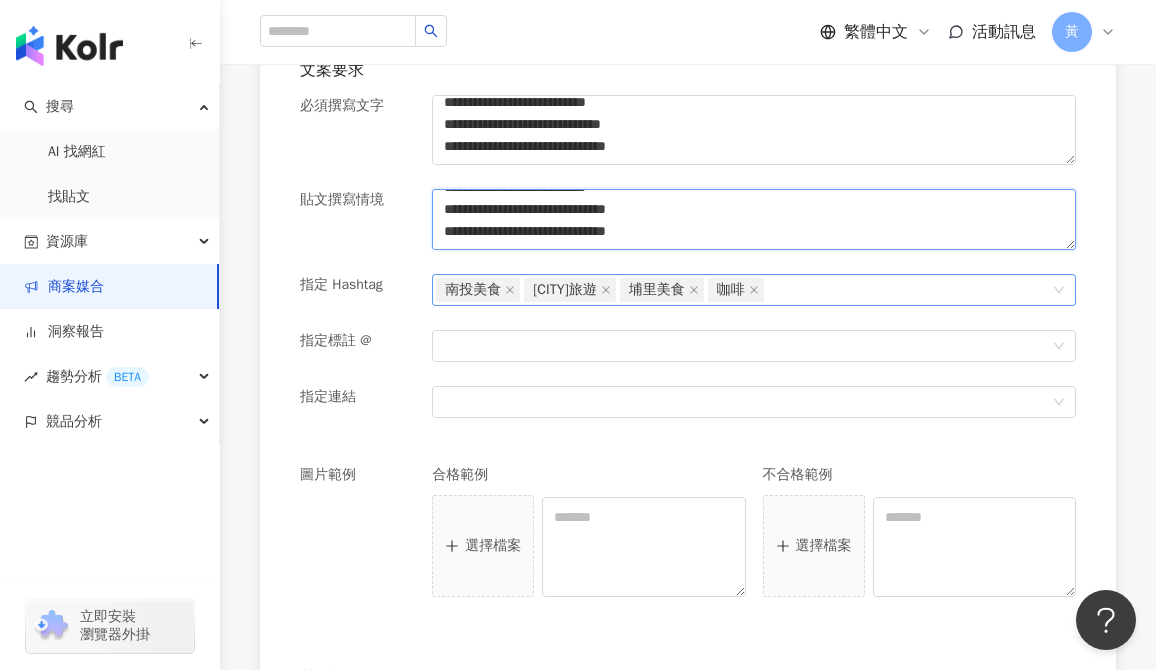 scroll, scrollTop: 232, scrollLeft: 0, axis: vertical 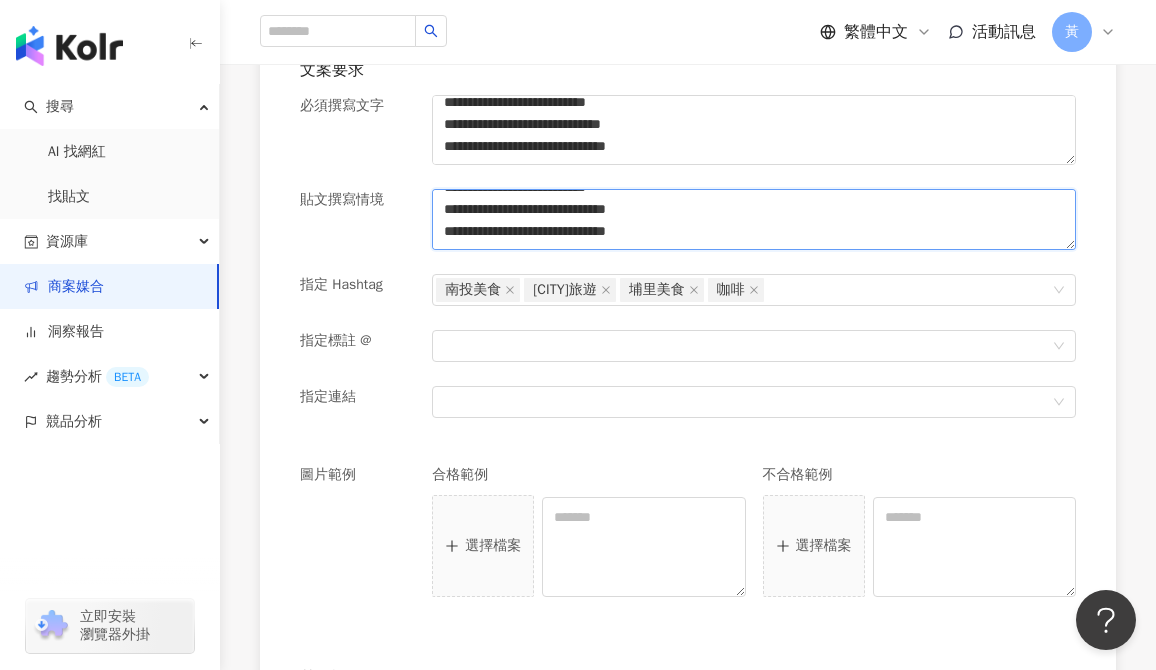 click on "**********" at bounding box center [754, 220] 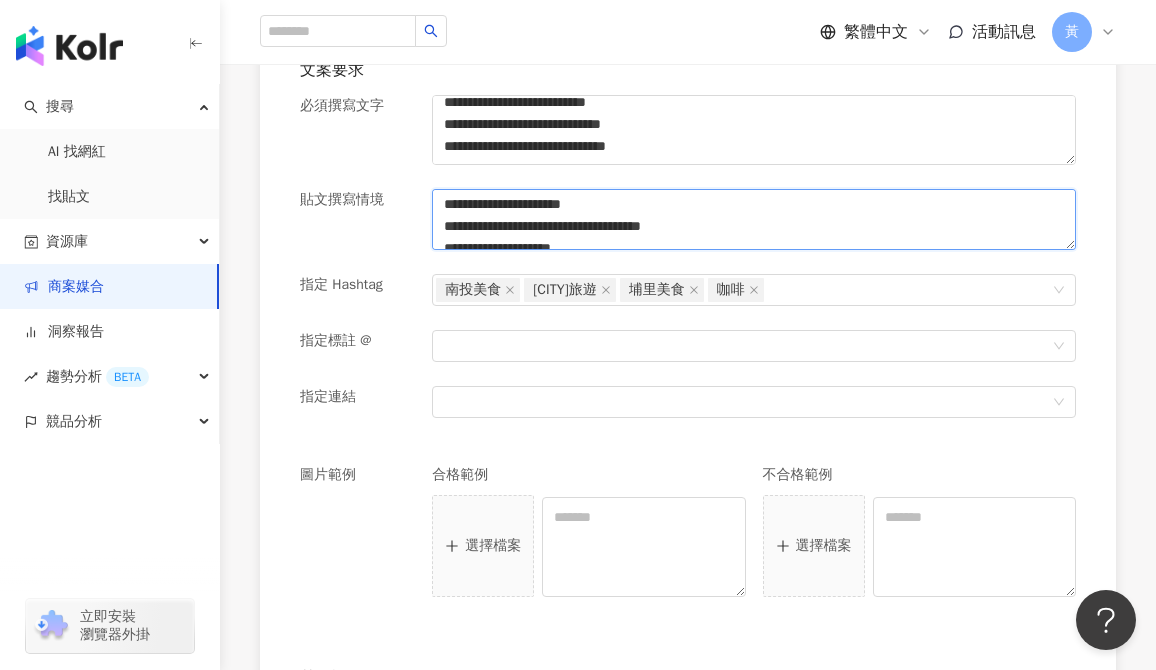 scroll, scrollTop: 0, scrollLeft: 0, axis: both 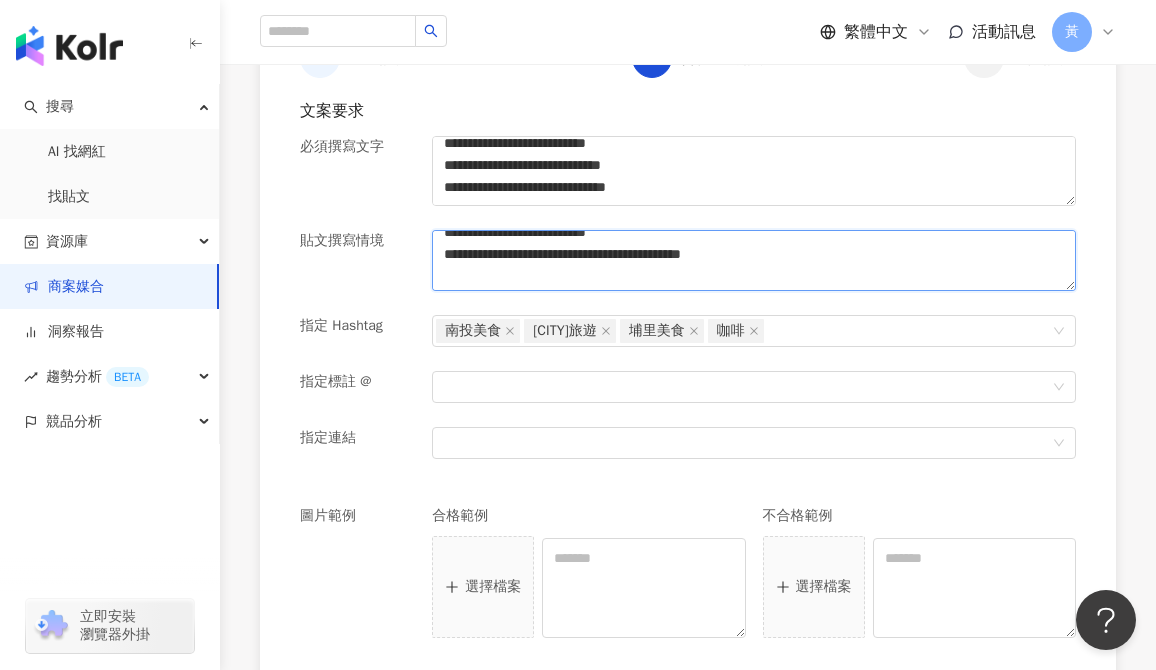 click on "**********" at bounding box center (754, 261) 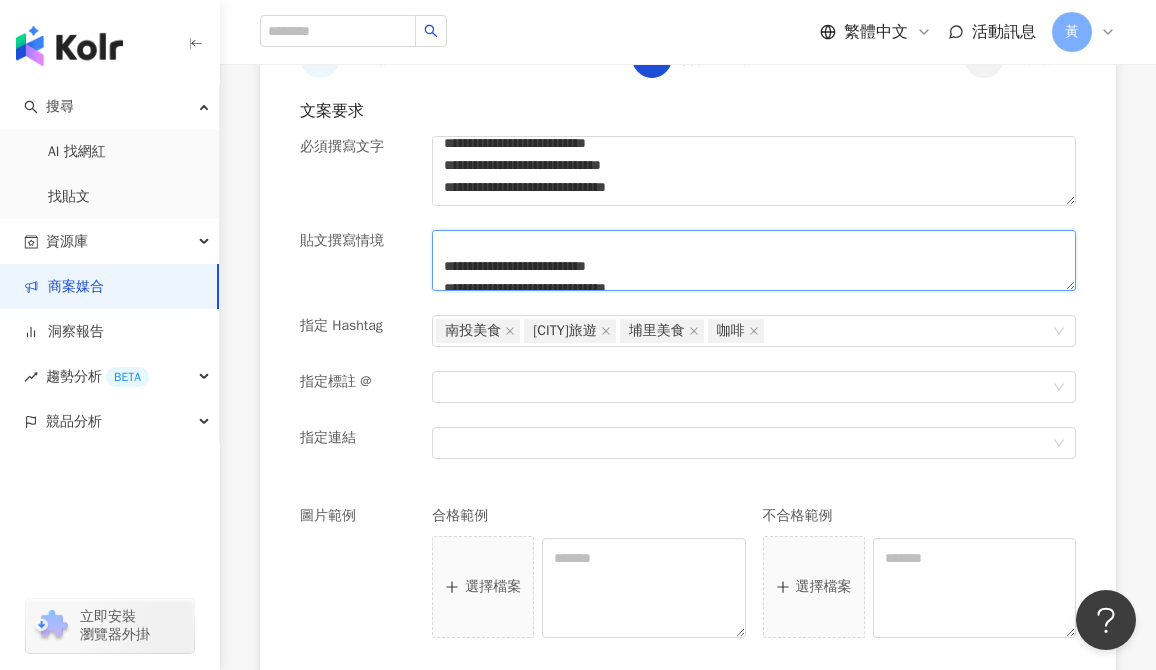 scroll, scrollTop: 191, scrollLeft: 0, axis: vertical 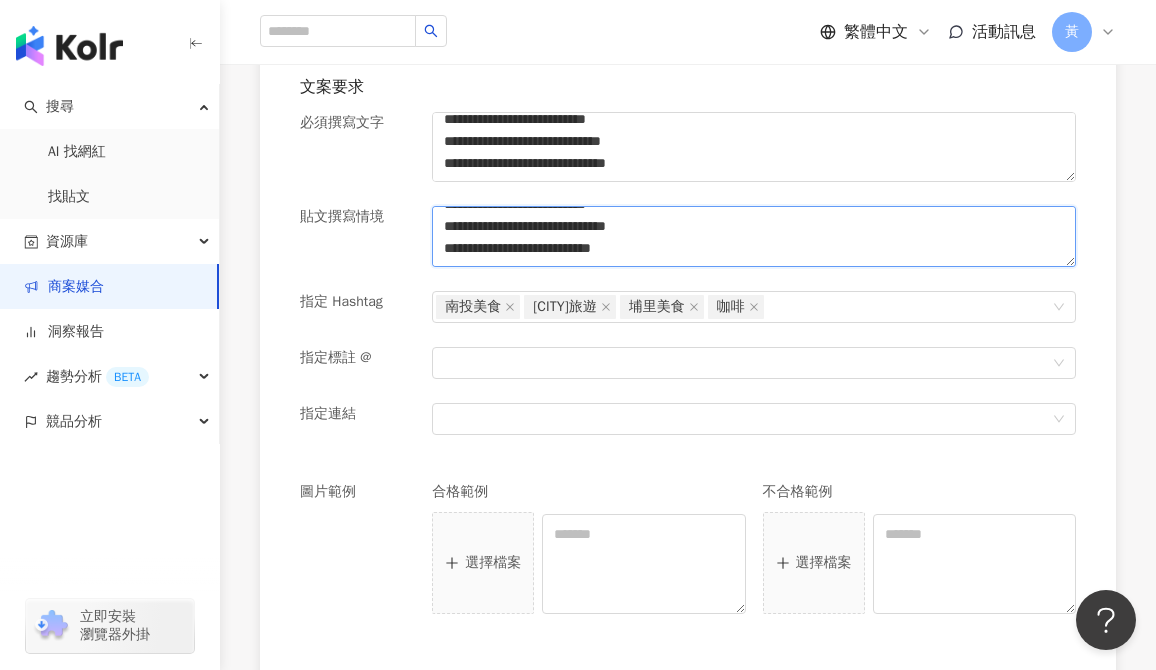 type on "**********" 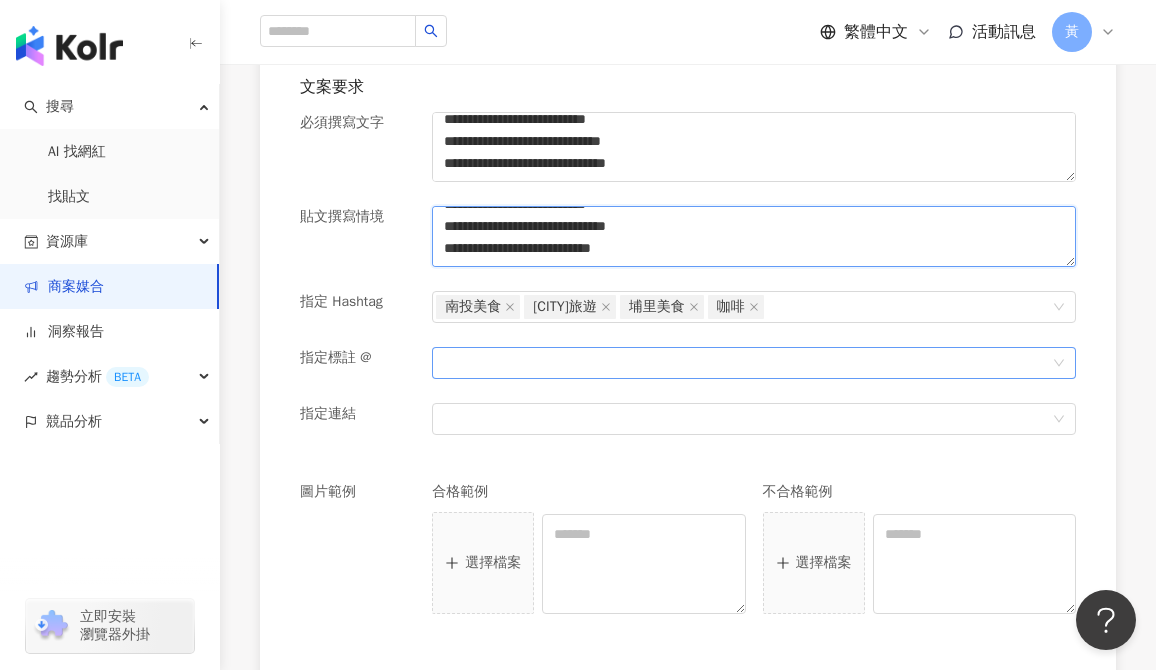 click at bounding box center [743, 363] 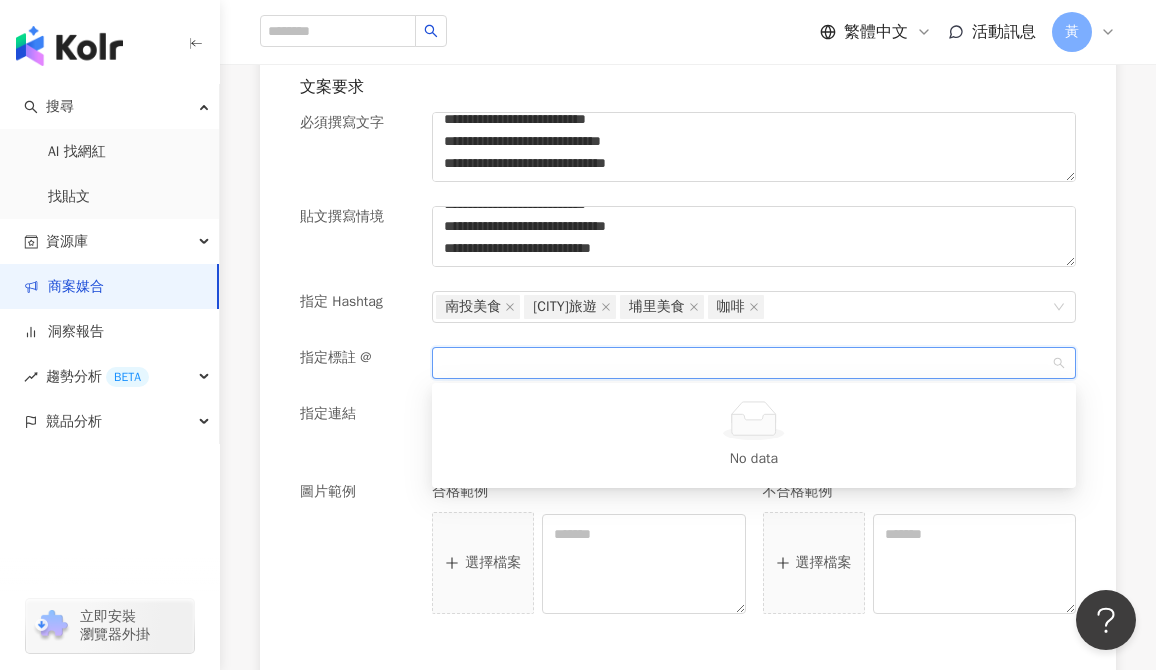 paste on "*********" 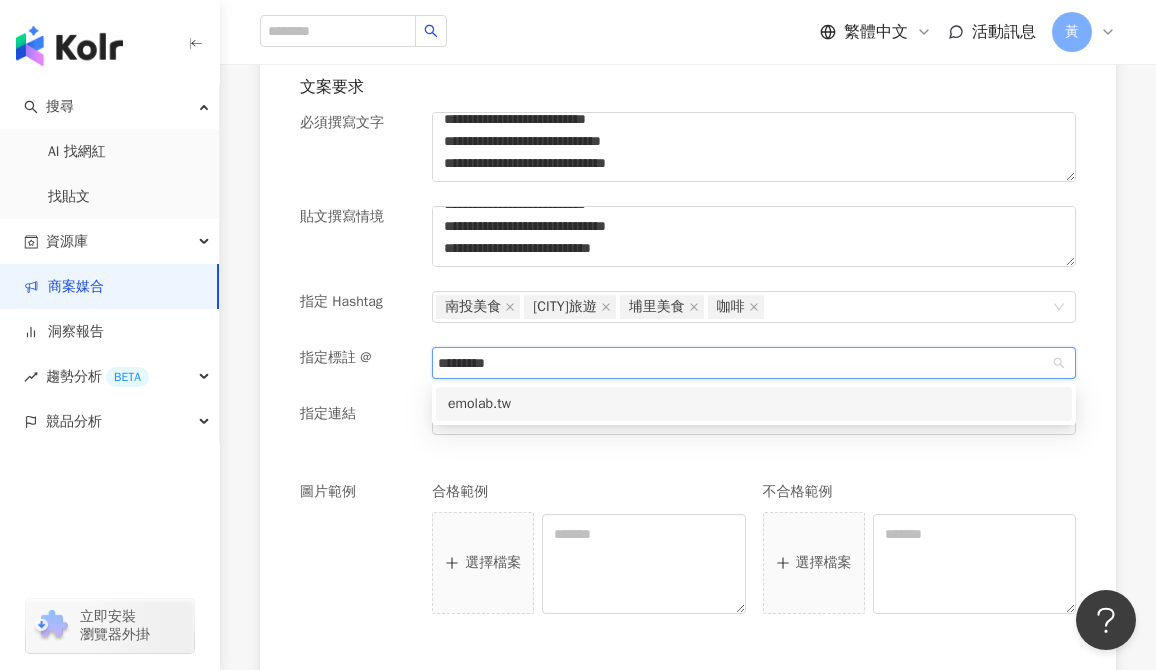 click on "emolab.tw" at bounding box center [754, 404] 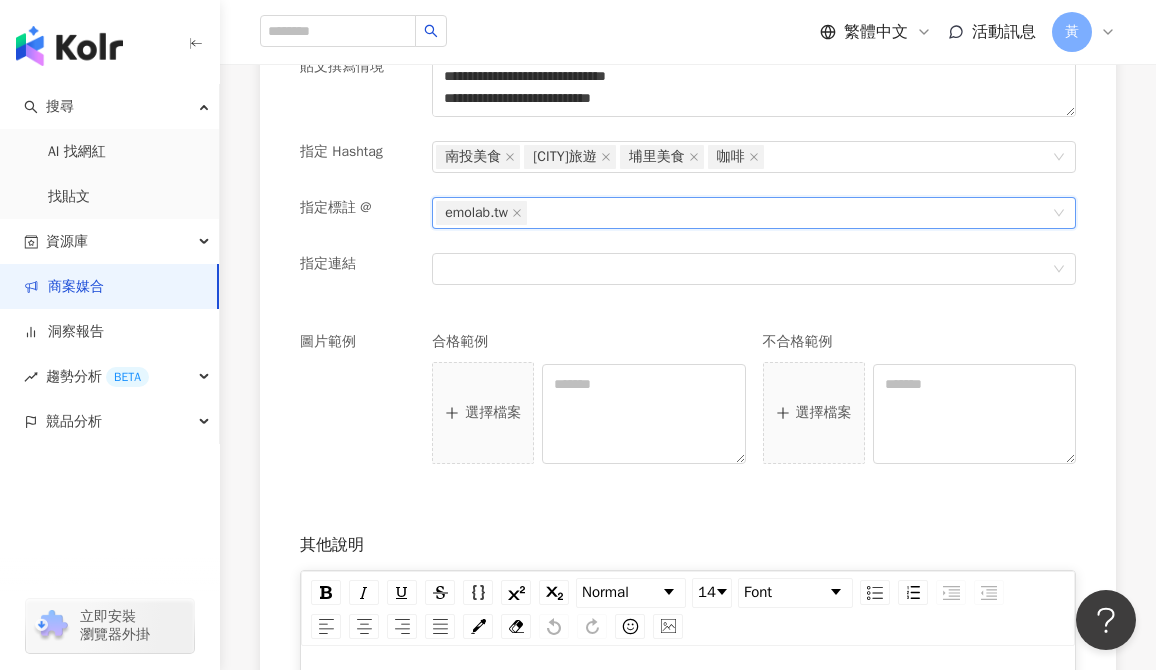scroll, scrollTop: 759, scrollLeft: 0, axis: vertical 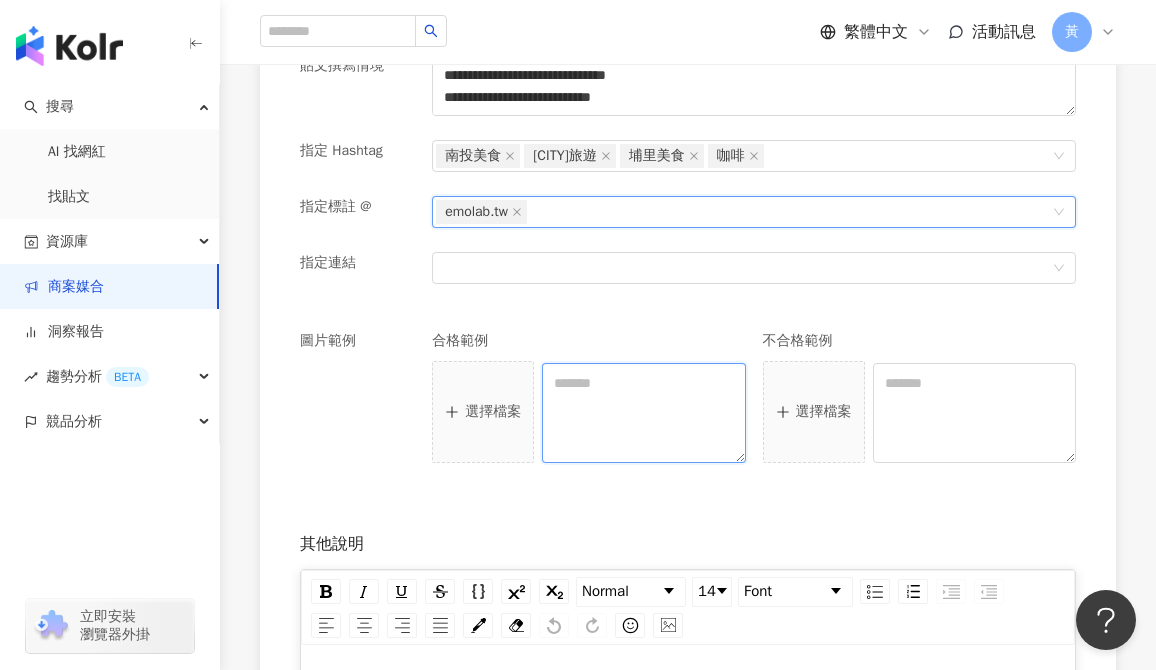 click at bounding box center (643, 413) 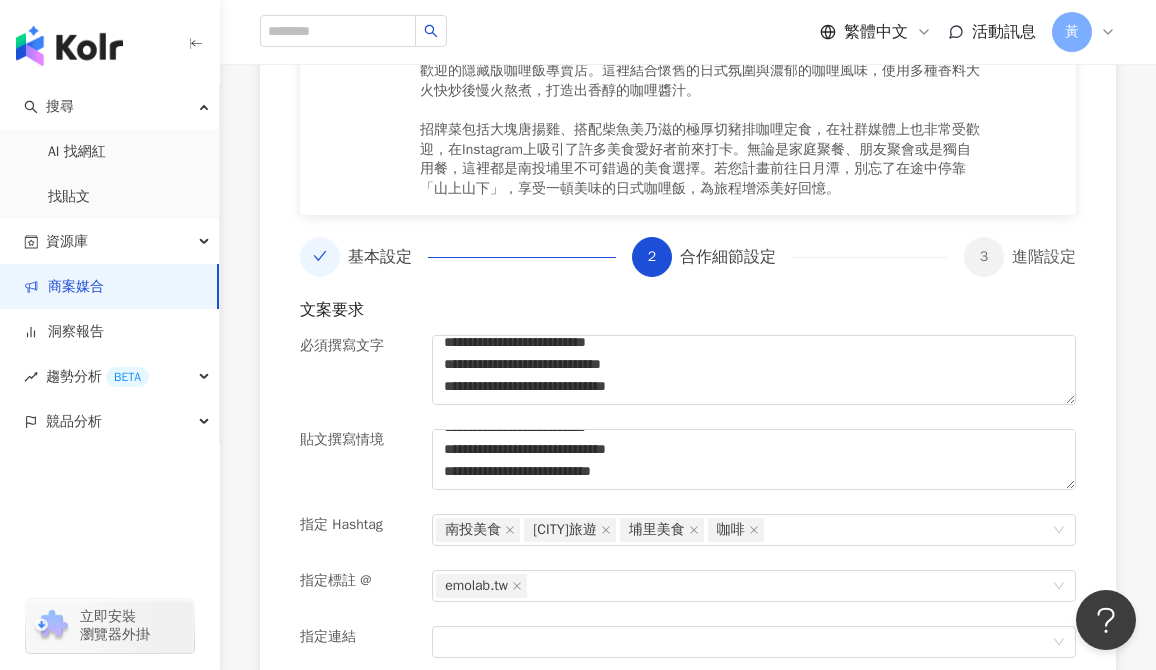 scroll, scrollTop: 384, scrollLeft: 0, axis: vertical 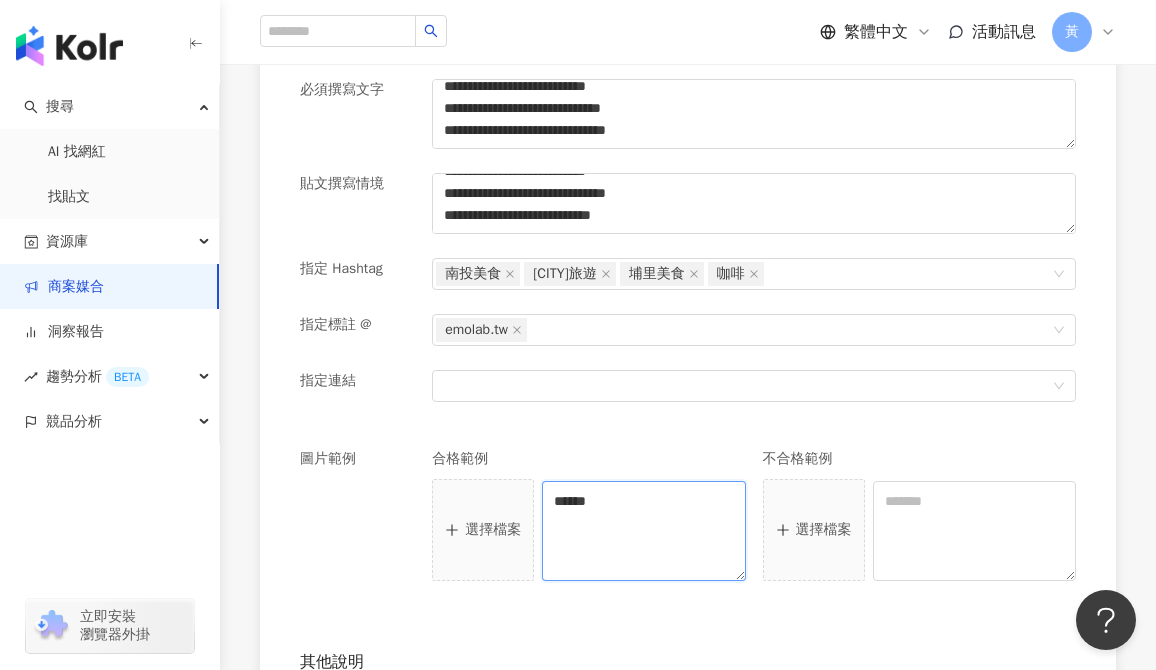 drag, startPoint x: 547, startPoint y: 484, endPoint x: 483, endPoint y: 470, distance: 65.51336 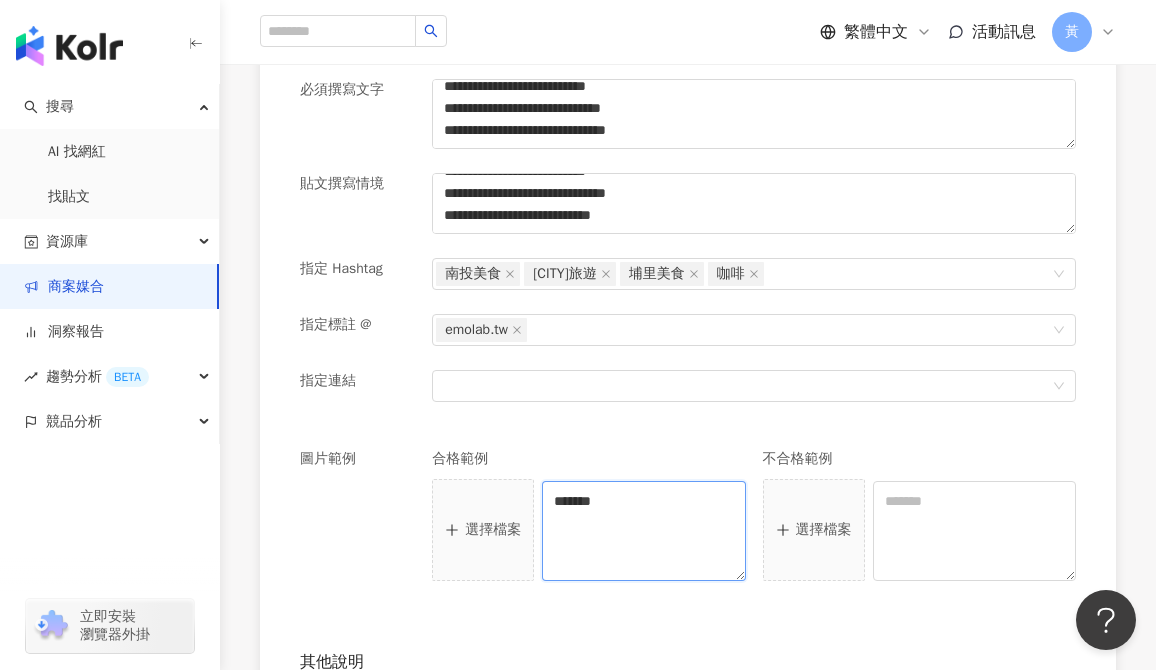 click on "*******" at bounding box center (643, 531) 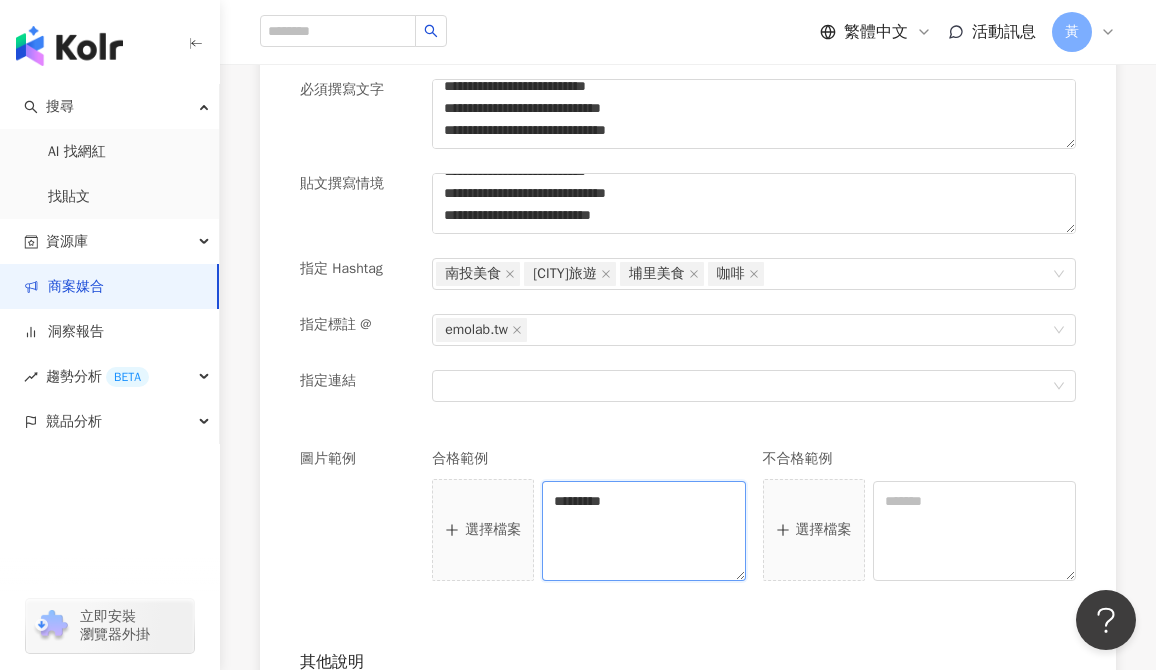type on "*********" 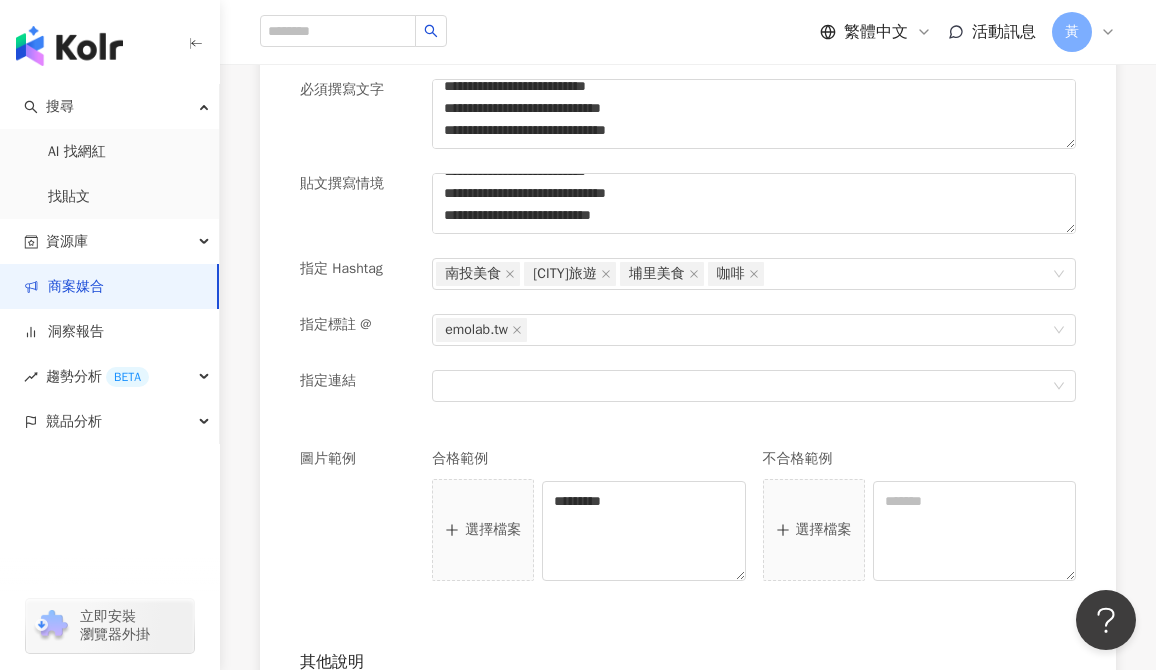 click on "選擇檔案" at bounding box center (493, 530) 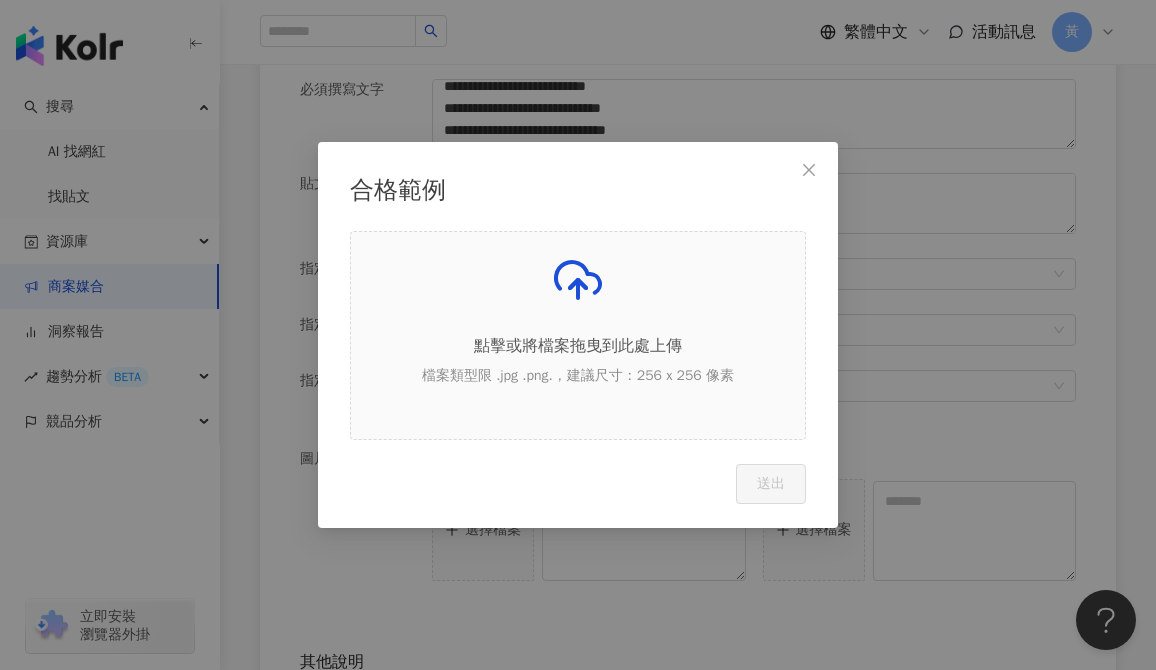 click on "合格範例 點擊或將檔案拖曳到此處上傳 檔案類型限 .jpg .png.，建議尺寸：256 x 256 像素 Cancel 送出" at bounding box center [578, 335] 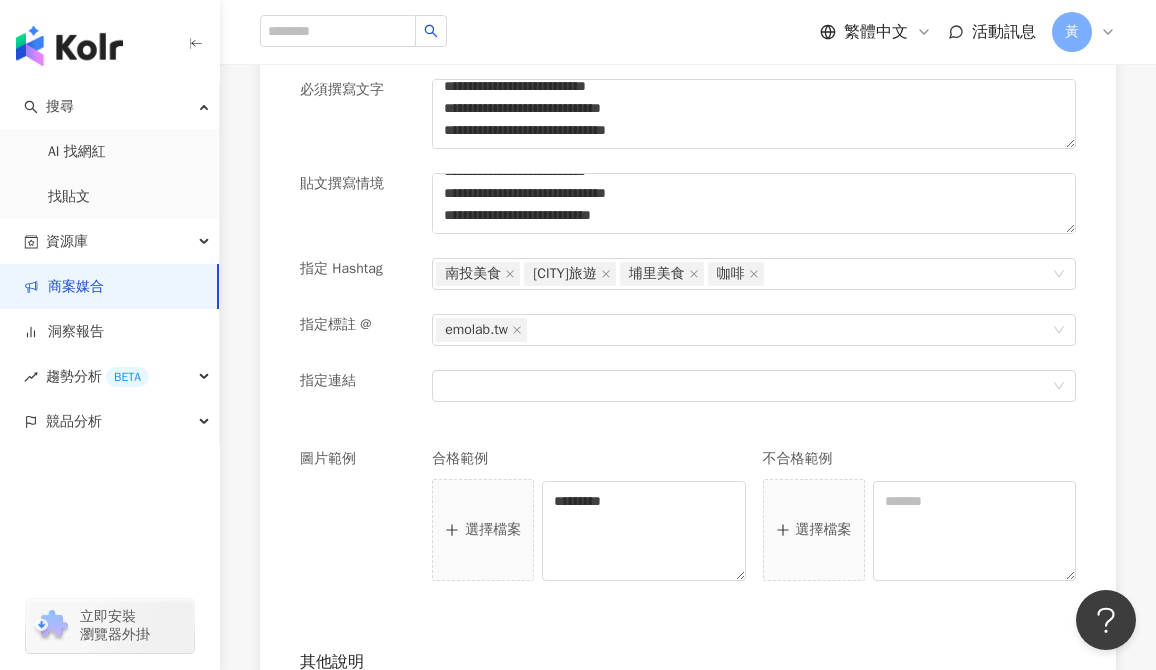 click on "選擇檔案" at bounding box center (483, 530) 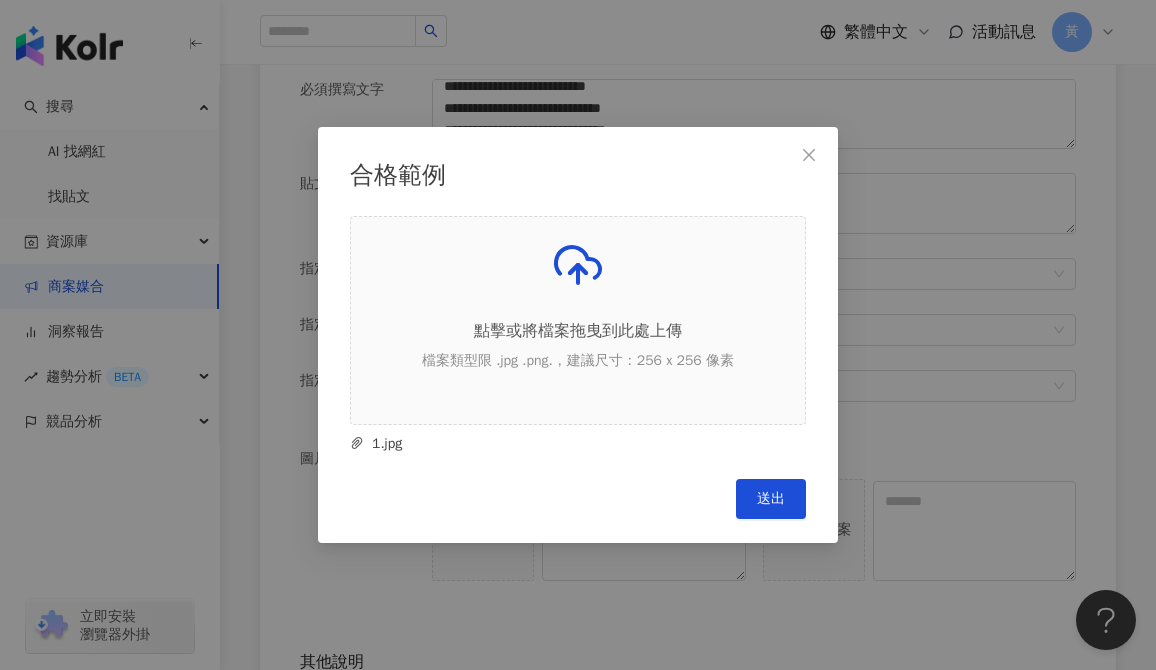 click on "合格範例 點擊或將檔案拖曳到此處上傳 檔案類型限 .jpg .png.，建議尺寸：256 x 256 像素 1.jpg Cancel 送出" at bounding box center (578, 335) 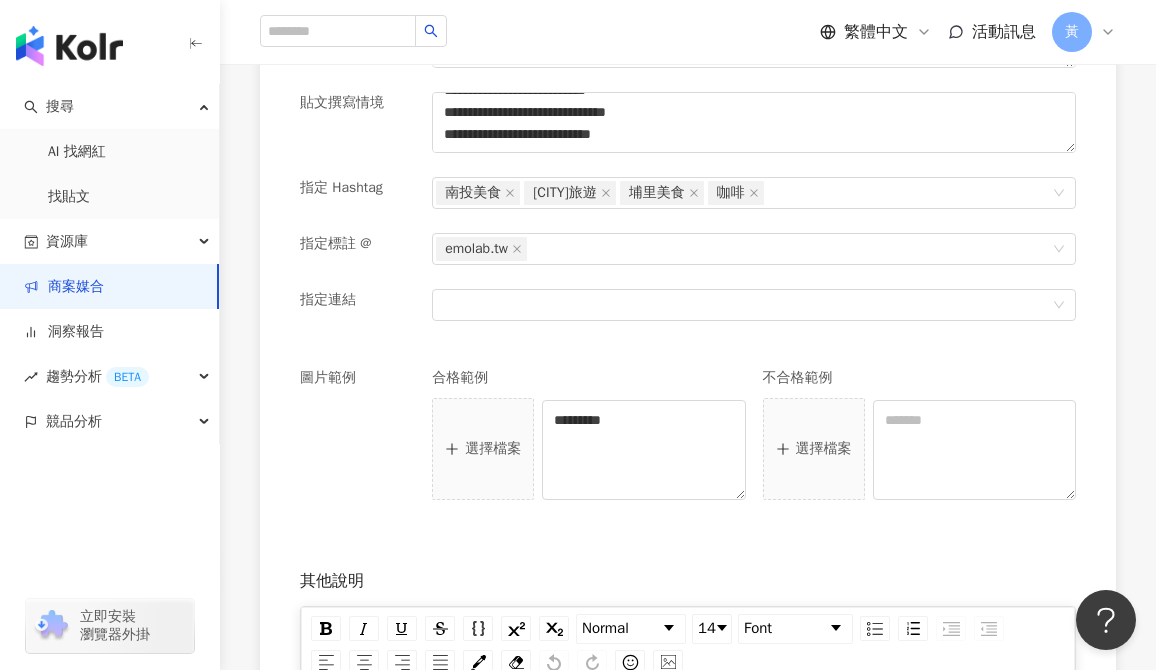scroll, scrollTop: 733, scrollLeft: 0, axis: vertical 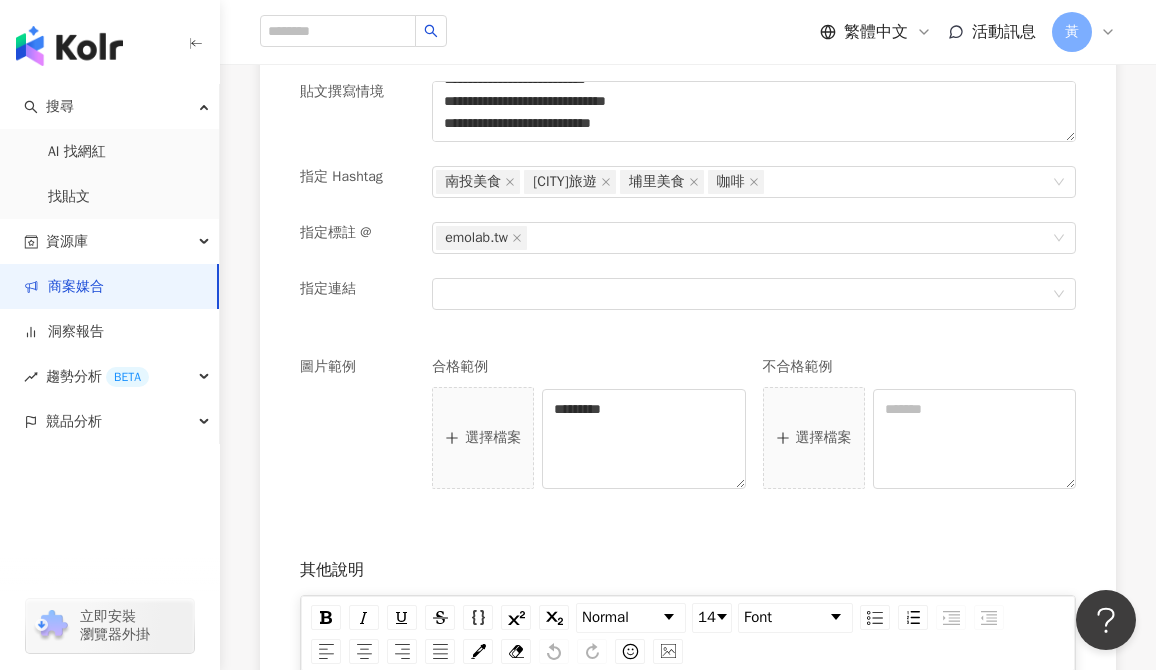 click on "選擇檔案" at bounding box center [483, 438] 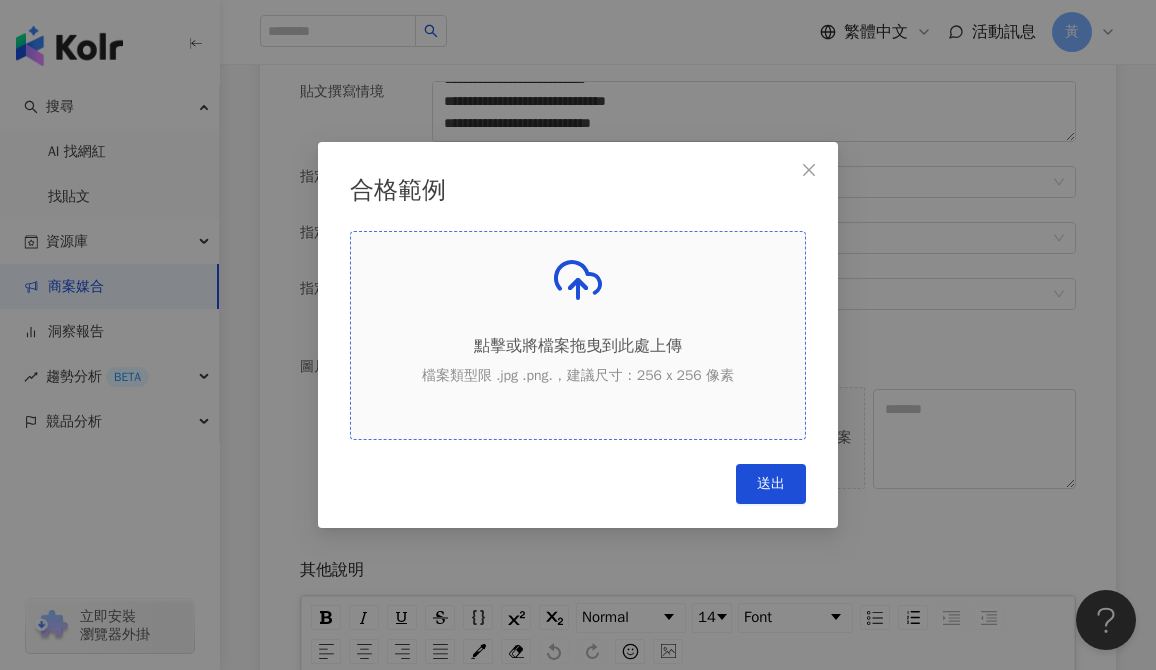 click on "檔案類型限 .jpg .png.，建議尺寸：256 x 256 像素" at bounding box center (578, 376) 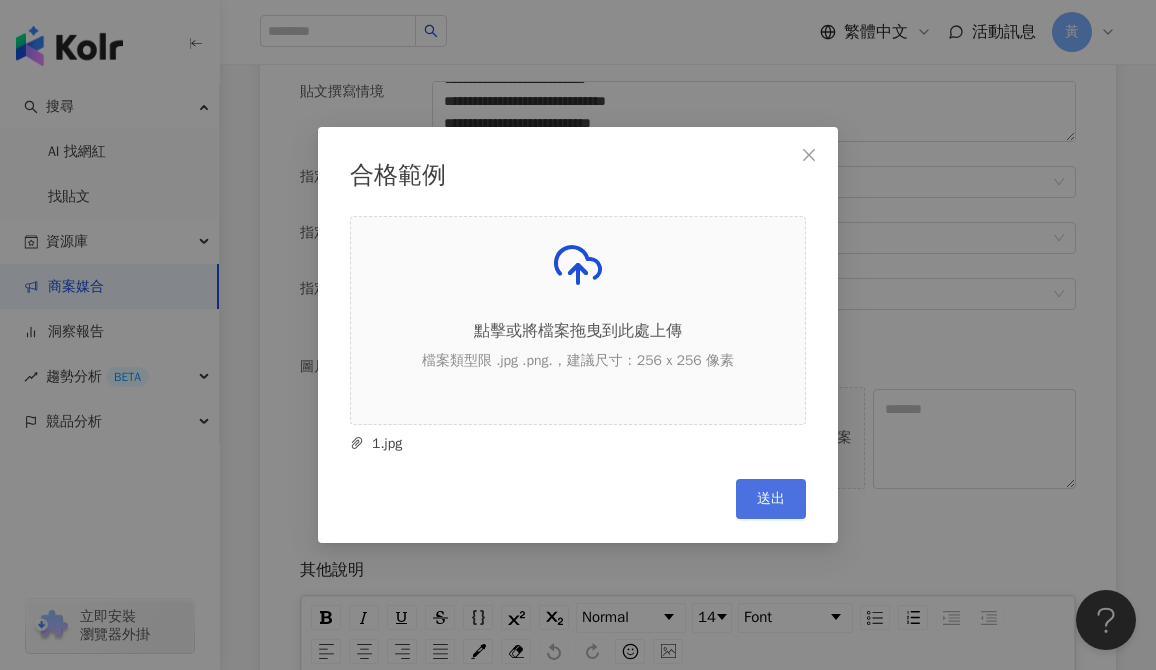 click on "送出" at bounding box center [771, 499] 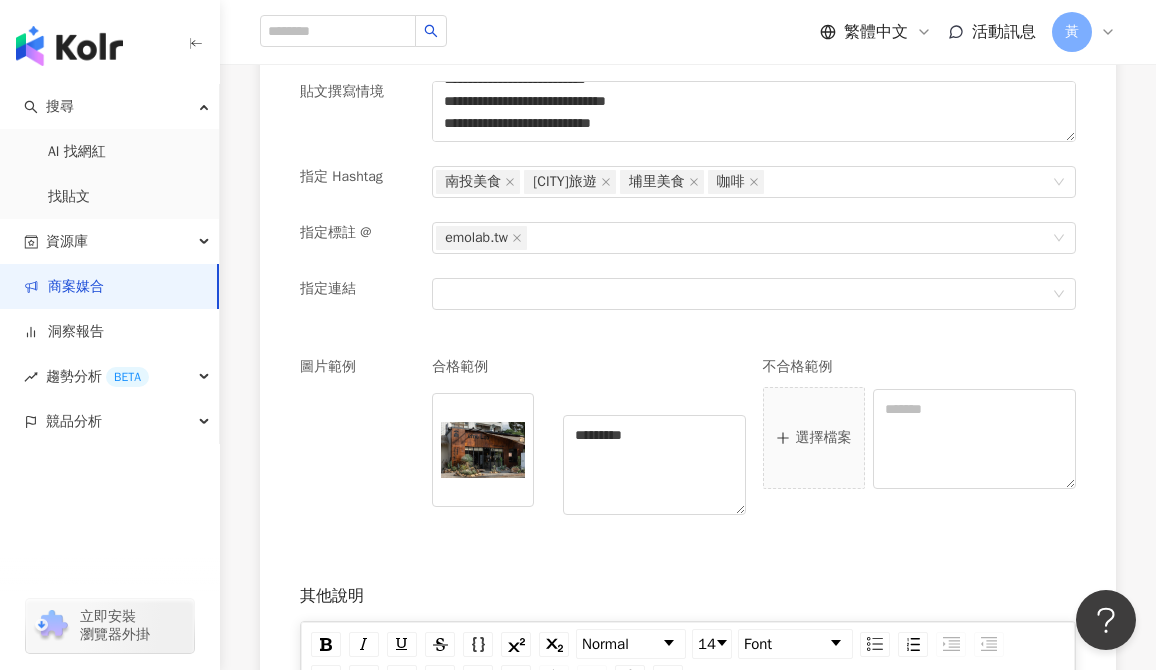click on "圖片範例 合格範例 ********* 不合格範例 選擇檔案" at bounding box center [688, 459] 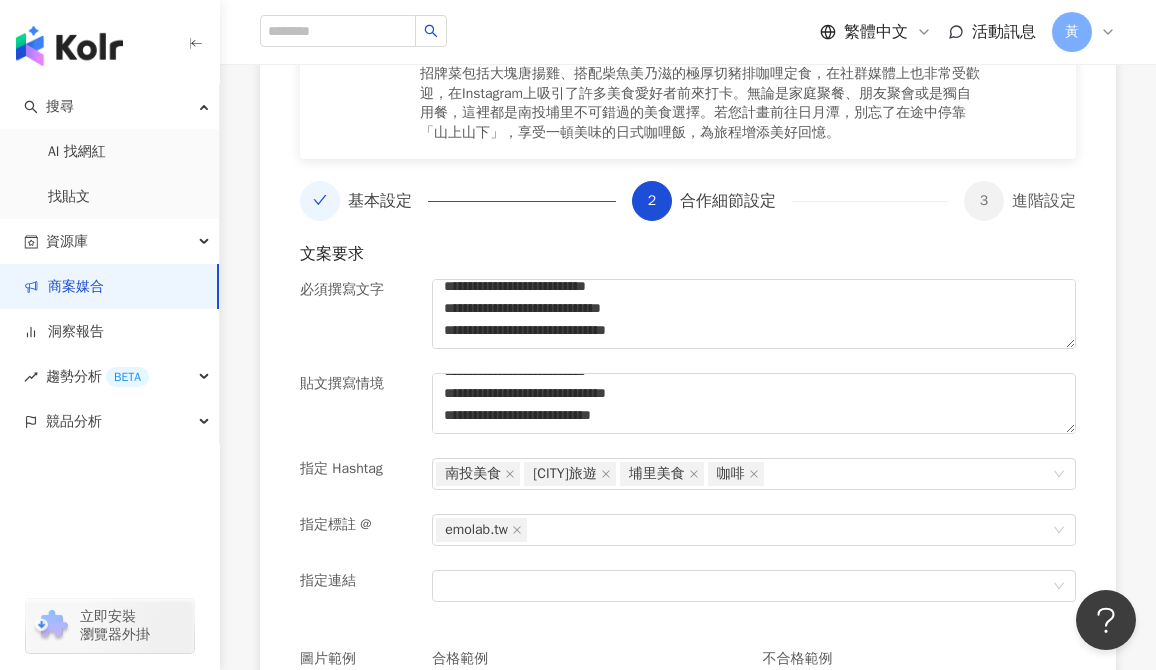 scroll, scrollTop: 408, scrollLeft: 0, axis: vertical 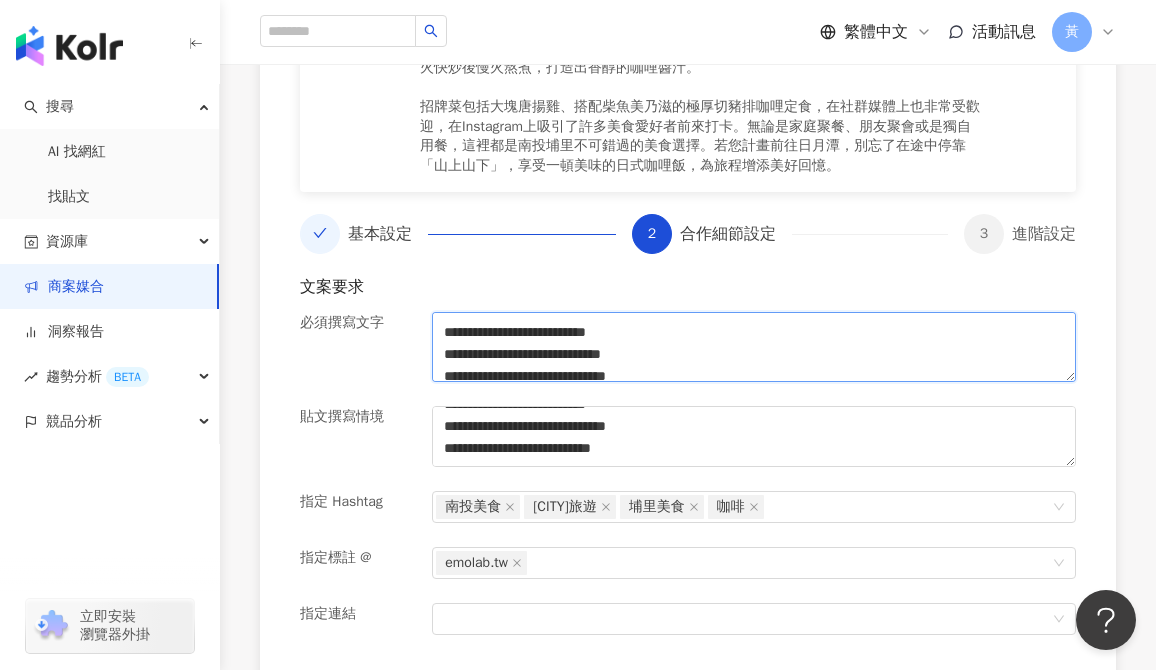 drag, startPoint x: 572, startPoint y: 320, endPoint x: 515, endPoint y: 330, distance: 57.870544 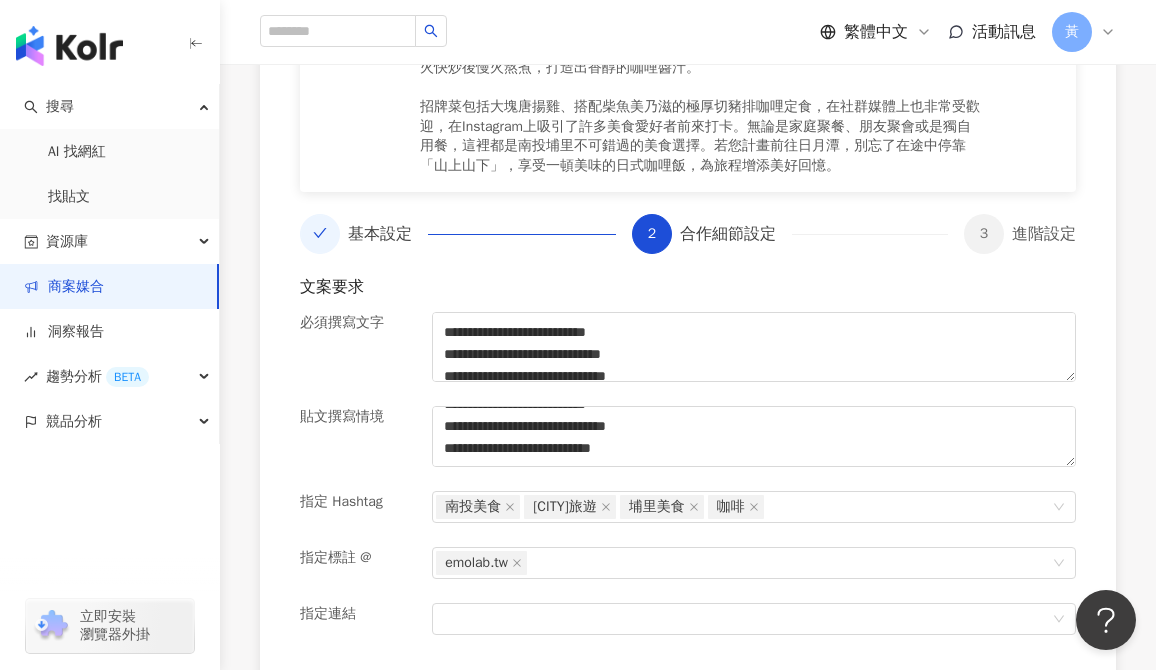 click on "文案要求" at bounding box center (688, 287) 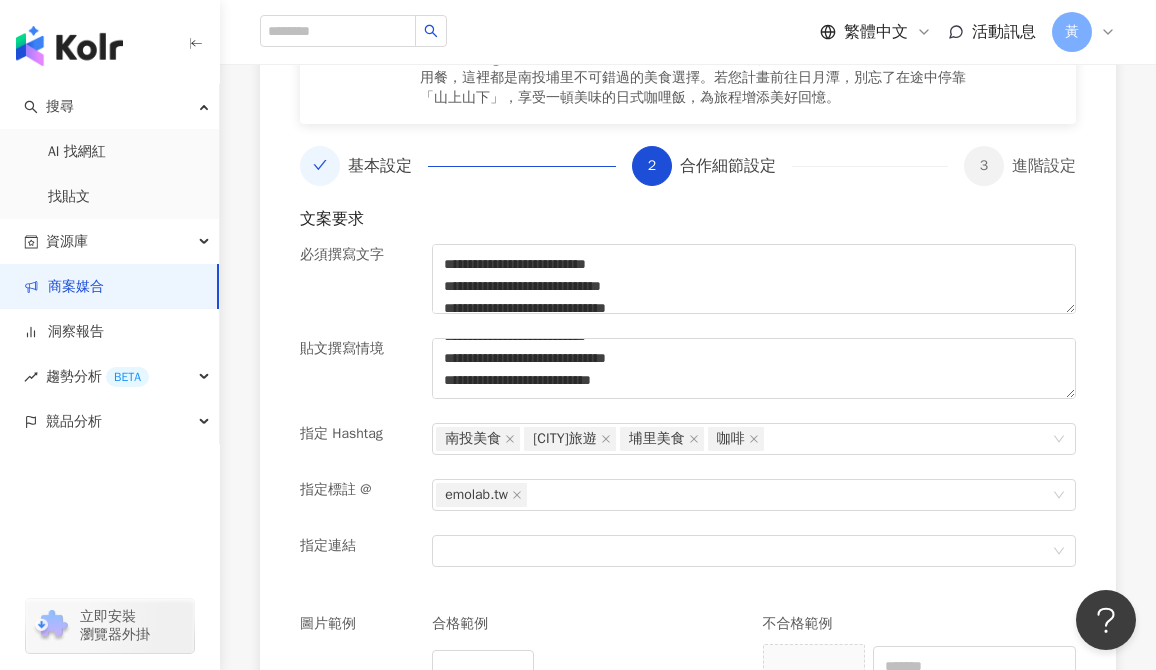 scroll, scrollTop: 483, scrollLeft: 0, axis: vertical 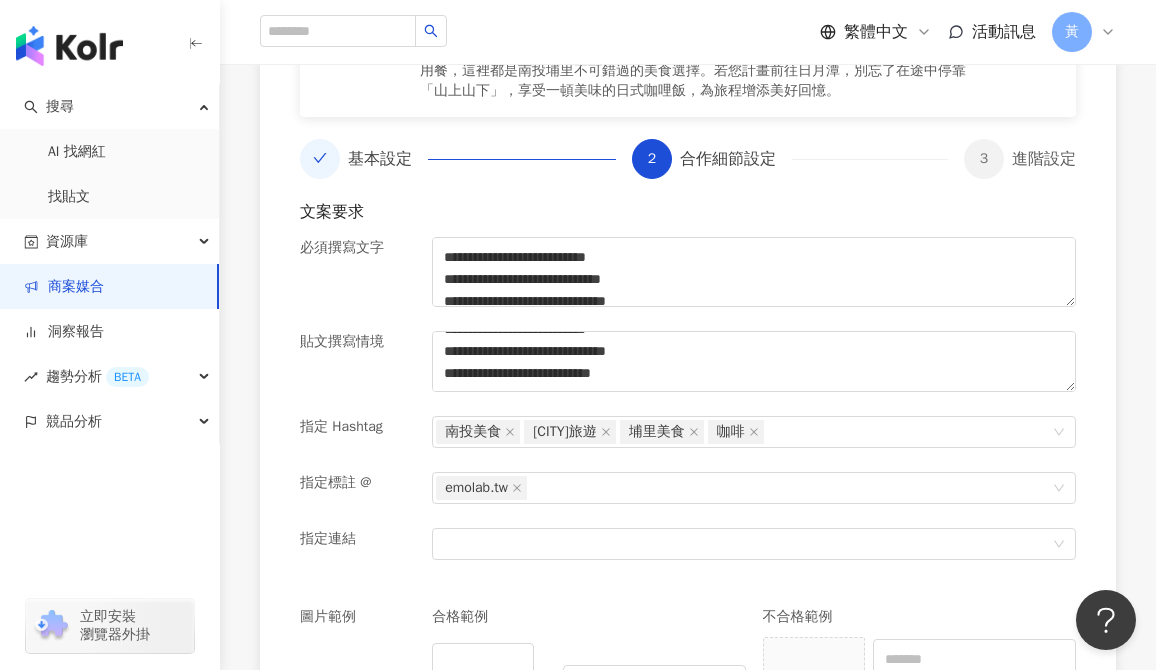 click on "[CITY]美食 [CITY]旅遊 埔里美食 咖啡" at bounding box center (754, 444) 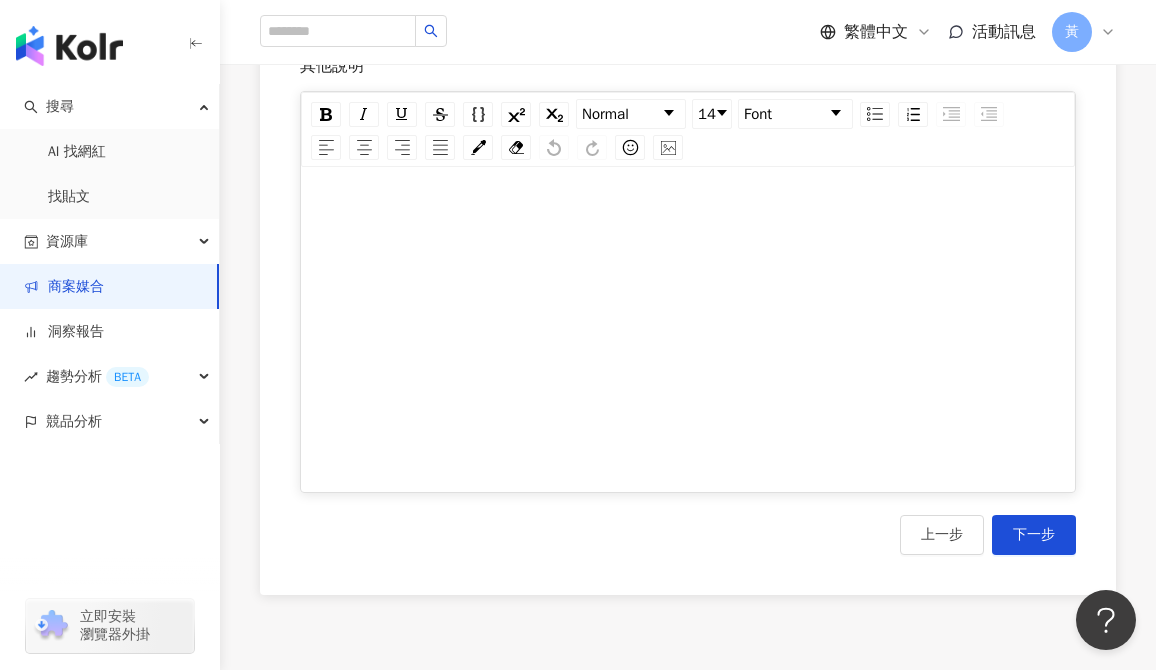 scroll, scrollTop: 1292, scrollLeft: 0, axis: vertical 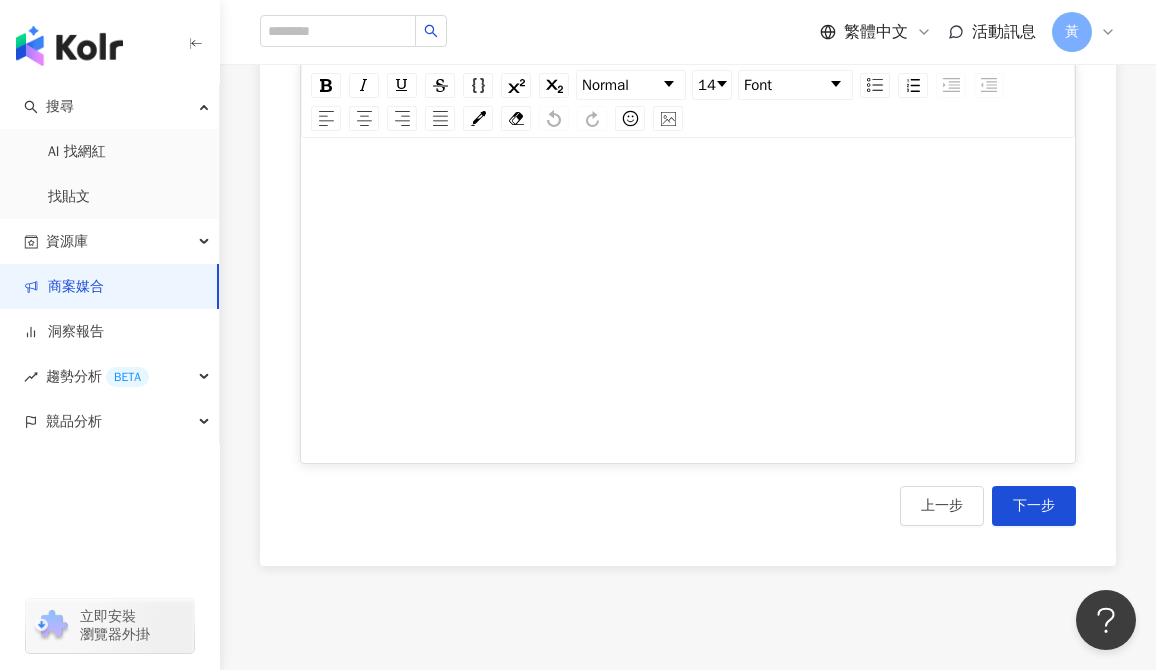 click at bounding box center (688, 307) 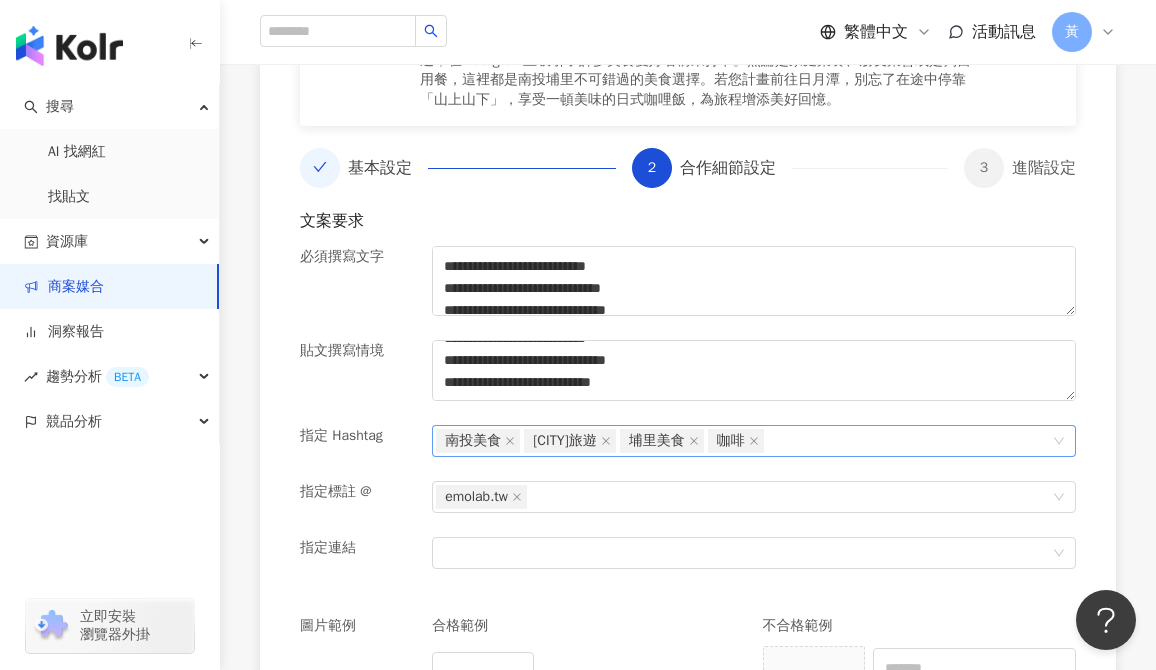 scroll, scrollTop: 408, scrollLeft: 0, axis: vertical 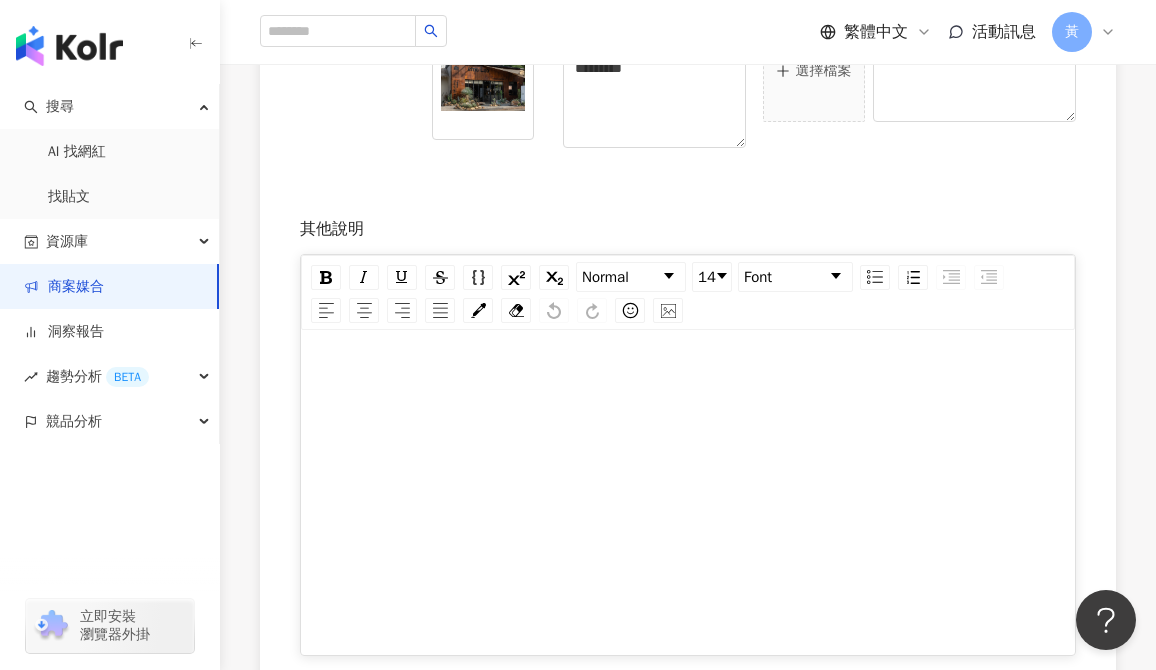 click at bounding box center [688, 499] 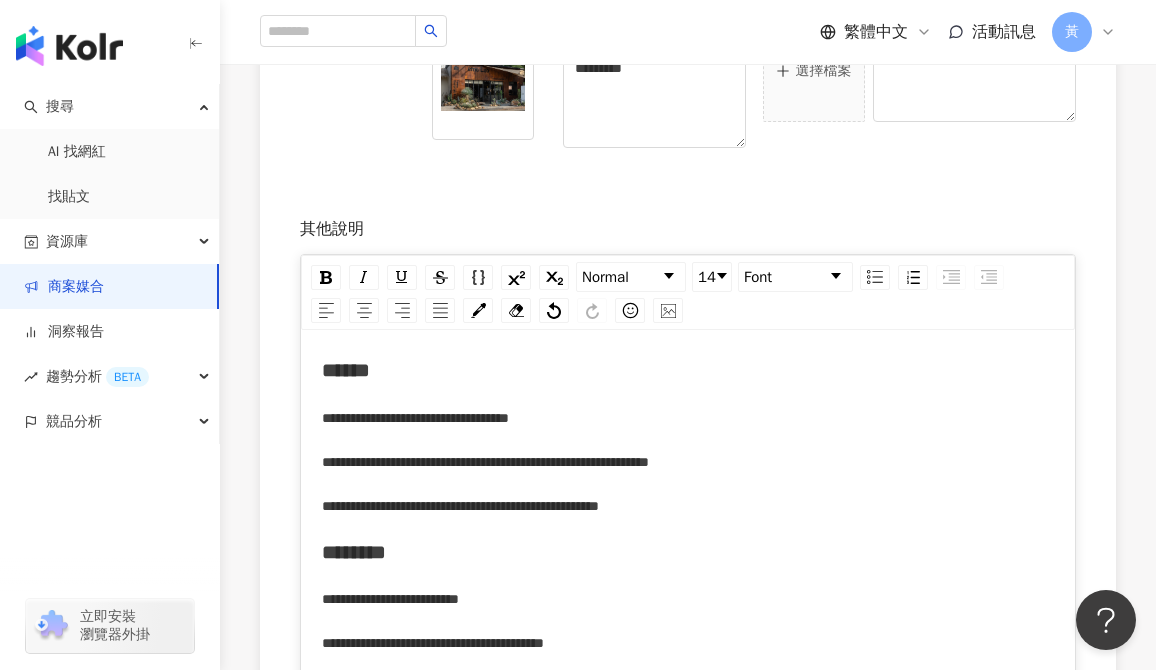 scroll, scrollTop: 1105, scrollLeft: 0, axis: vertical 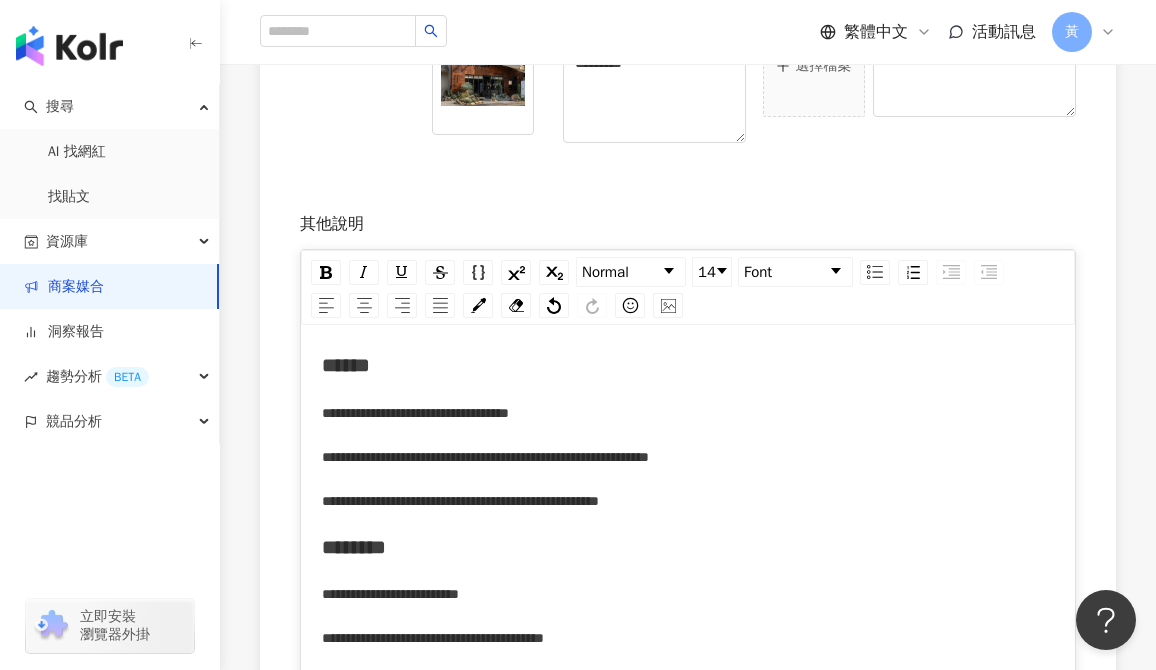click on "This is some text with a name like John Doe." at bounding box center [688, 758] 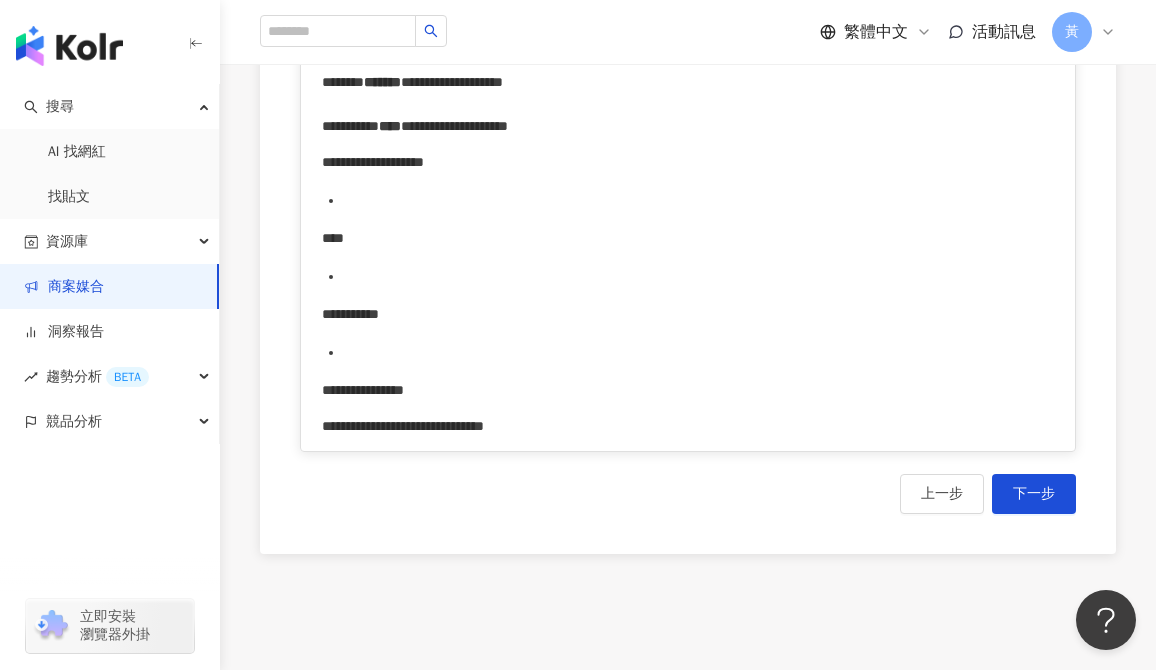 scroll, scrollTop: 1839, scrollLeft: 0, axis: vertical 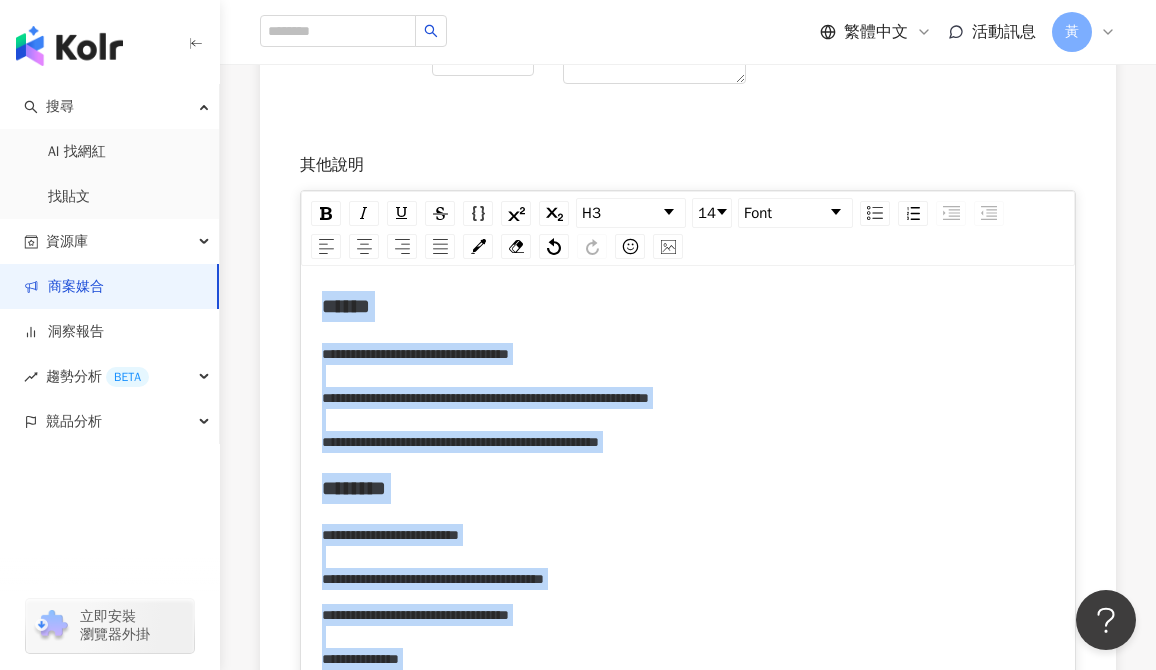 drag, startPoint x: 774, startPoint y: 467, endPoint x: 283, endPoint y: 285, distance: 523.6459 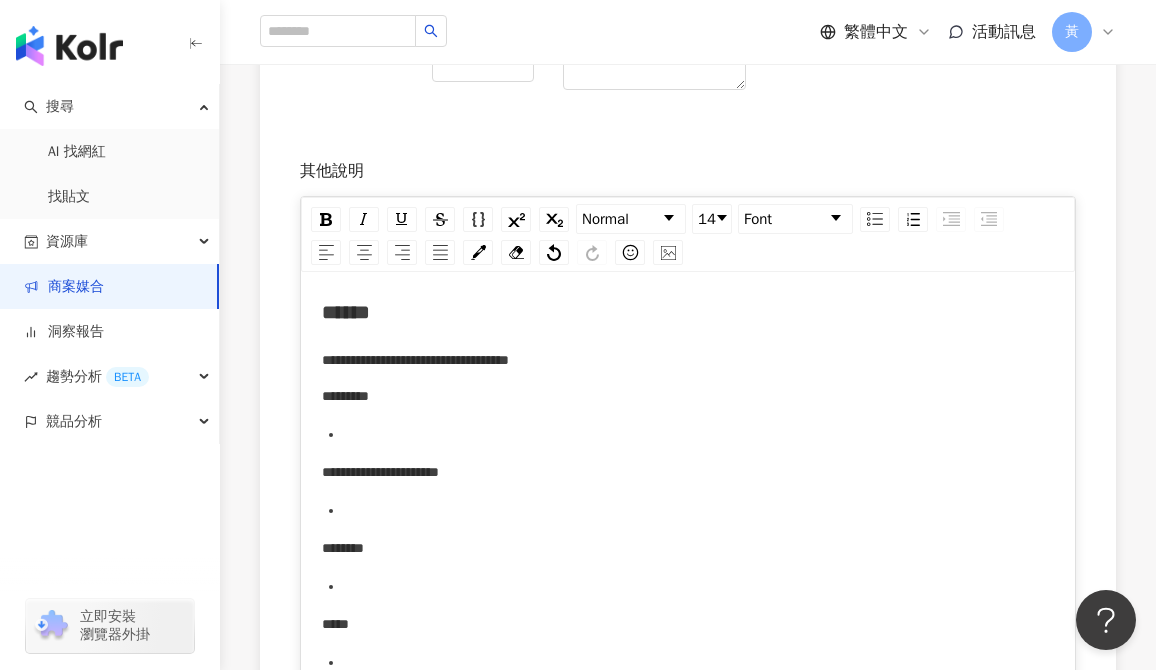 scroll, scrollTop: 1180, scrollLeft: 0, axis: vertical 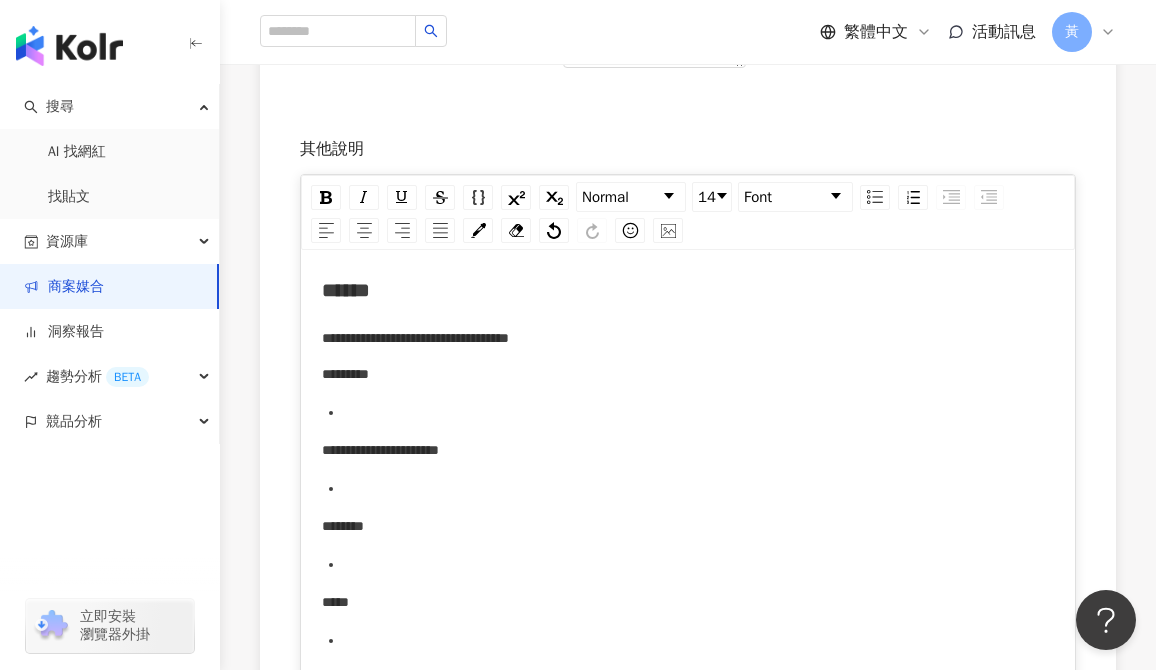 click on "**********" at bounding box center [380, 450] 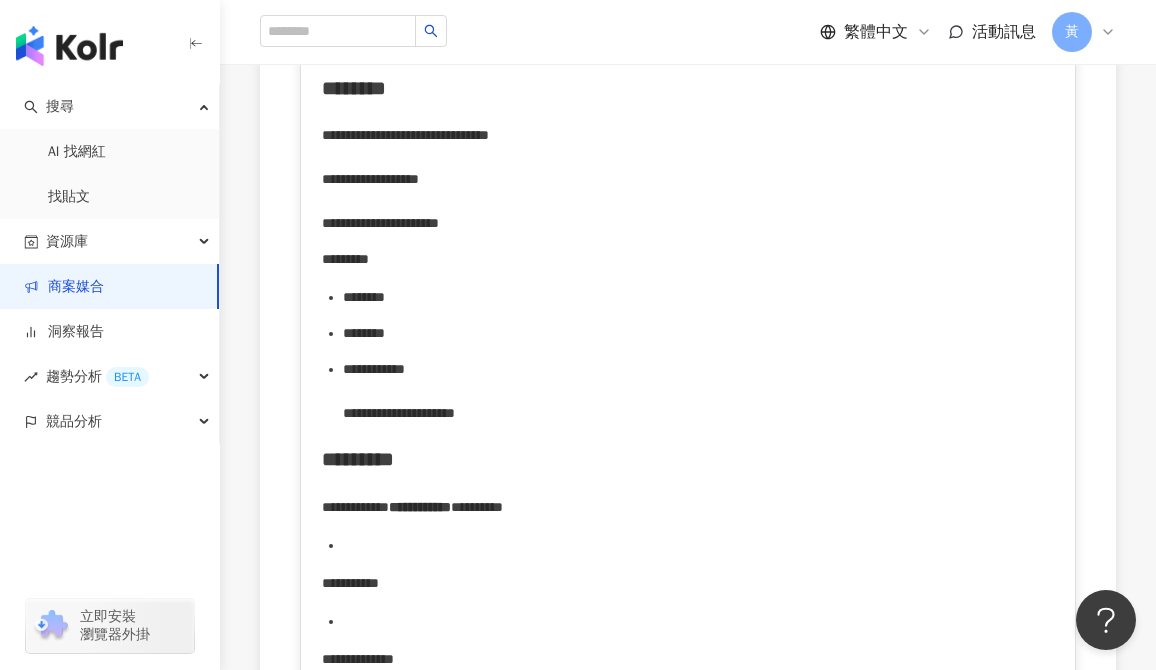 scroll, scrollTop: 1697, scrollLeft: 0, axis: vertical 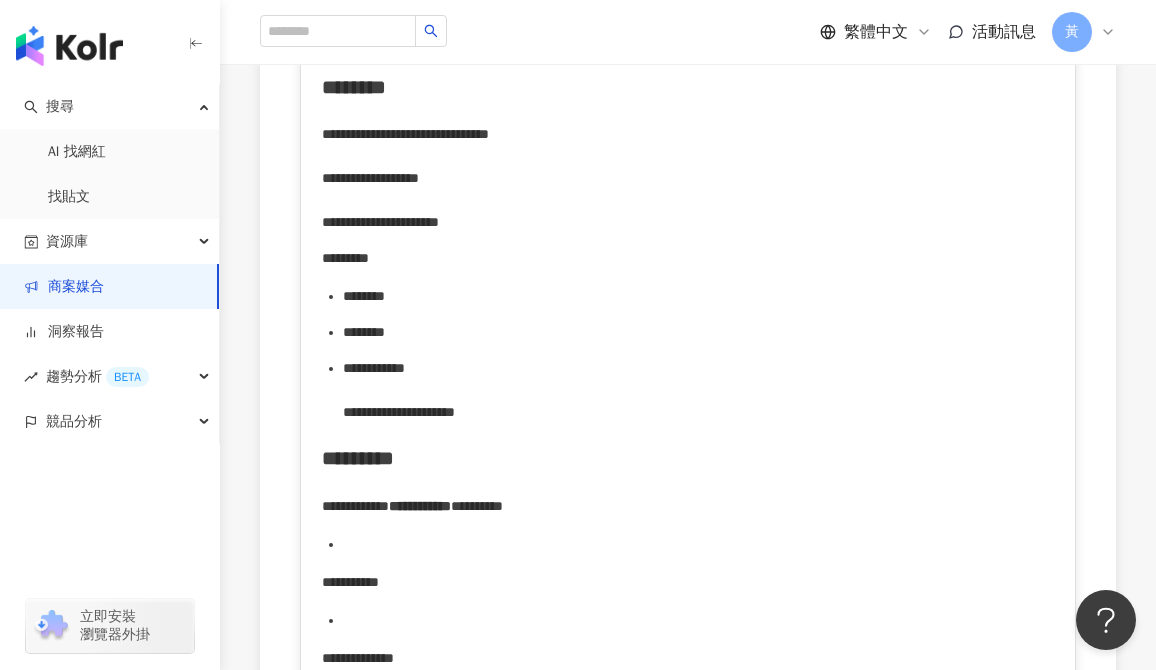 click on "**********" at bounding box center (688, 353) 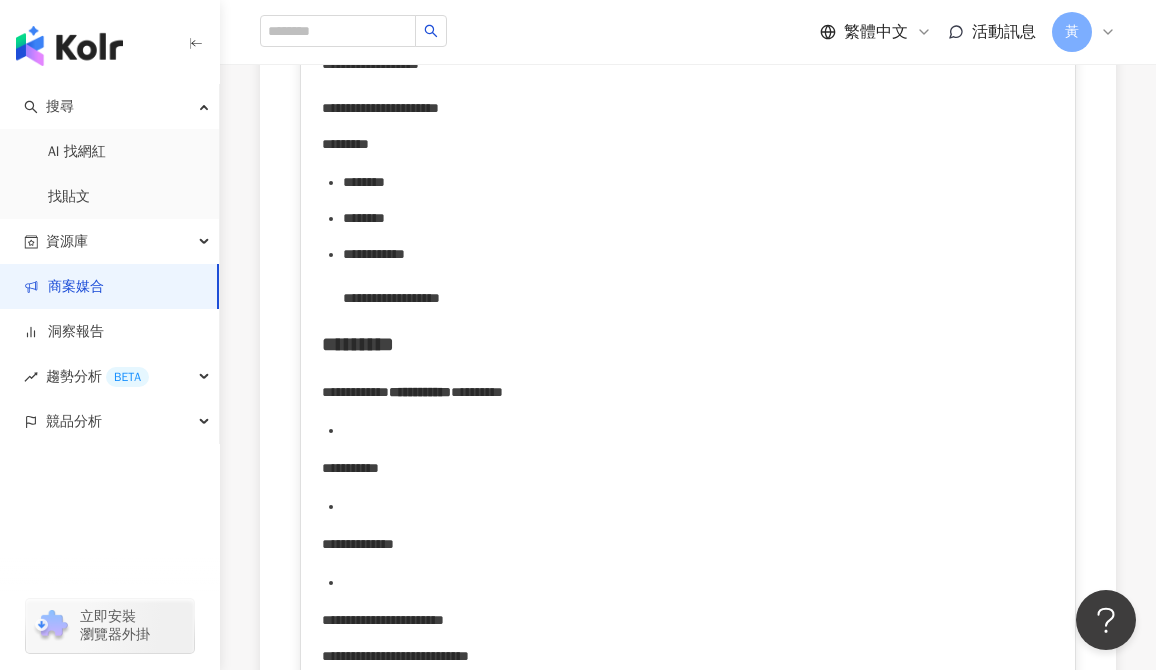 scroll, scrollTop: 1813, scrollLeft: 0, axis: vertical 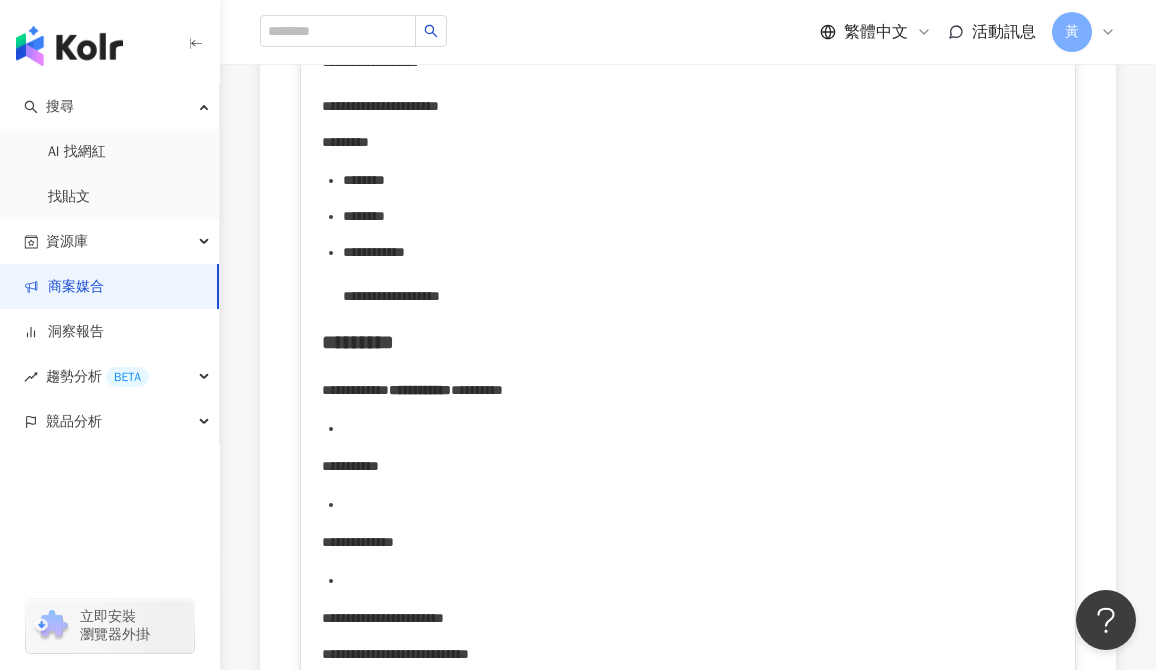 click on "**********" at bounding box center (350, 466) 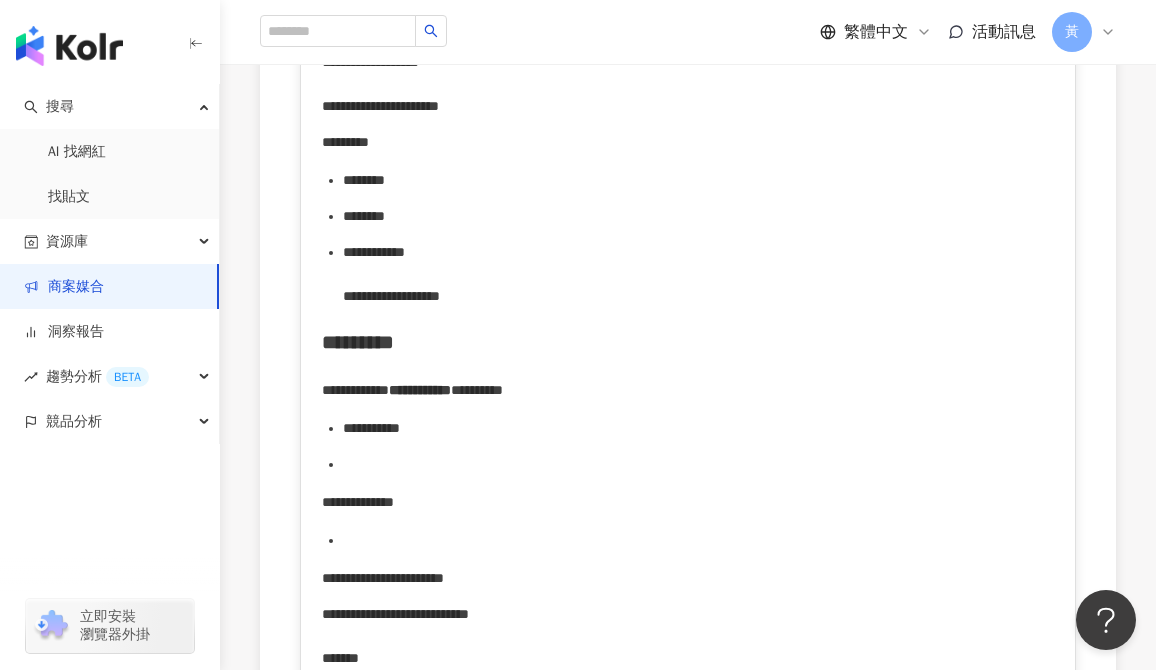 click on "**********" at bounding box center [358, 502] 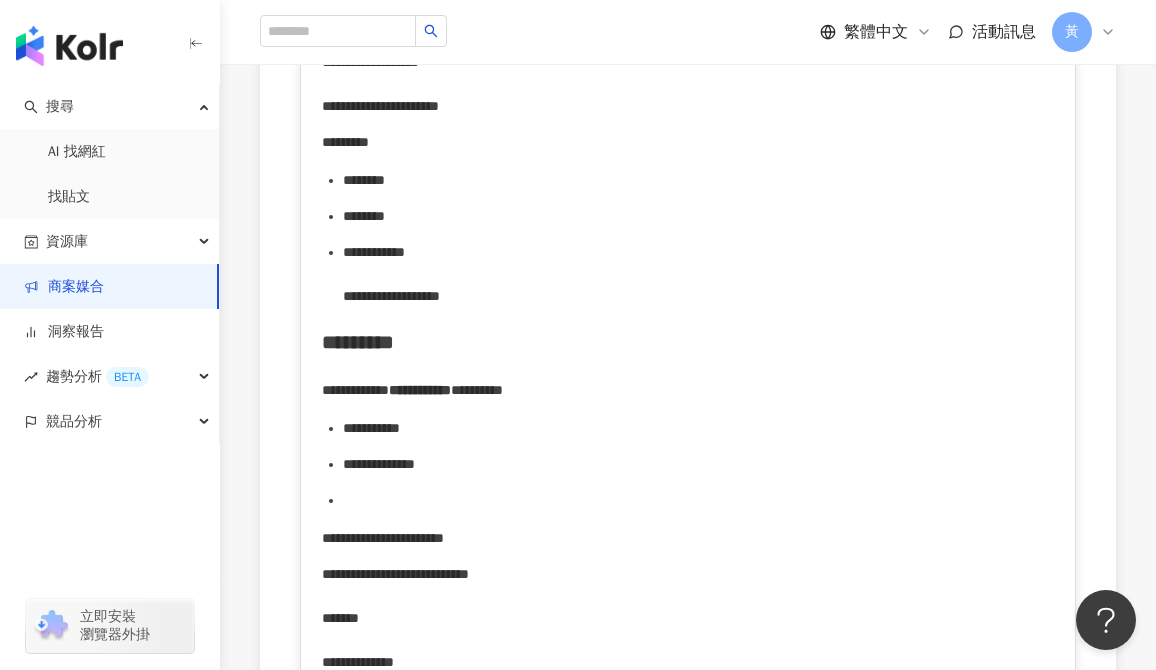 click on "**********" at bounding box center (383, 538) 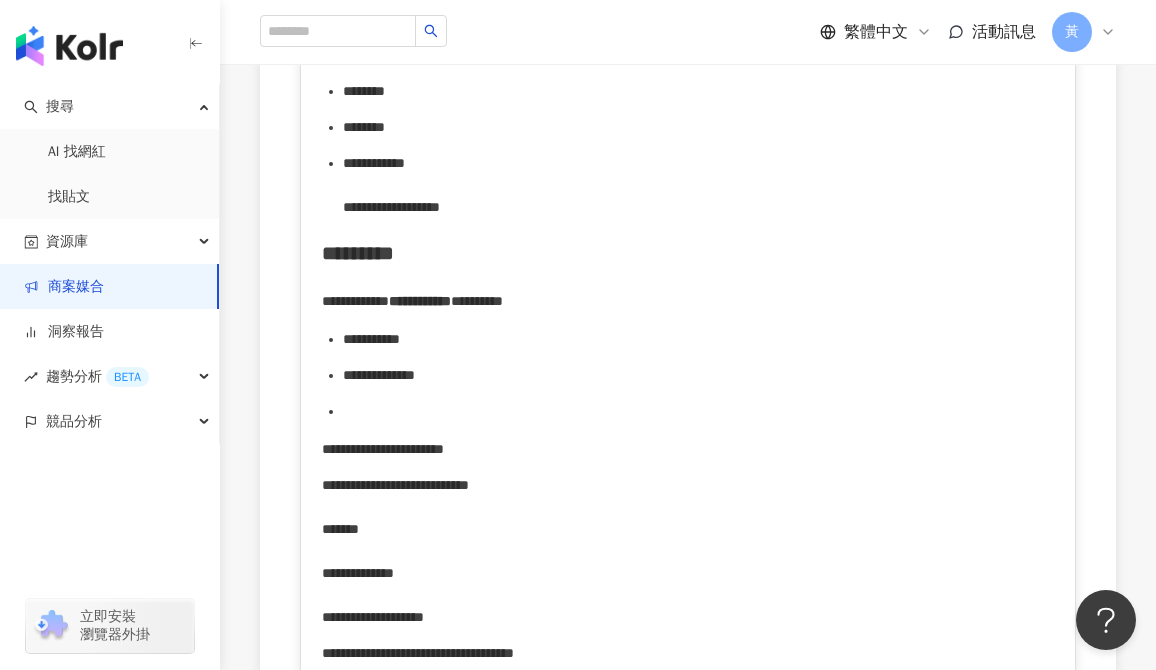 scroll, scrollTop: 1922, scrollLeft: 0, axis: vertical 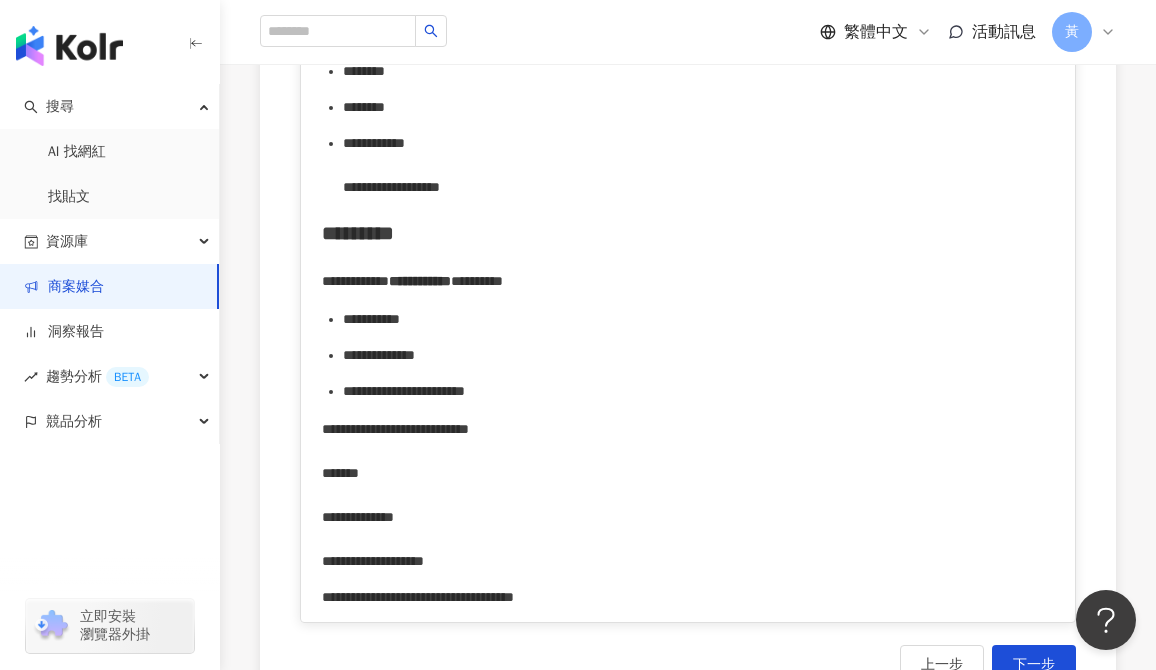 click on "**********" at bounding box center (699, 391) 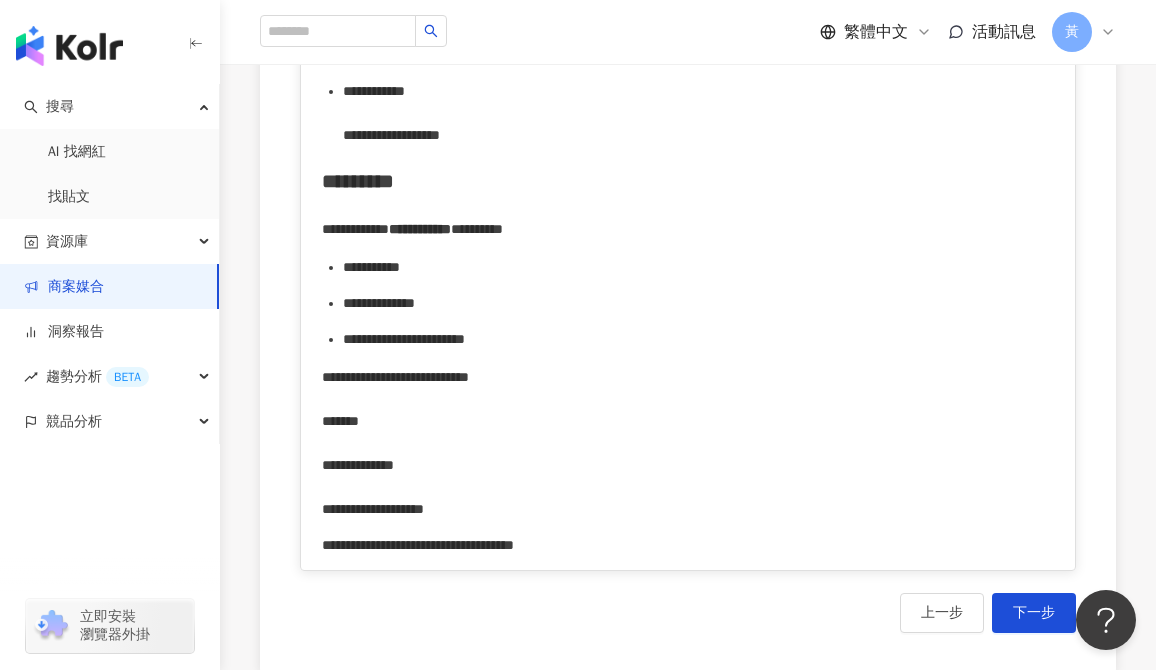 scroll, scrollTop: 1980, scrollLeft: 0, axis: vertical 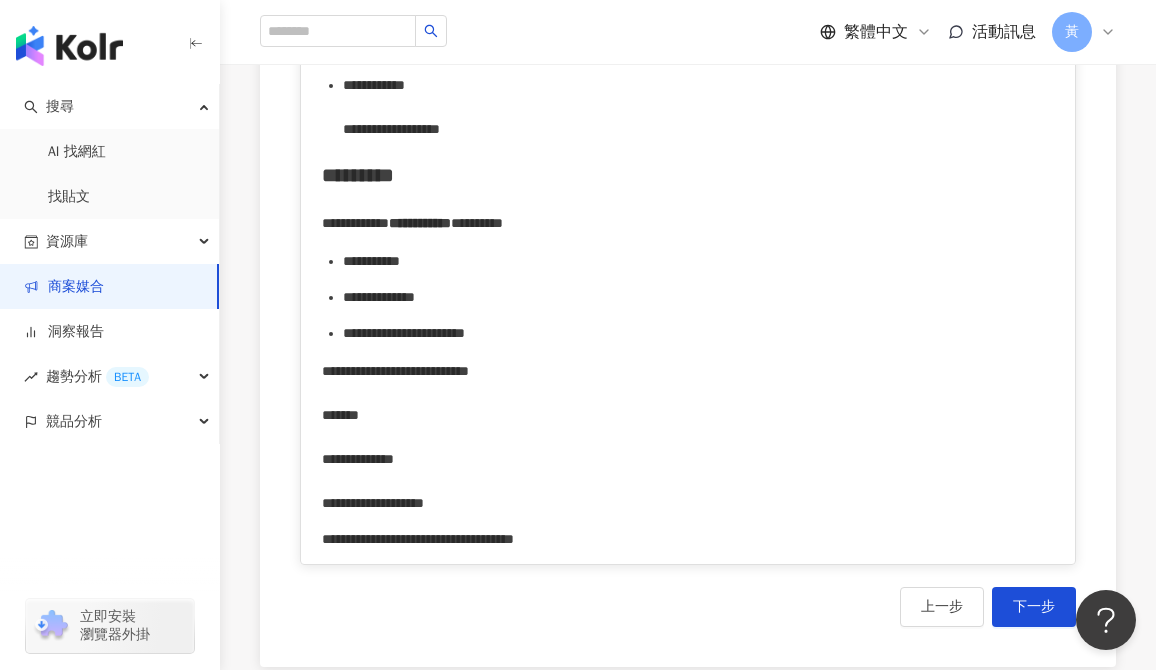 click on "**********" at bounding box center (395, 437) 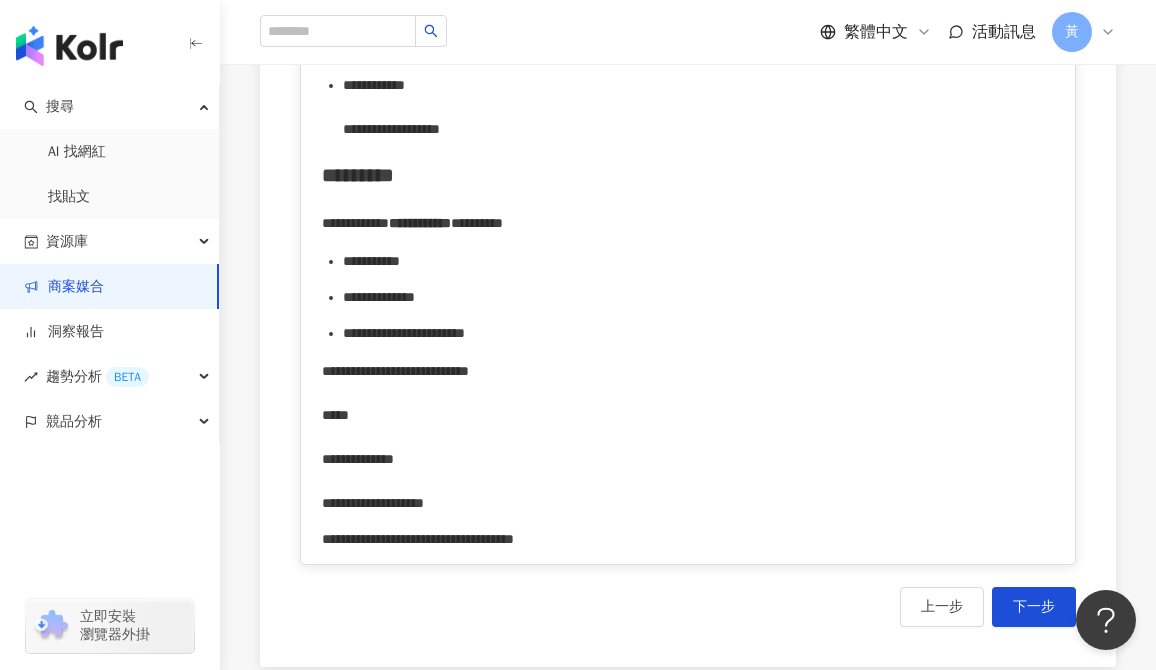 click on "**********" at bounding box center [395, 437] 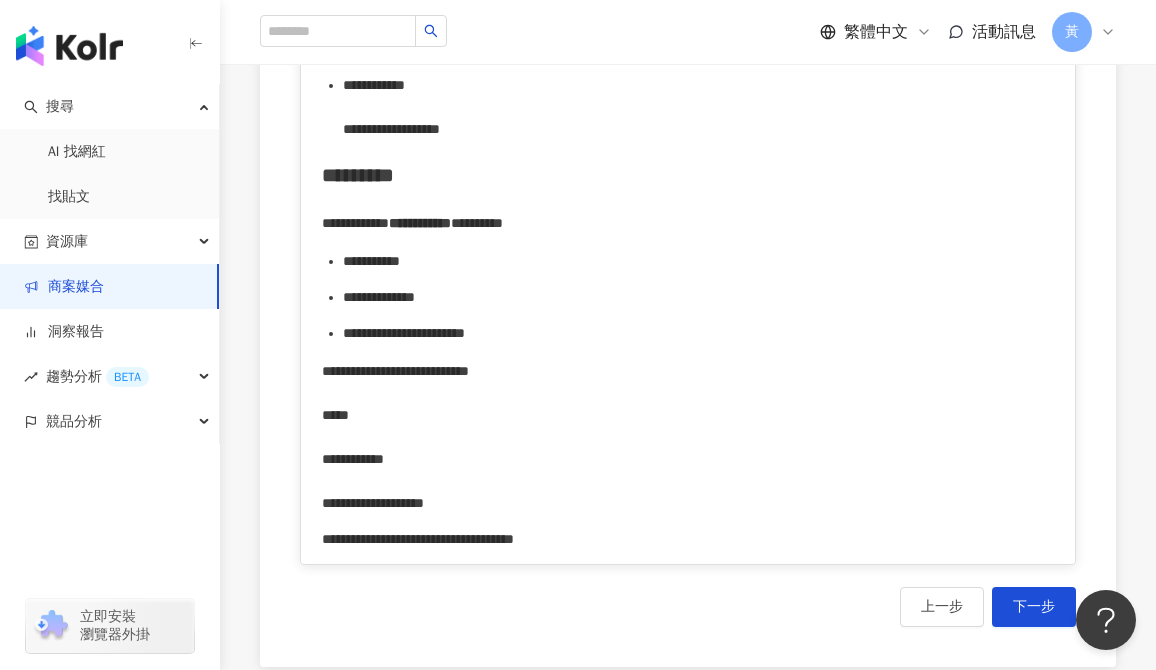 click on "**********" at bounding box center (395, 437) 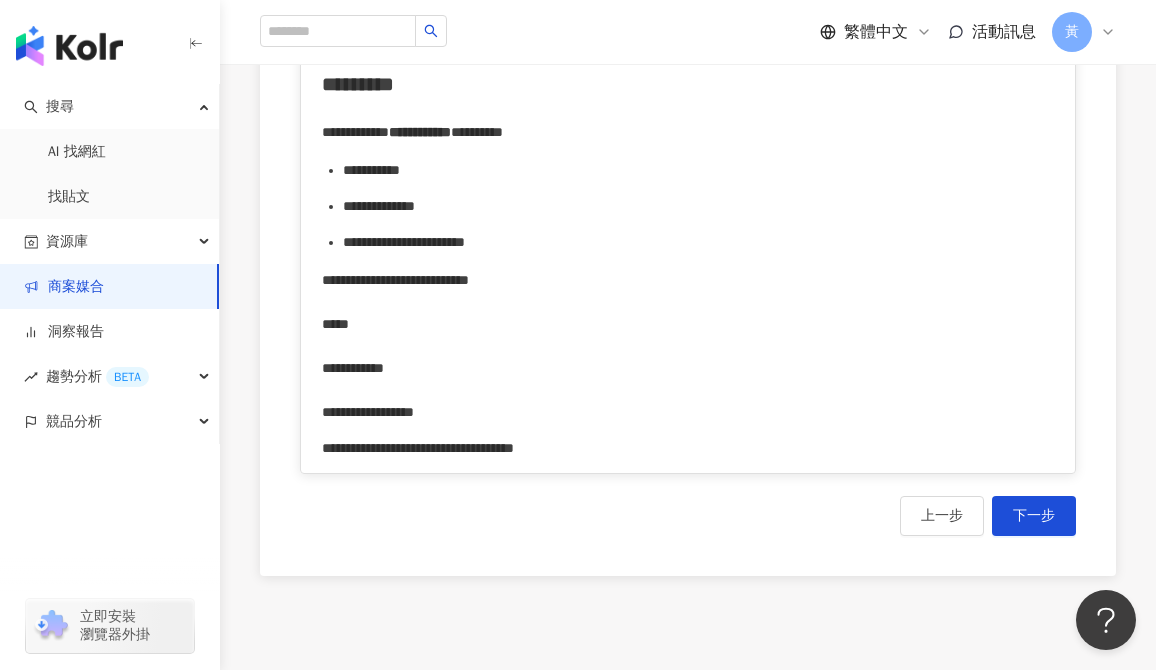 scroll, scrollTop: 2088, scrollLeft: 0, axis: vertical 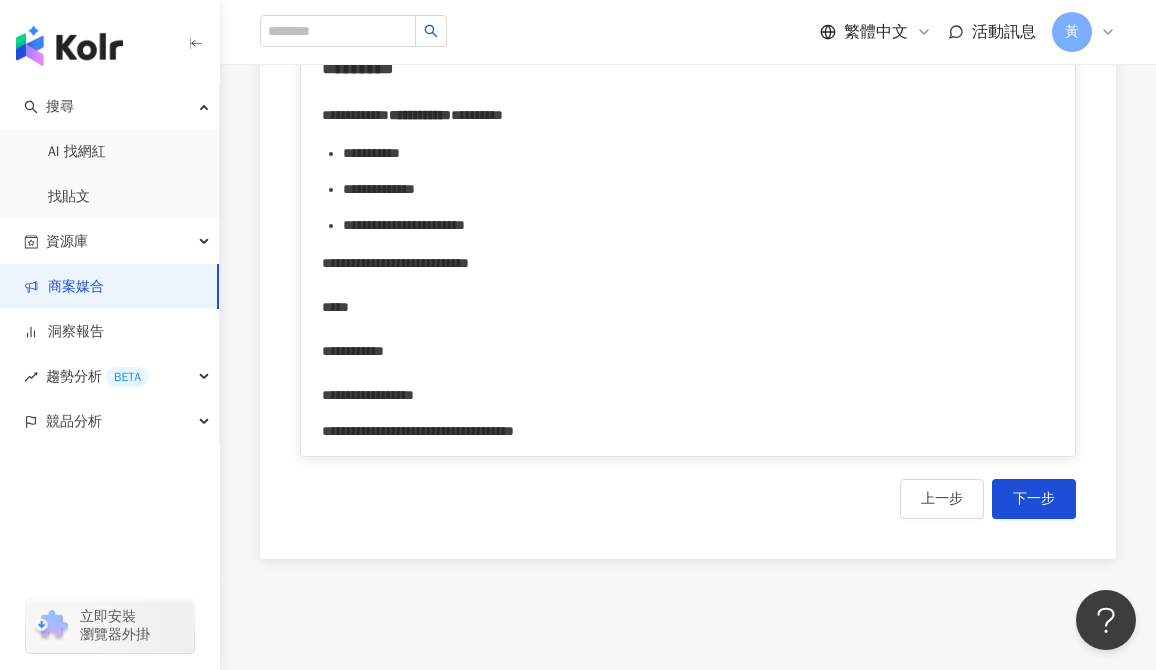 click on "**********" at bounding box center (688, 431) 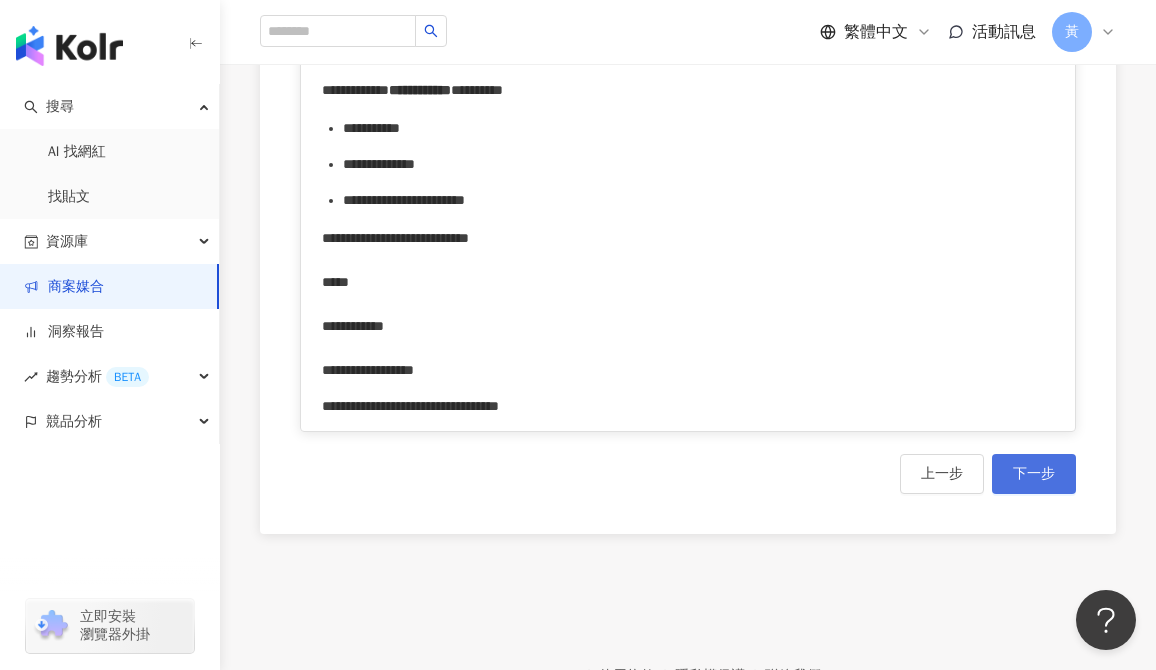 click on "下一步" at bounding box center [1034, 474] 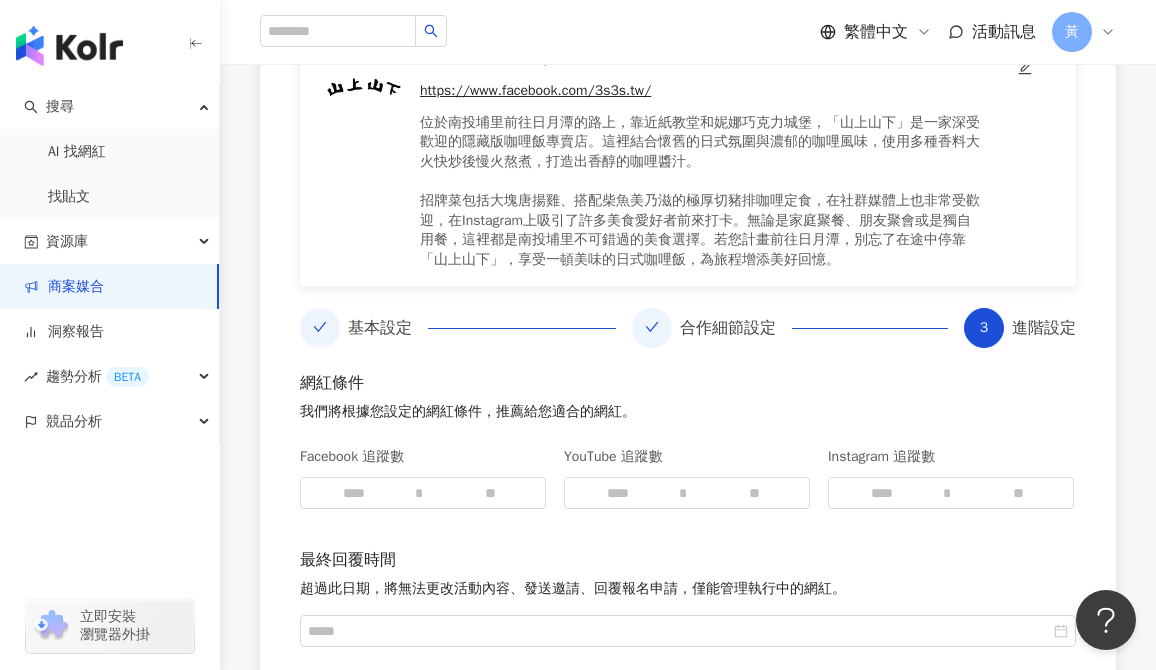 scroll, scrollTop: 326, scrollLeft: 0, axis: vertical 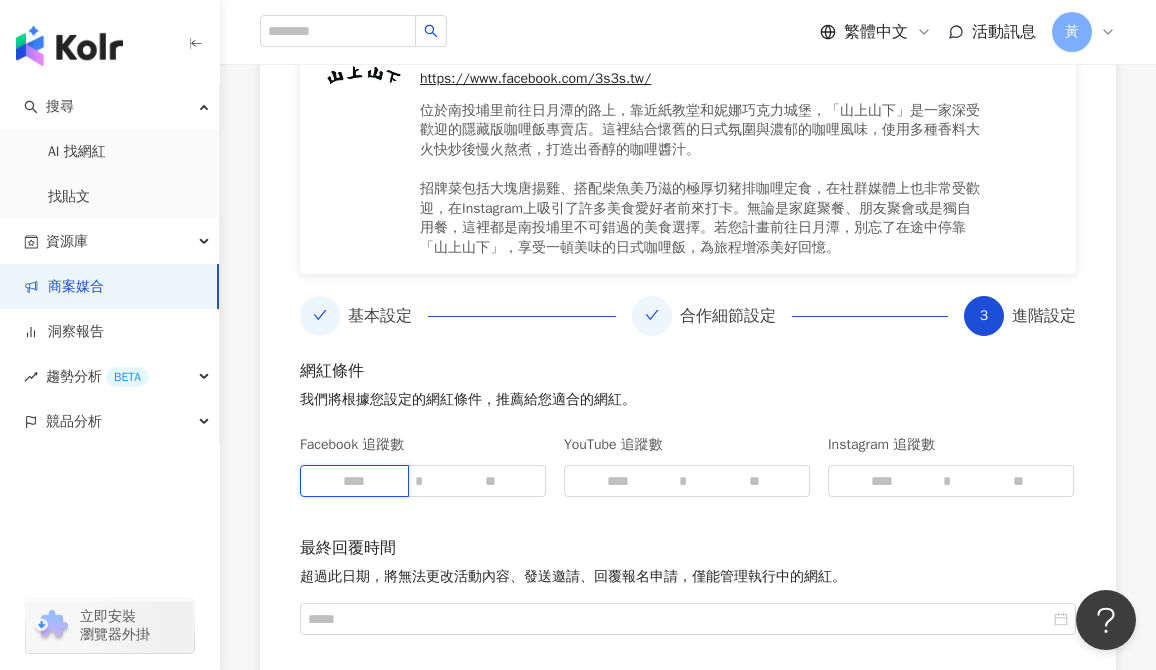 drag, startPoint x: 377, startPoint y: 476, endPoint x: 386, endPoint y: 484, distance: 12.0415945 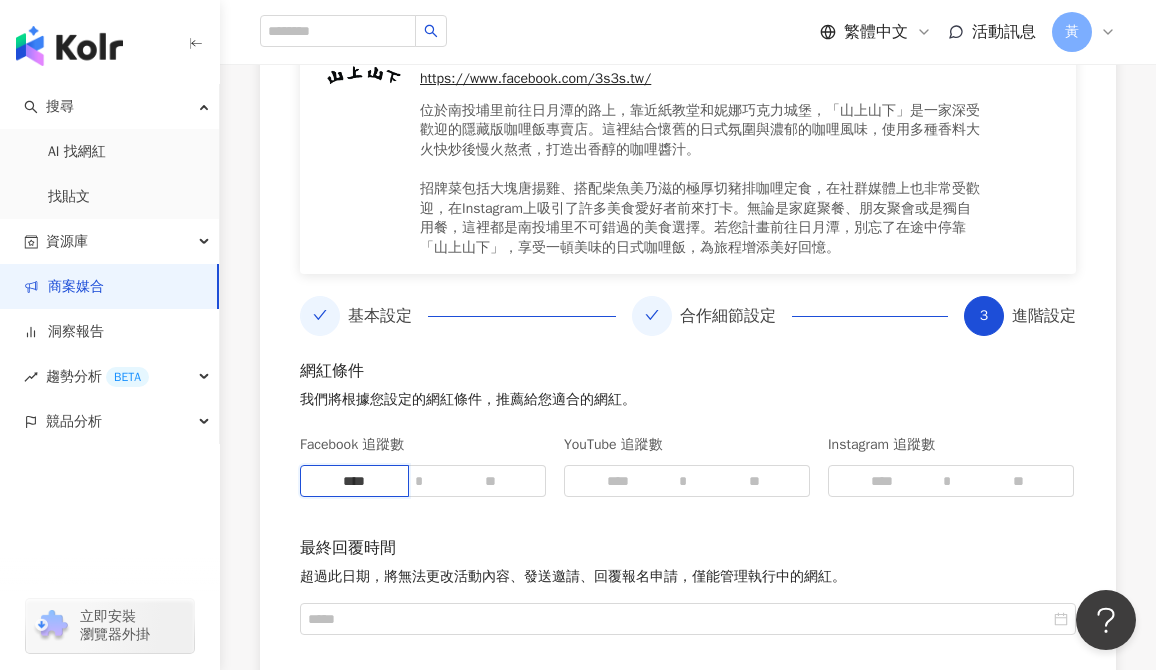 type on "****" 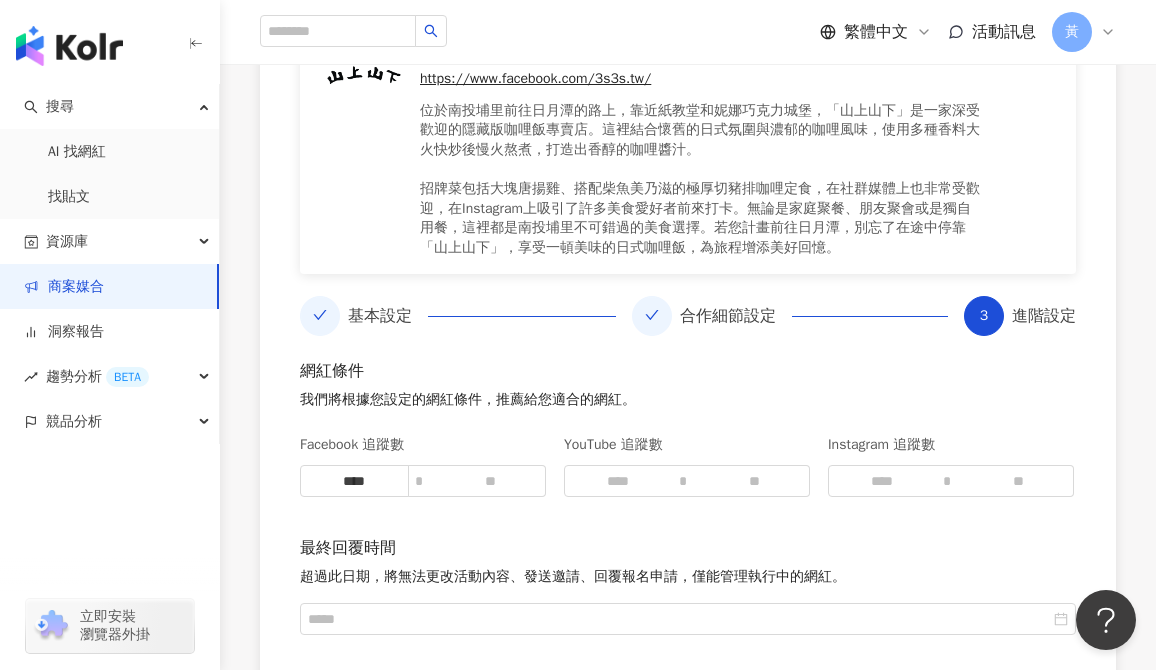 click on "網紅條件 我們將根據您設定的網紅條件，推薦給您適合的網紅。 Facebook 追蹤數 **** YouTube 追蹤數 Instagram 追蹤數 最終回覆時間 超過此日期，將無法更改活動內容、發送邀請、回覆報名申請，僅能管理執行中的網紅。 是否公開案件開放網紅自行報名 設定公開後，將會發布至 Kolr 的媒合平台讓網紅自行報名，亦可自行邀請網紅參與。 公開 不公開" at bounding box center [688, 566] 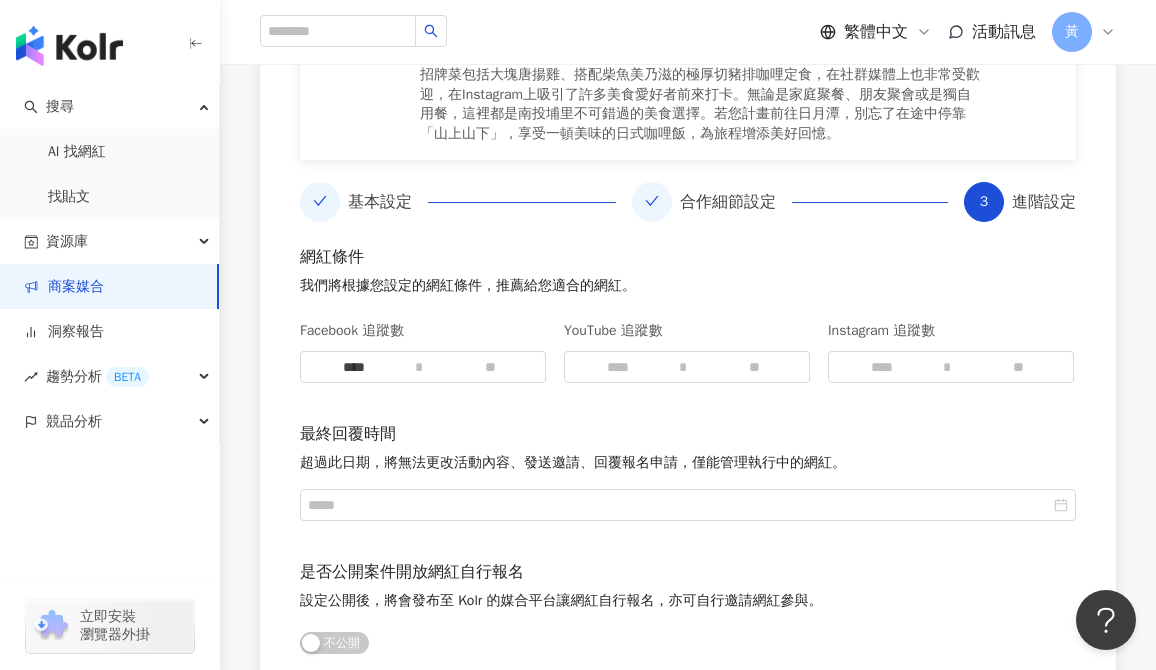 scroll, scrollTop: 442, scrollLeft: 0, axis: vertical 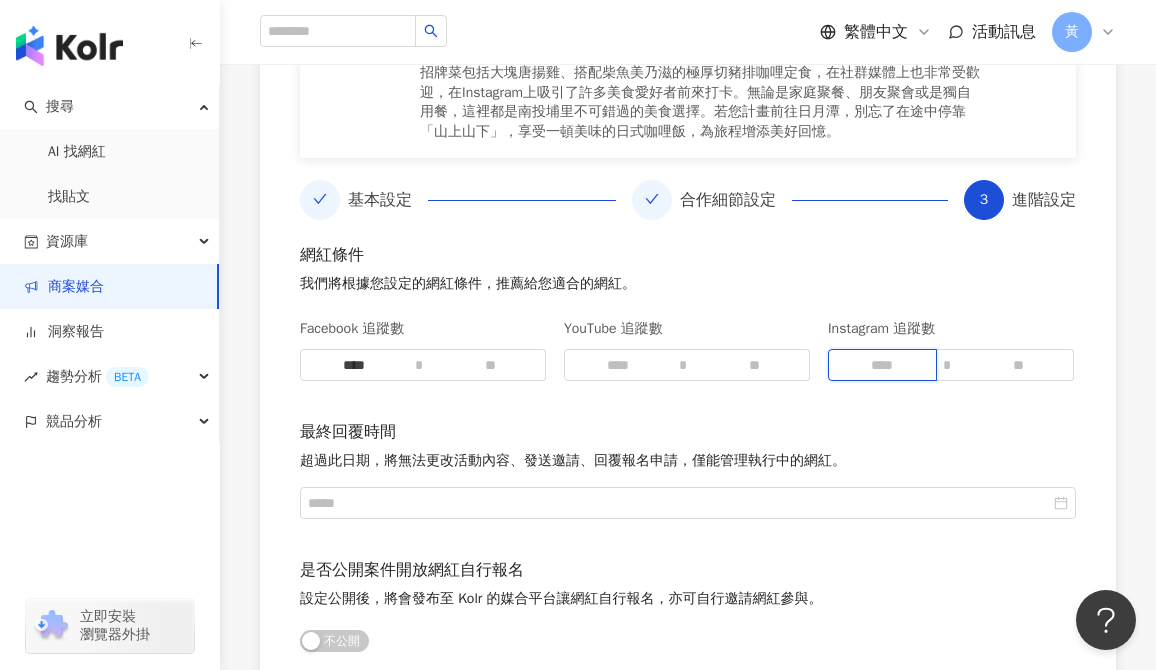 click at bounding box center [882, 365] 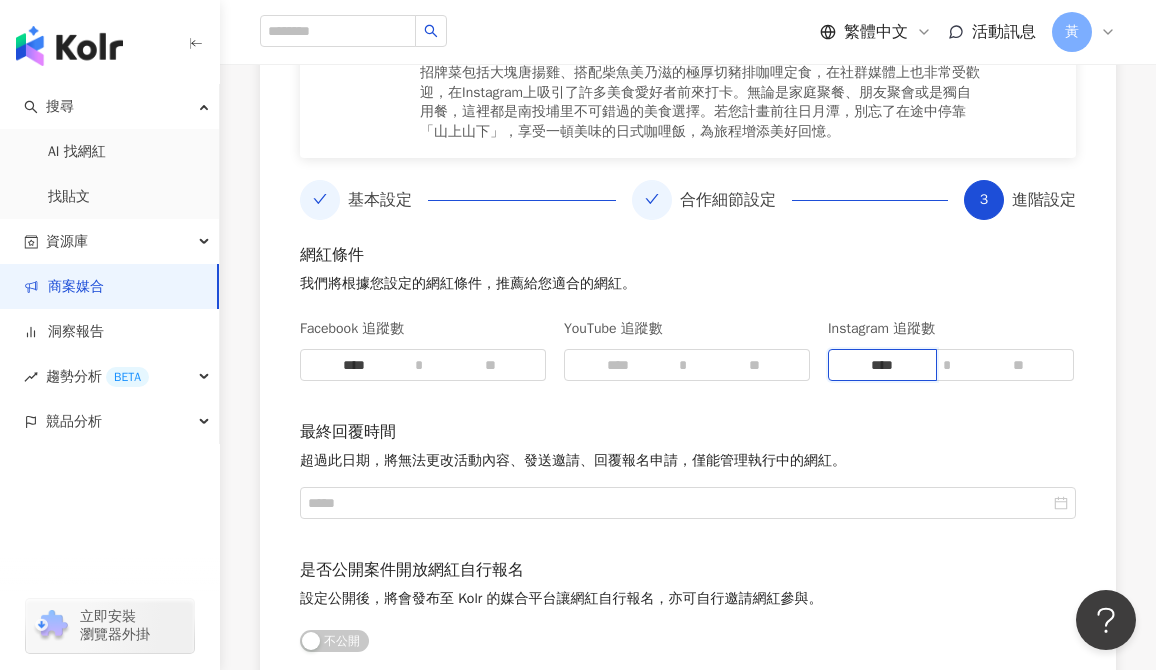 type on "****" 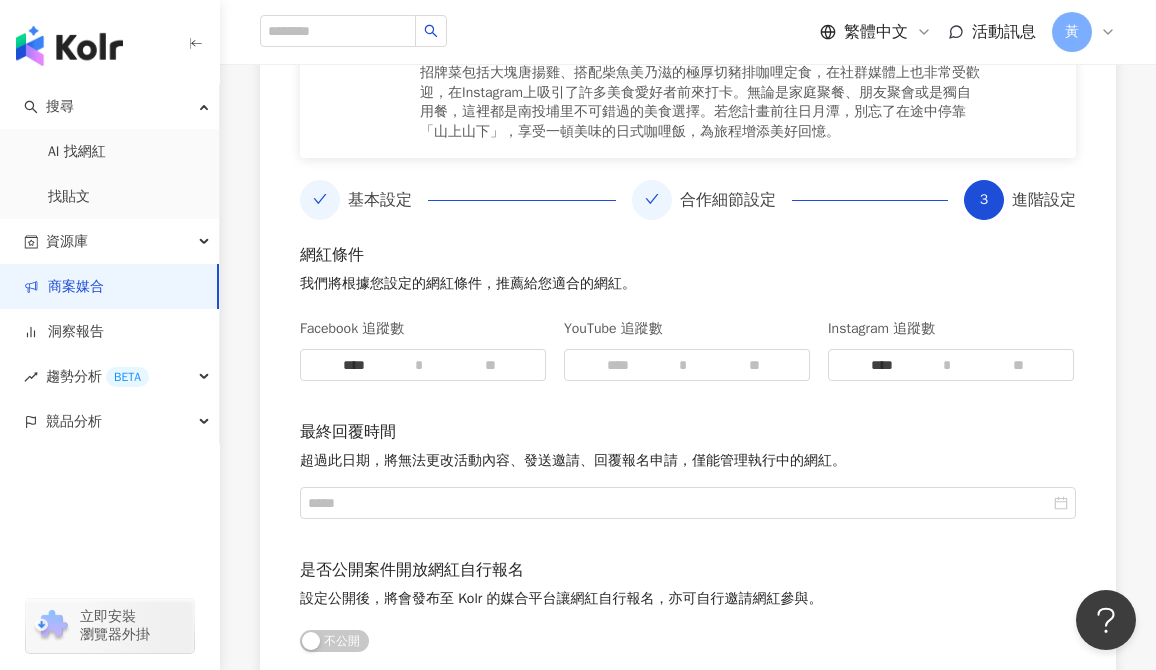 click on "最終回覆時間" at bounding box center [688, 432] 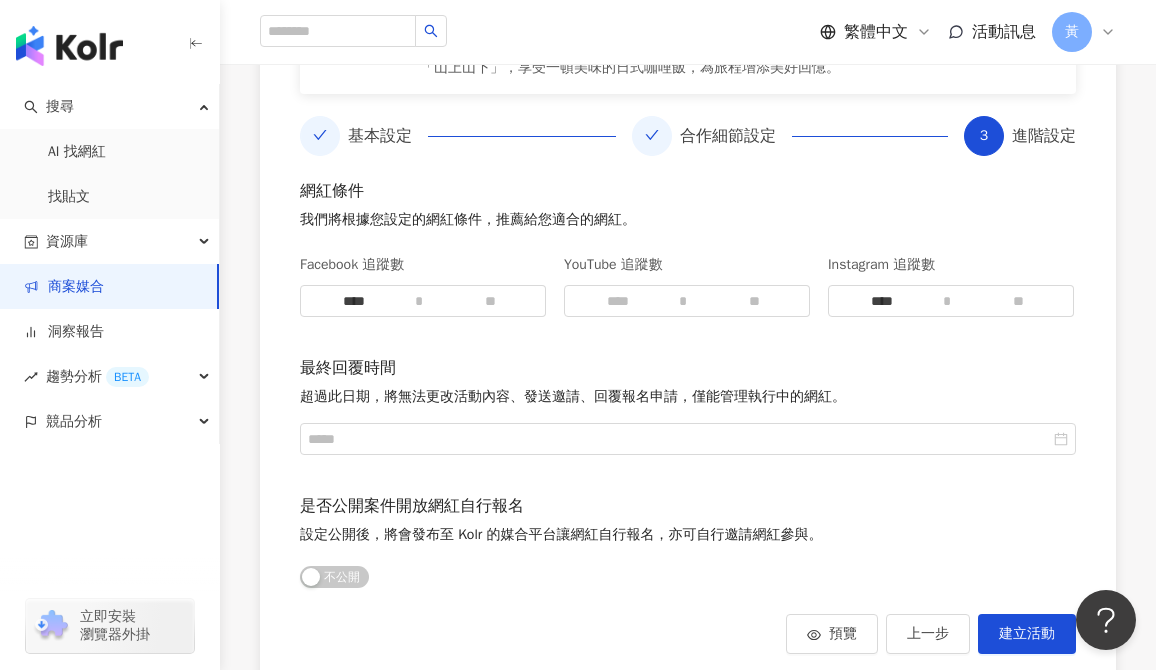 scroll, scrollTop: 509, scrollLeft: 0, axis: vertical 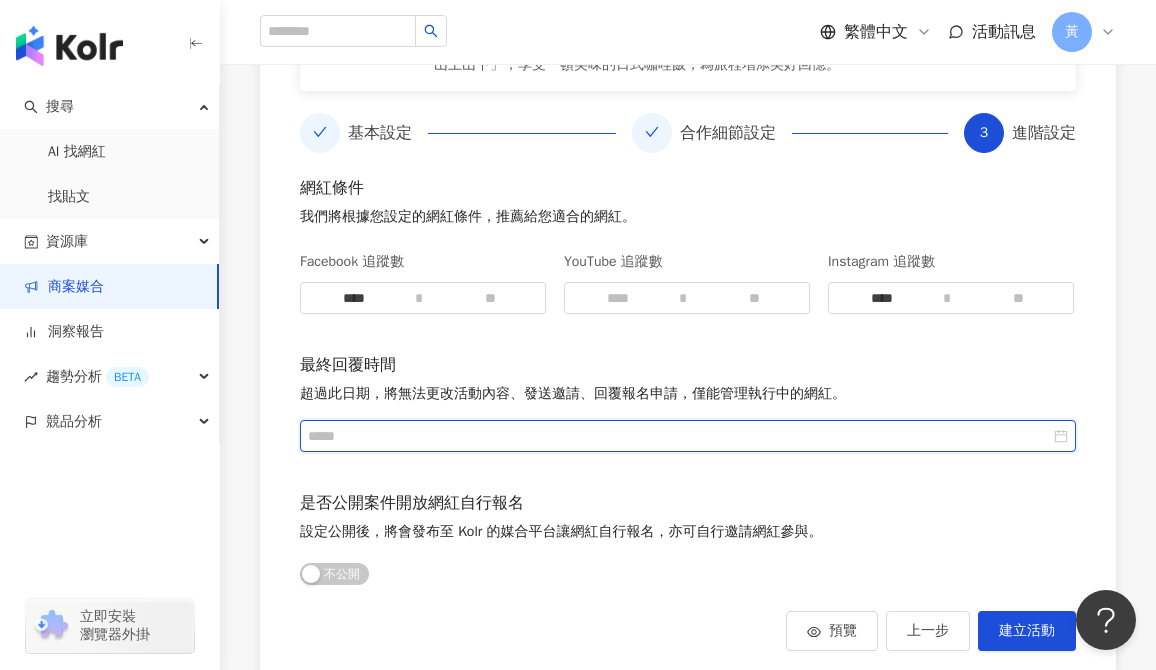 click at bounding box center [679, 436] 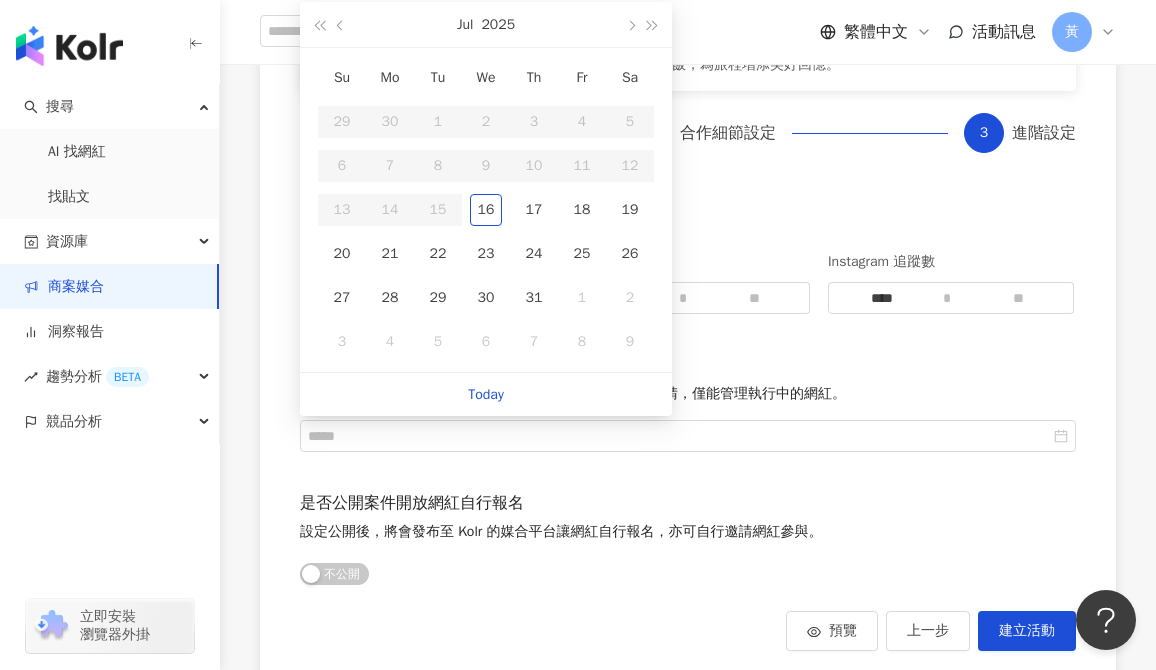 click on "設定公開後，將會發布至 Kolr 的媒合平台讓網紅自行報名，亦可自行邀請網紅參與。" at bounding box center [561, 532] 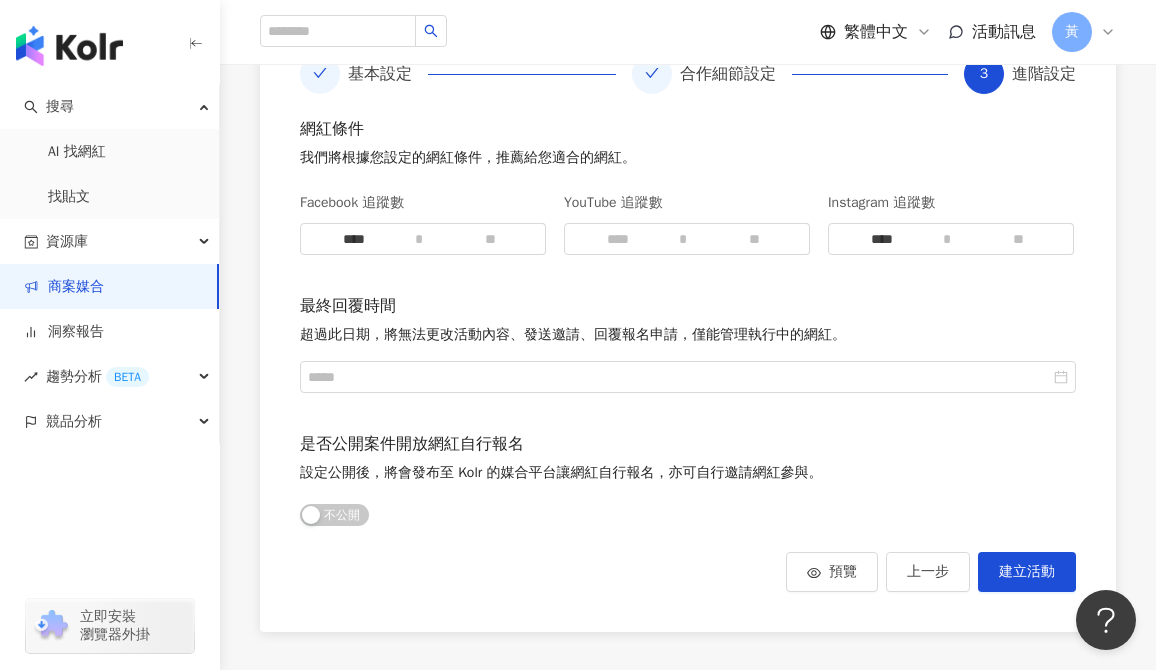 scroll, scrollTop: 584, scrollLeft: 0, axis: vertical 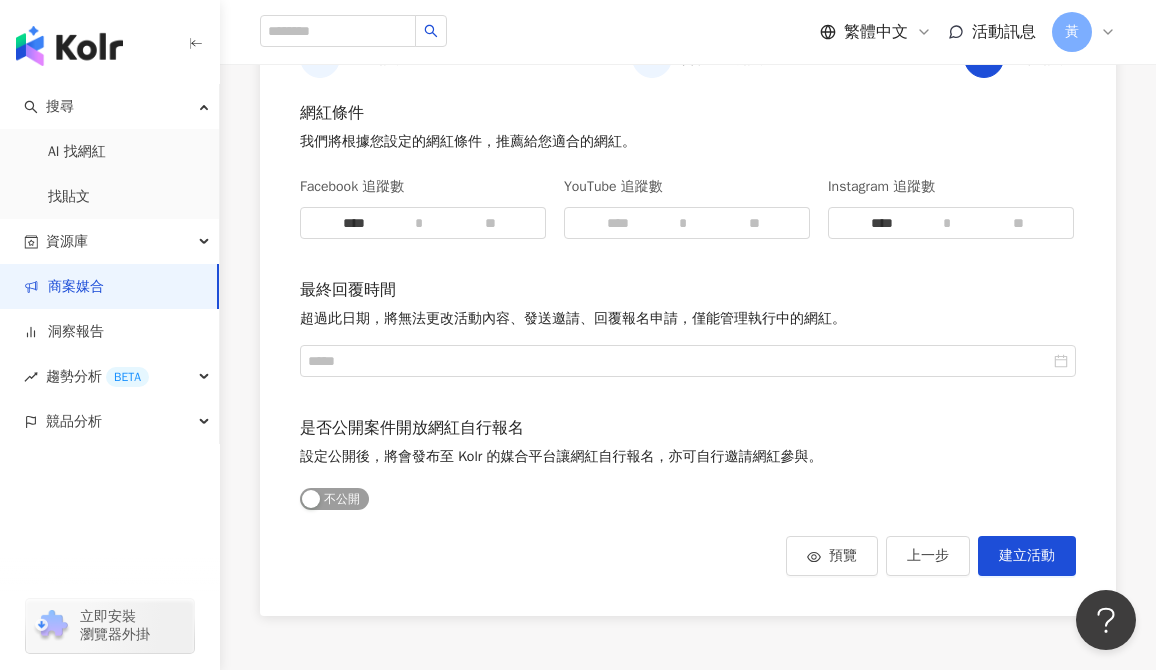 click on "公開 不公開" at bounding box center (334, 499) 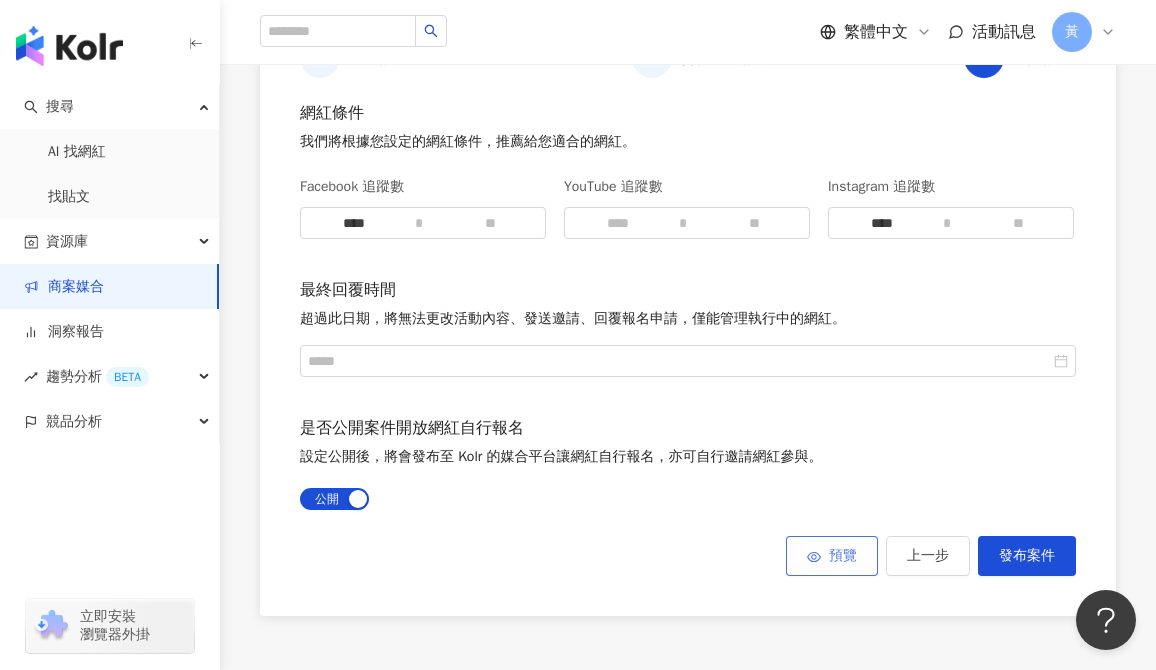 click on "預覽" at bounding box center (832, 556) 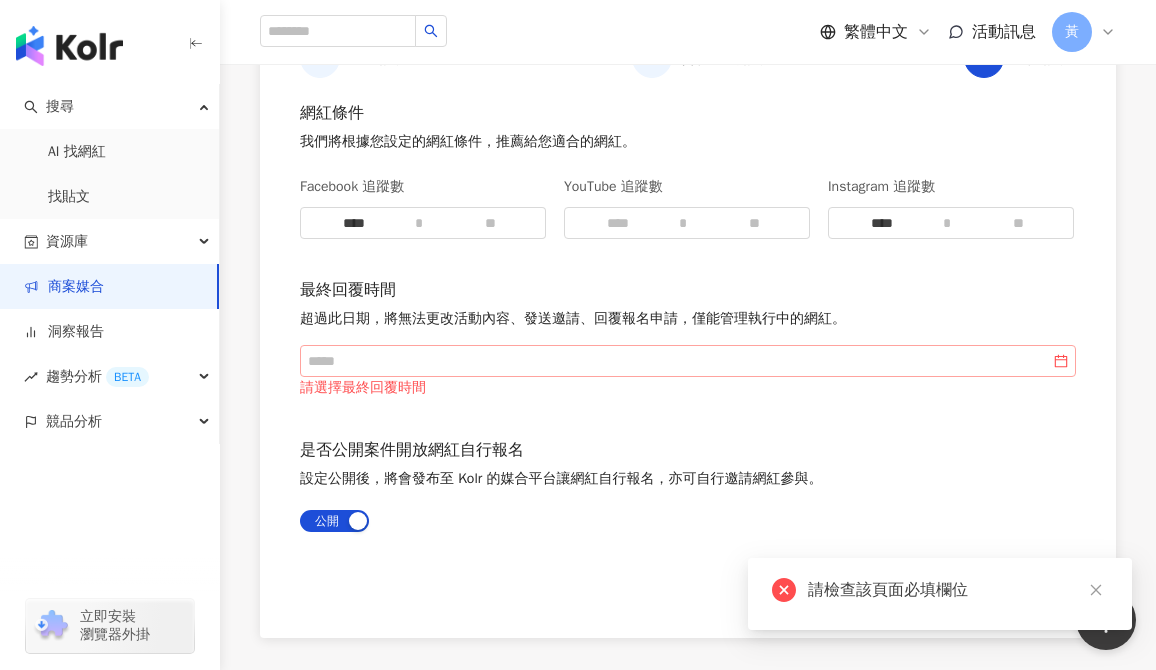 click at bounding box center [688, 361] 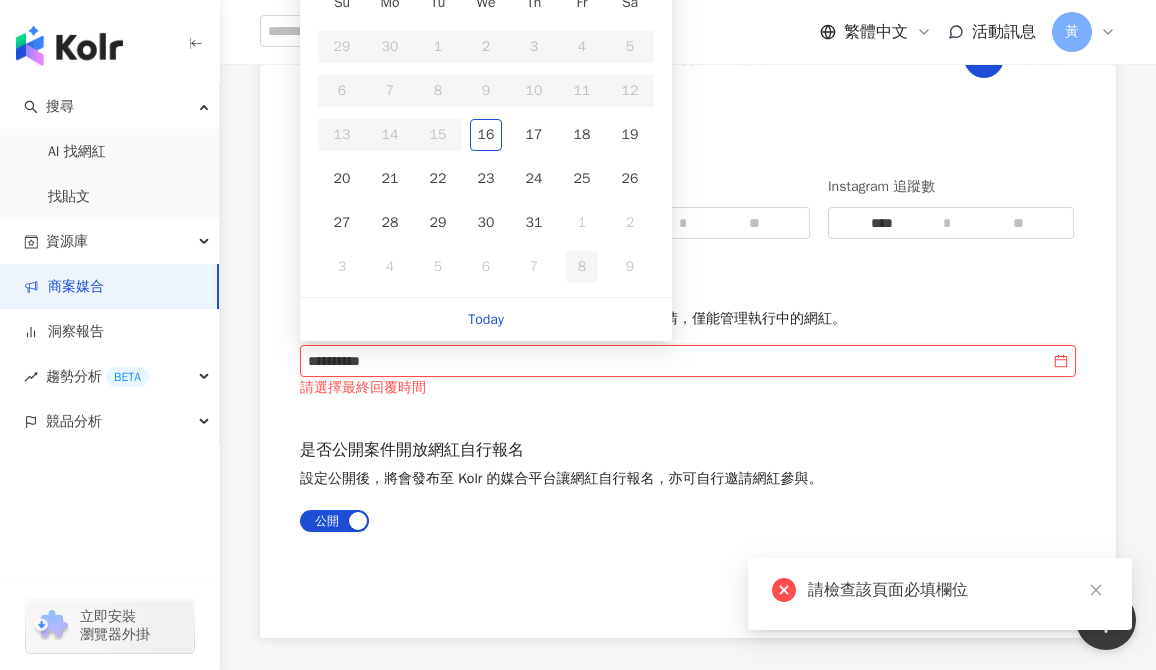 type on "**********" 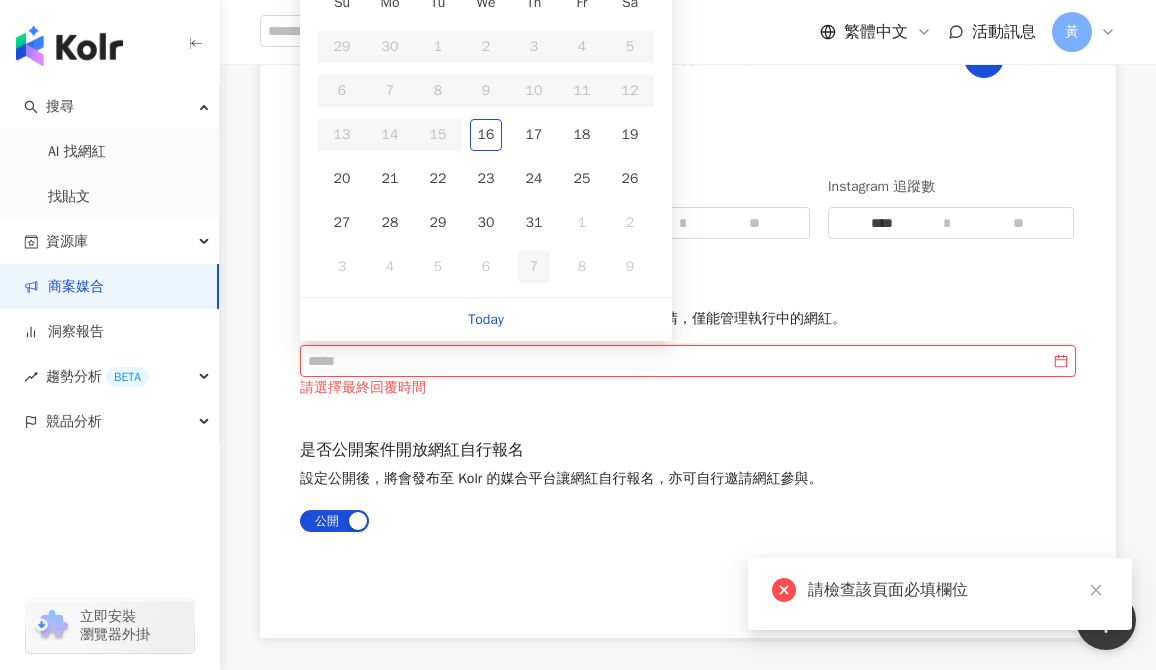 type on "**********" 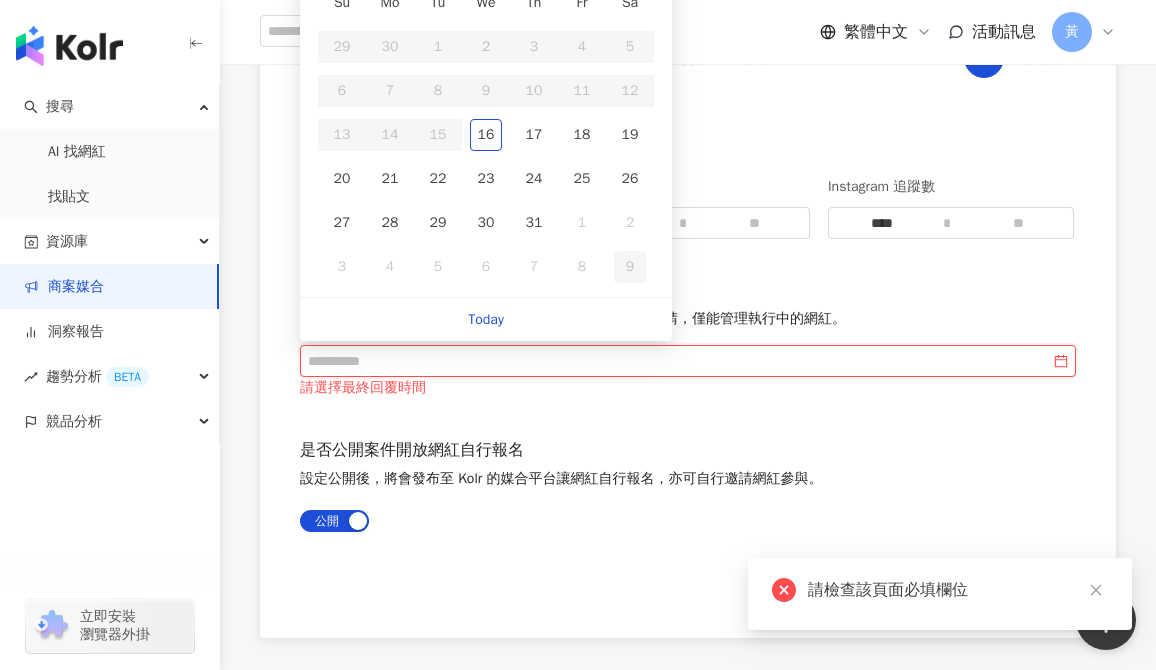 type on "**********" 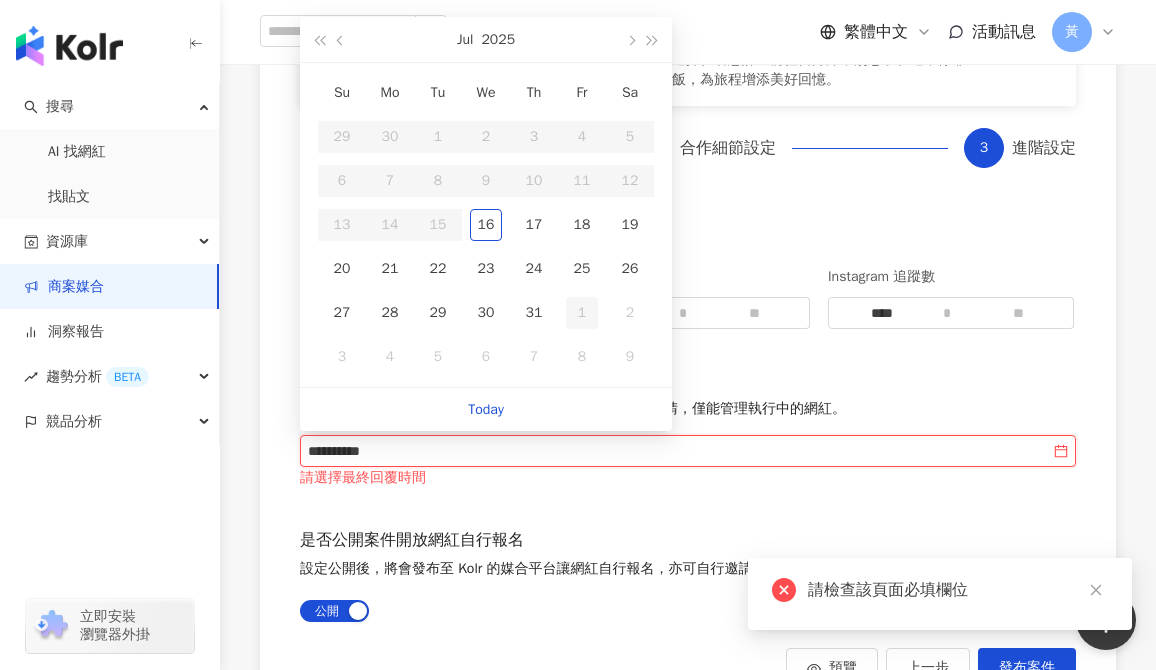scroll, scrollTop: 492, scrollLeft: 0, axis: vertical 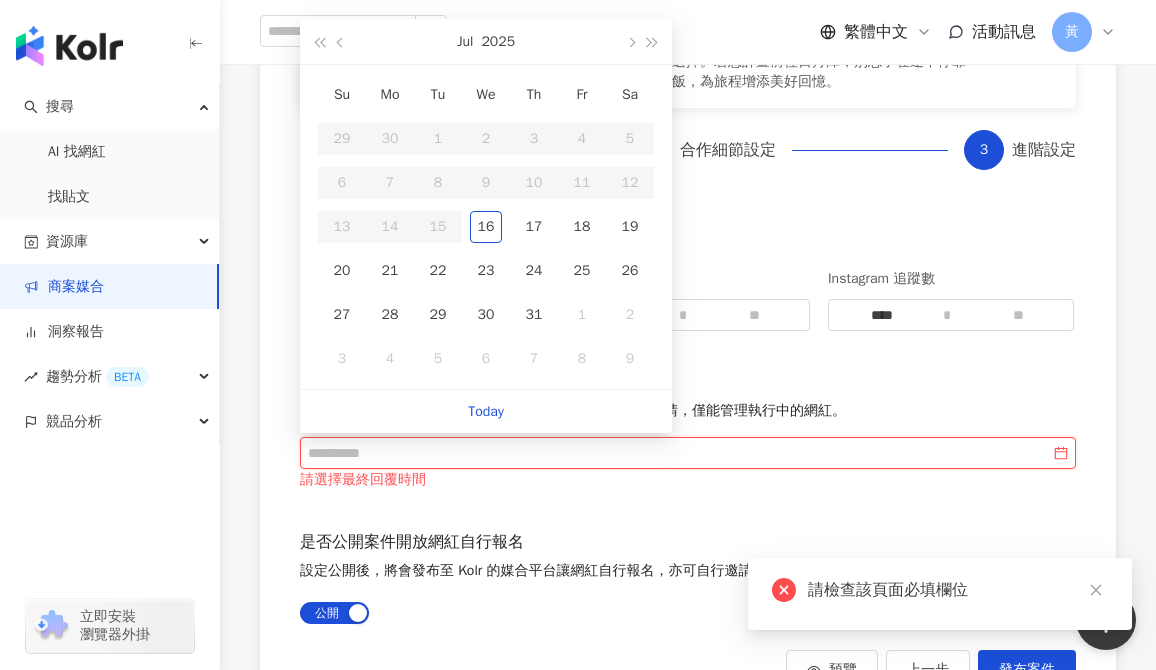 type on "**********" 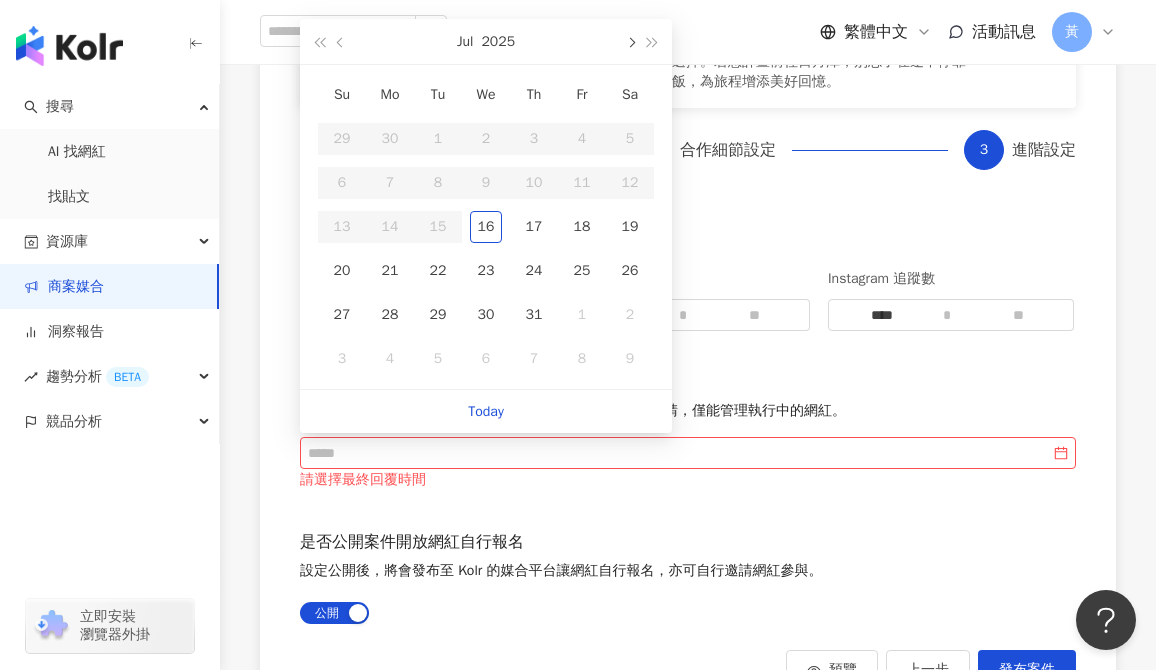 click at bounding box center (630, 41) 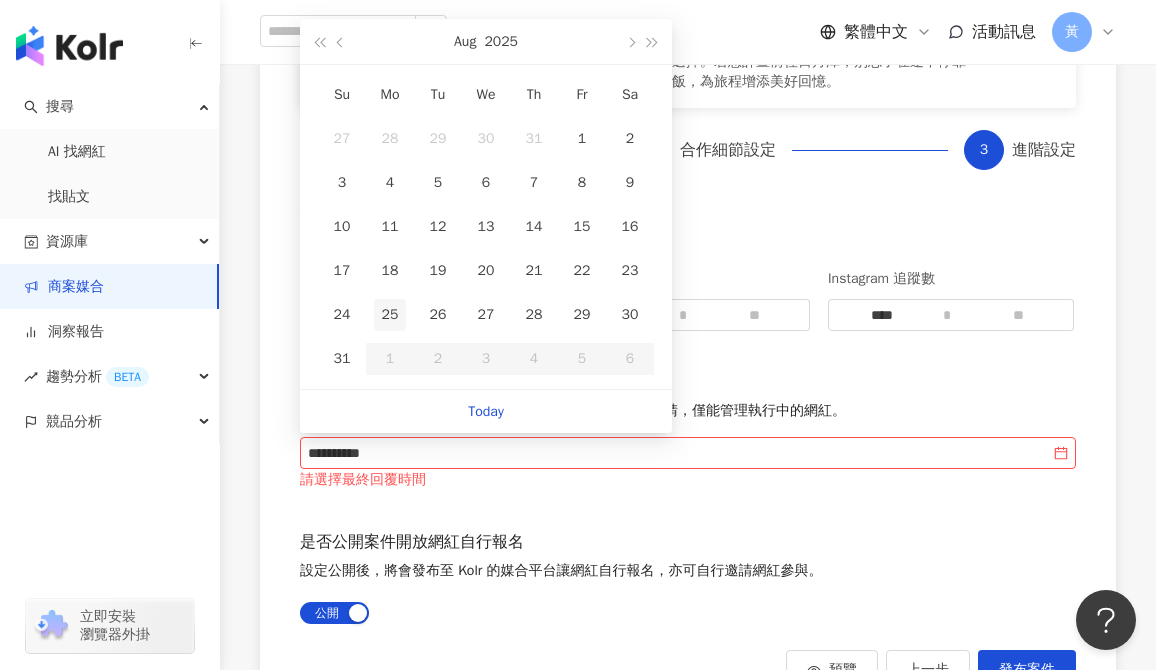 type on "**********" 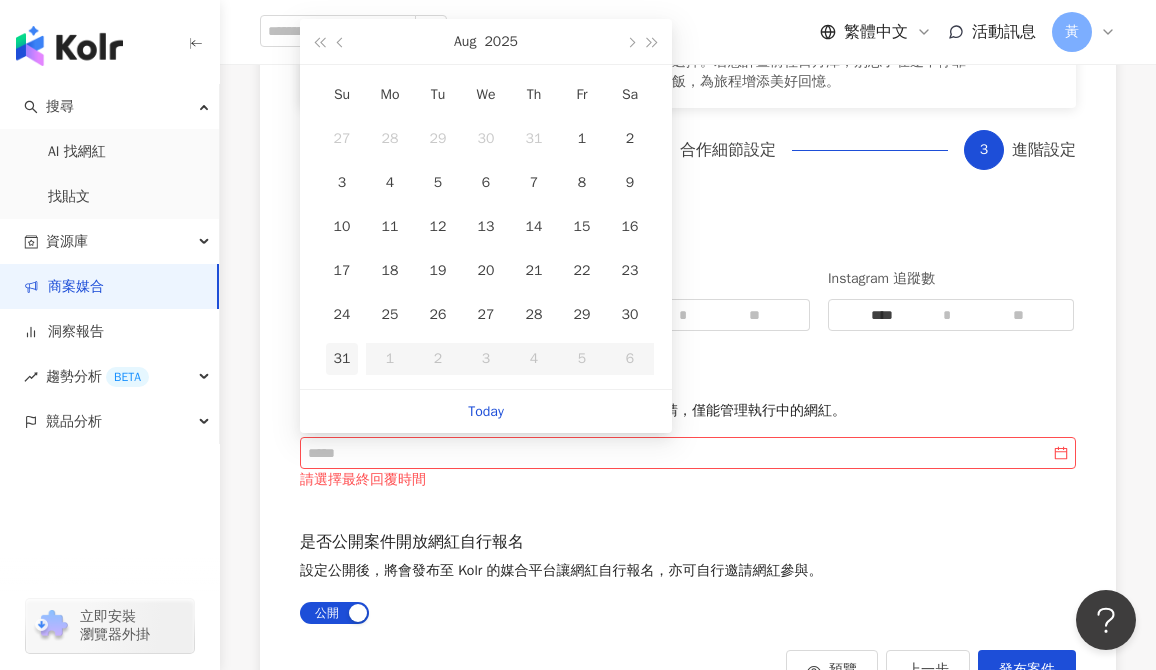 type on "**********" 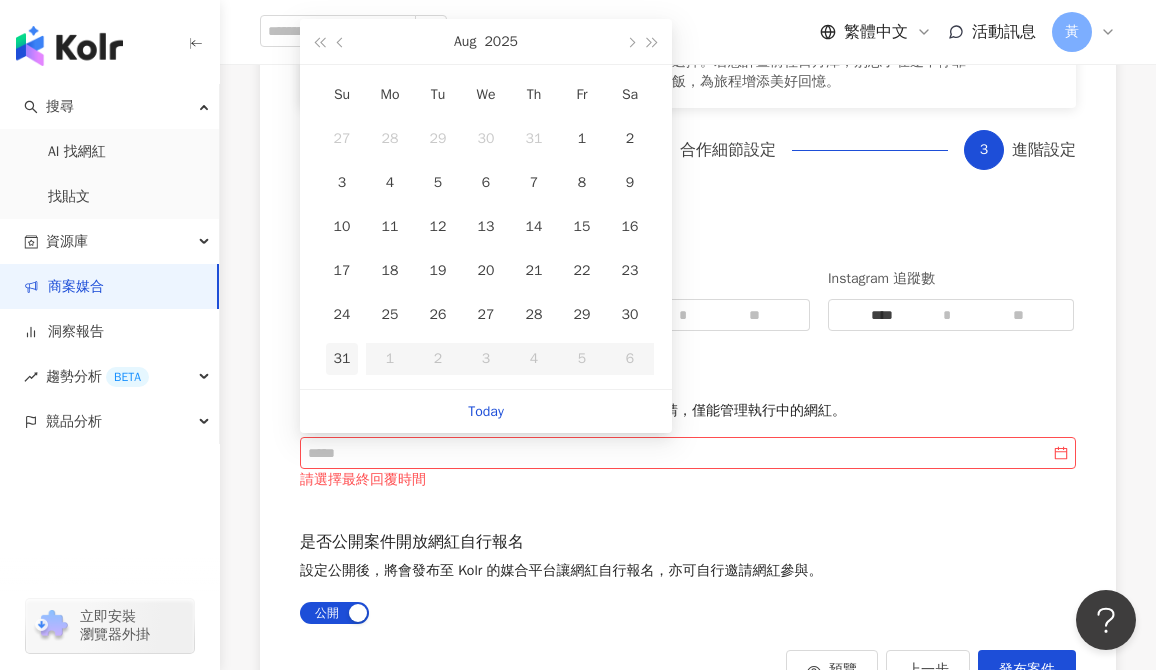 type on "**********" 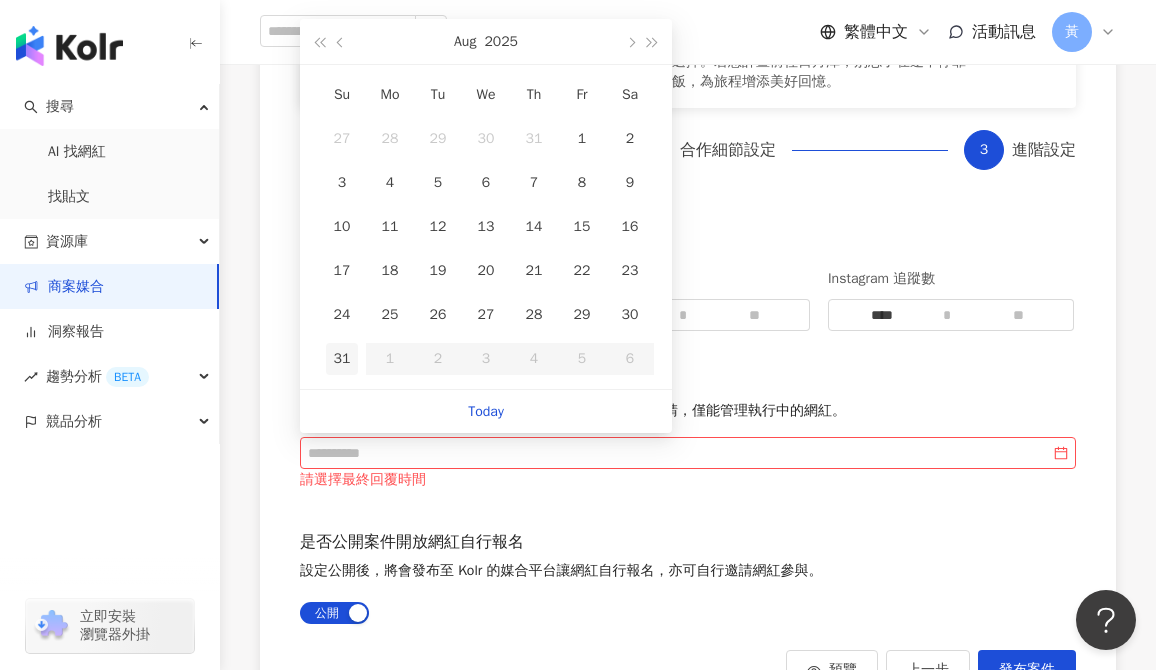 click on "31" at bounding box center [342, 359] 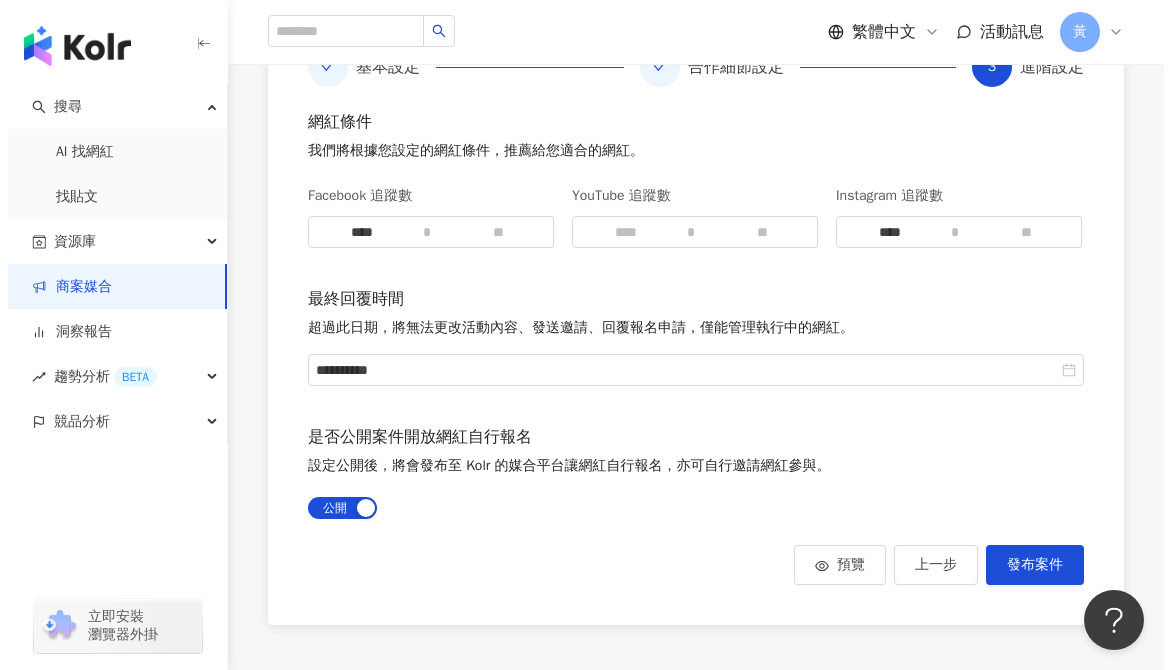 scroll, scrollTop: 592, scrollLeft: 0, axis: vertical 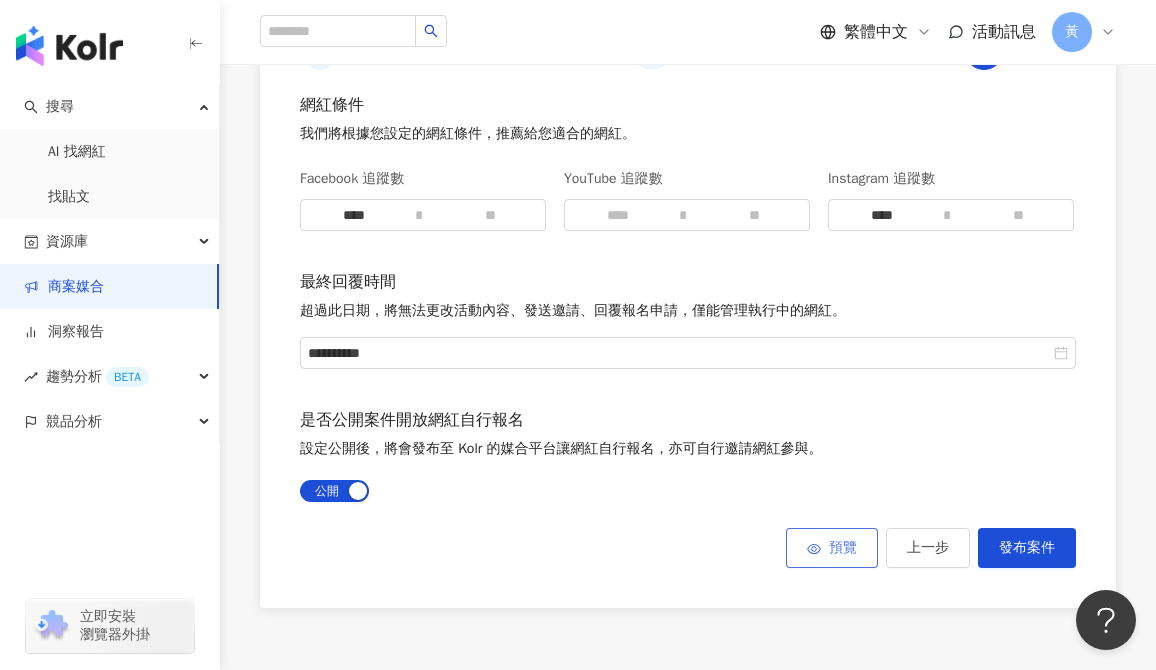 click on "預覽" at bounding box center [832, 548] 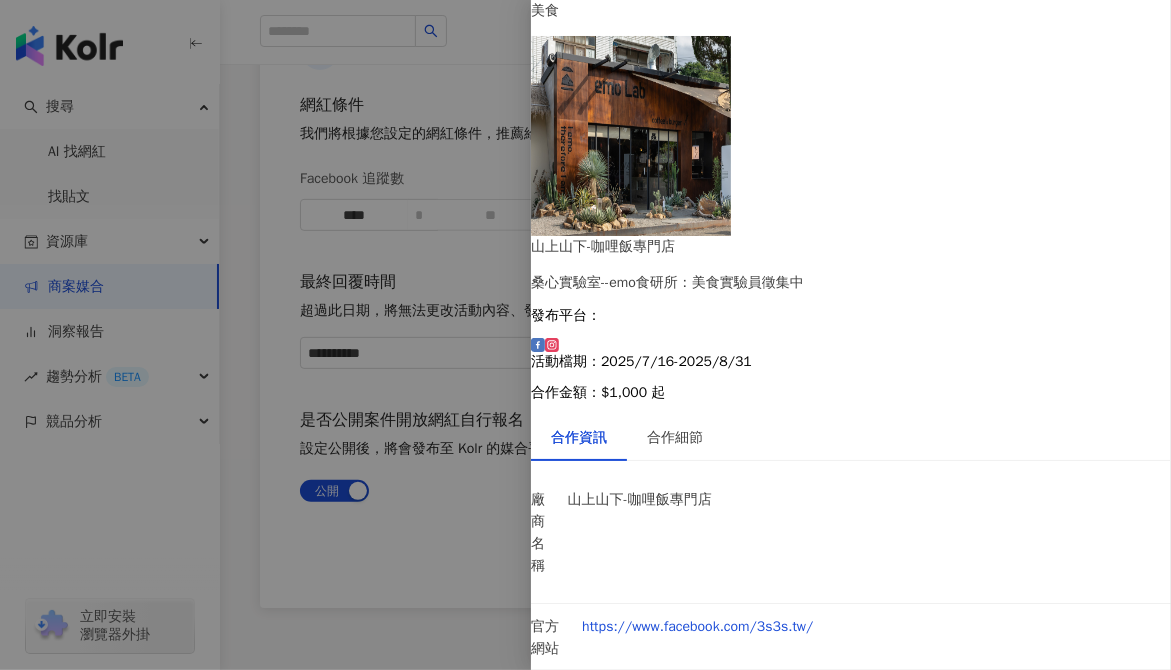 scroll, scrollTop: 0, scrollLeft: 0, axis: both 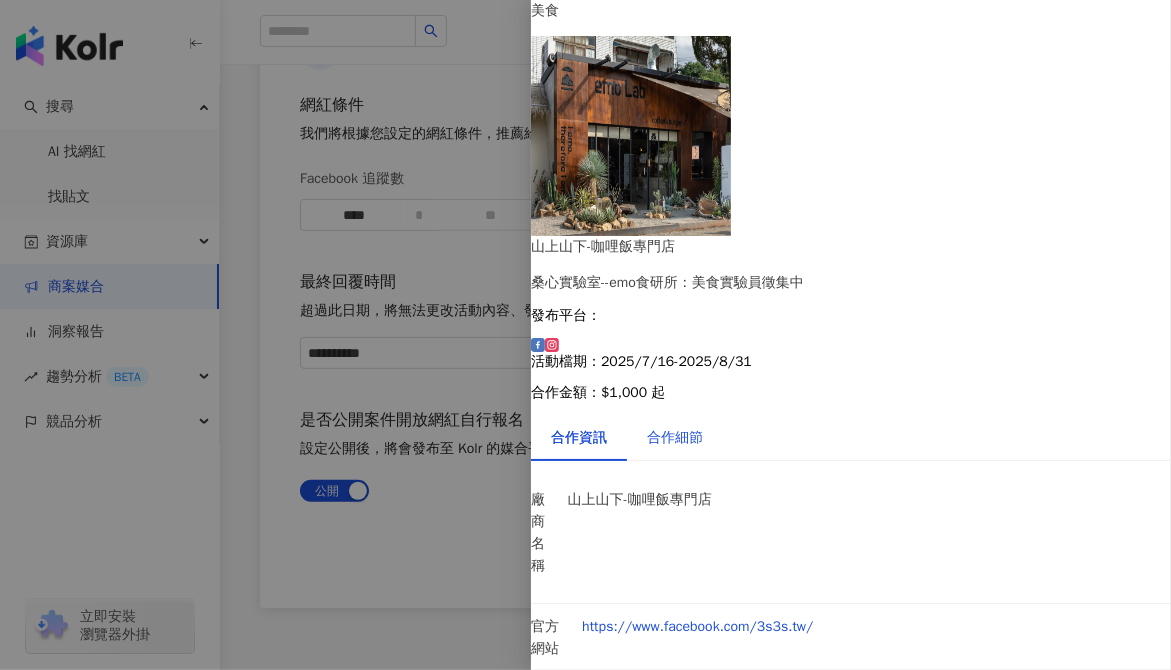 click on "合作細節" at bounding box center (675, 438) 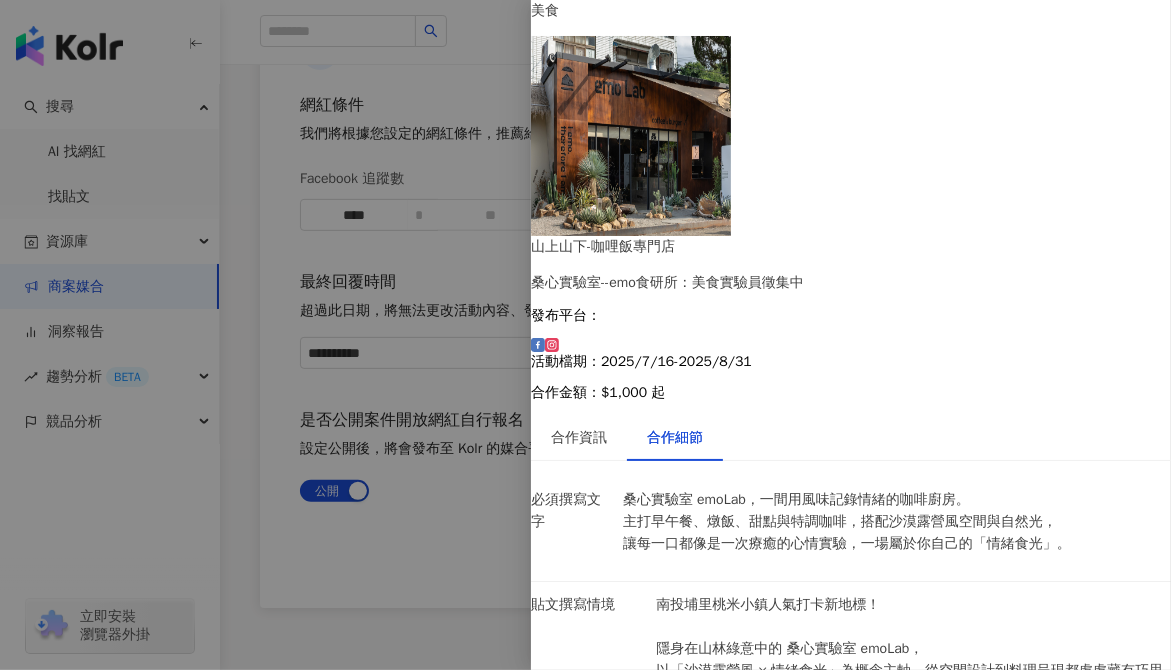 scroll, scrollTop: 1703, scrollLeft: 0, axis: vertical 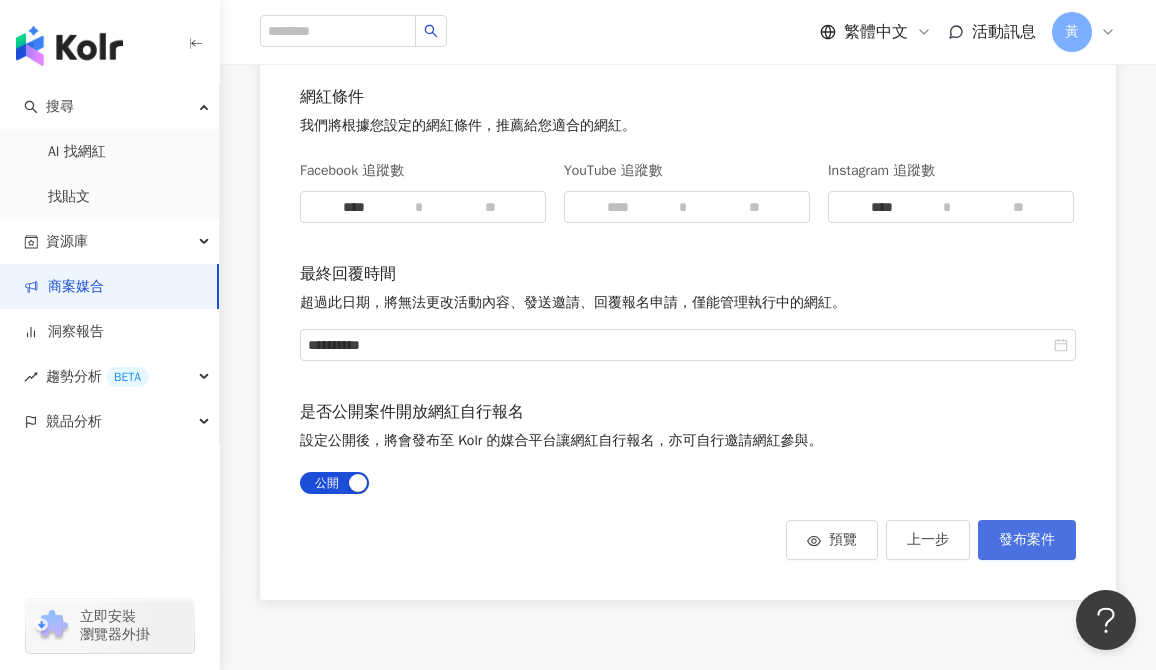 click on "發布案件" at bounding box center (1027, 540) 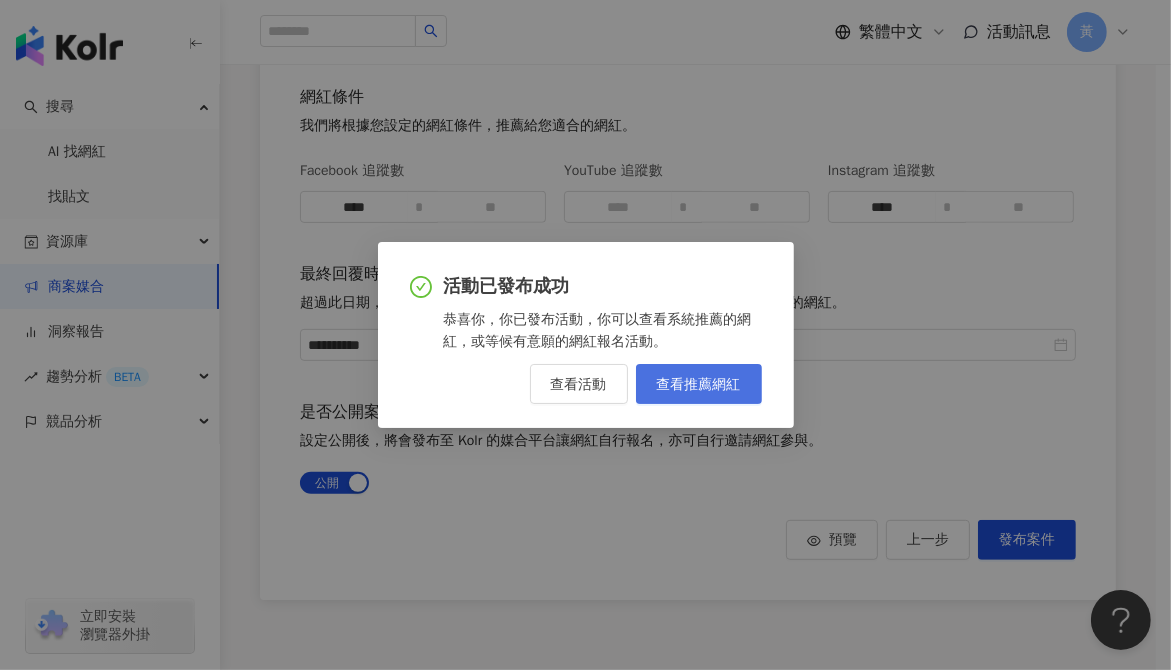click on "查看推薦網紅" at bounding box center [699, 384] 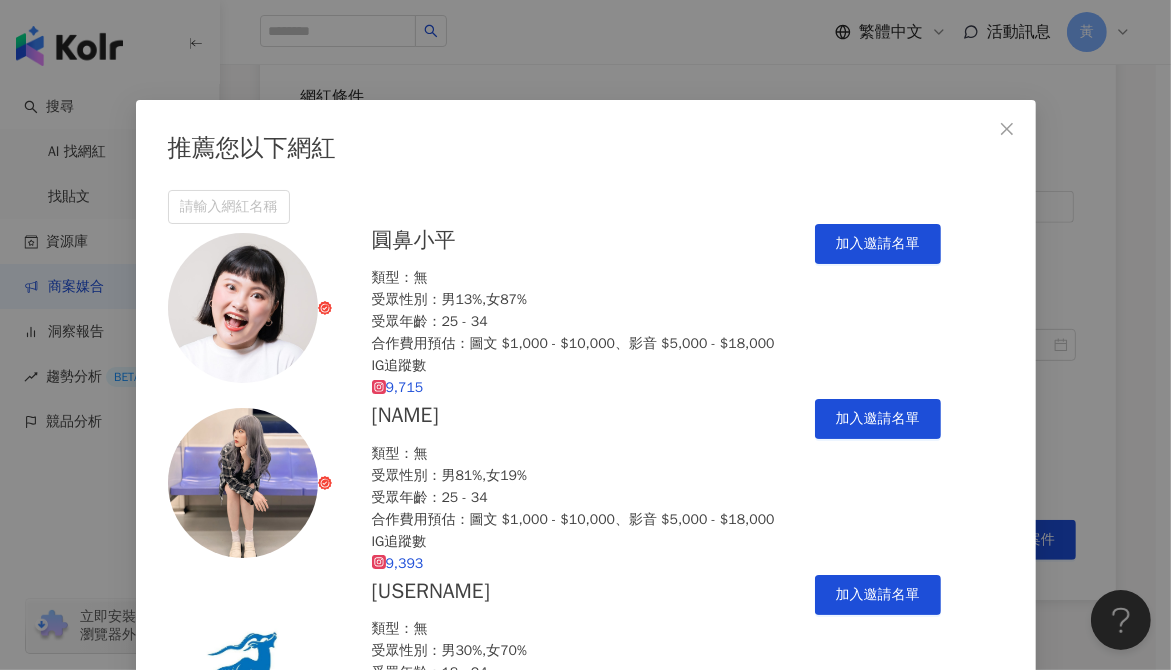 scroll, scrollTop: 14, scrollLeft: 0, axis: vertical 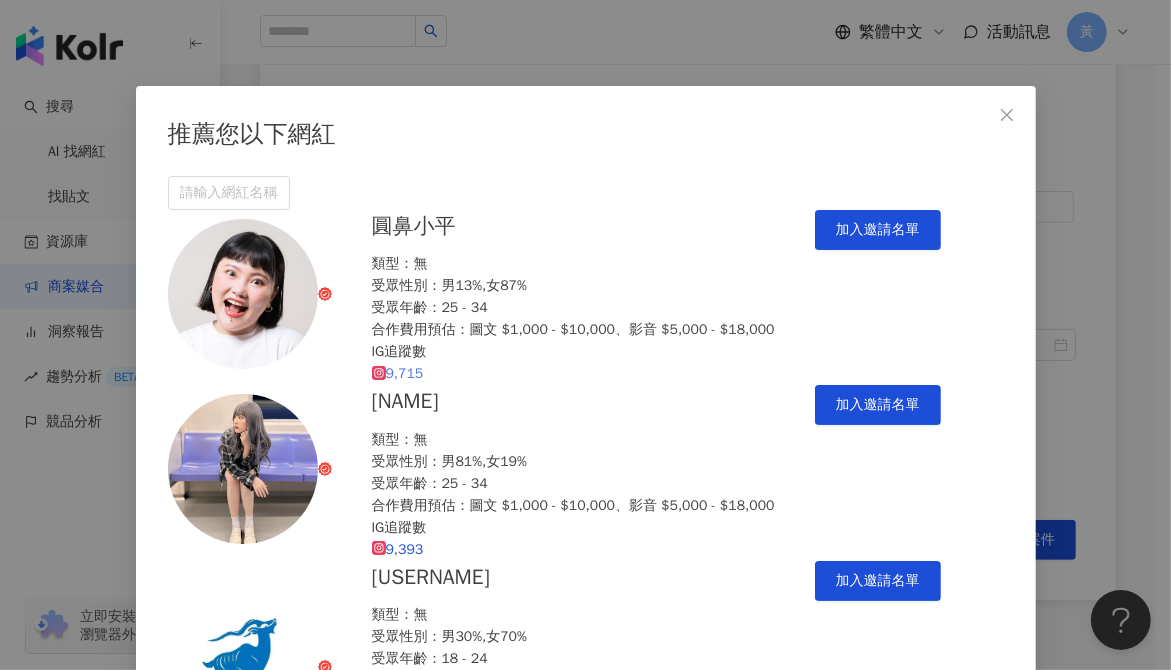 click on "9,715" at bounding box center (405, 373) 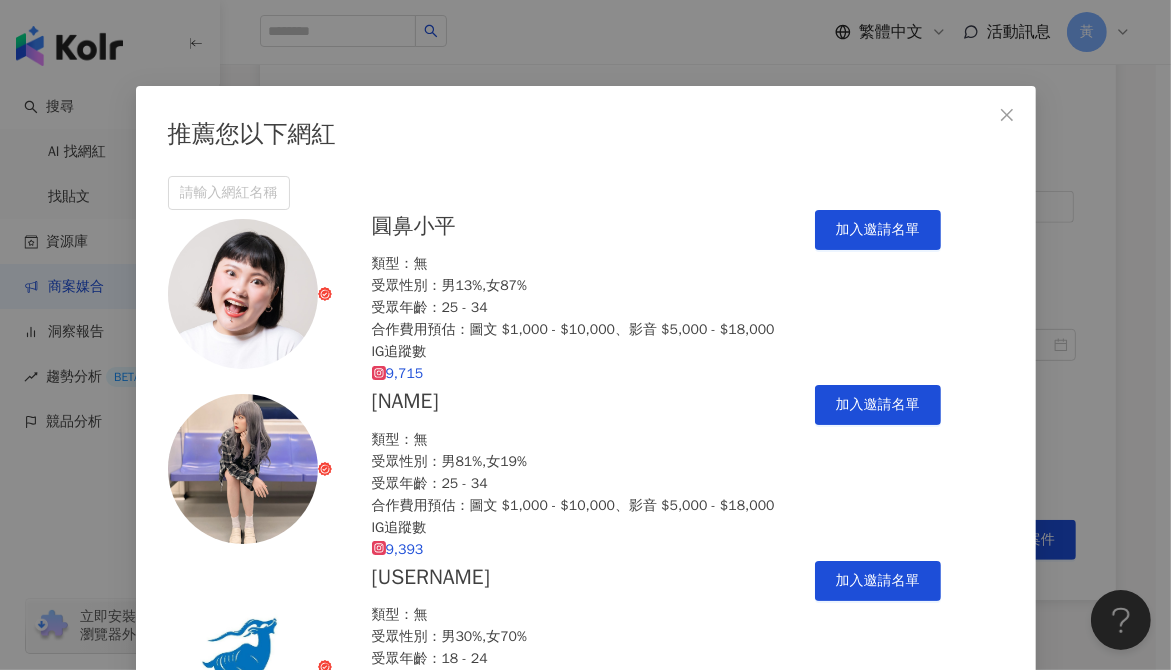 scroll, scrollTop: 150, scrollLeft: 0, axis: vertical 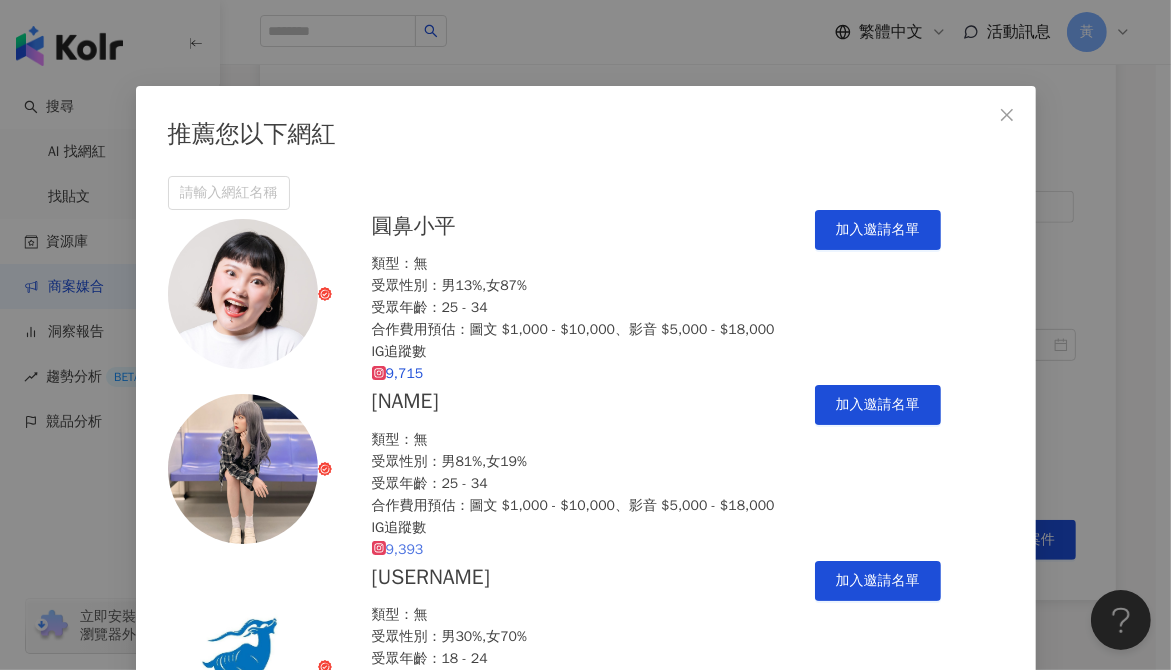 click on "9,393" at bounding box center [405, 549] 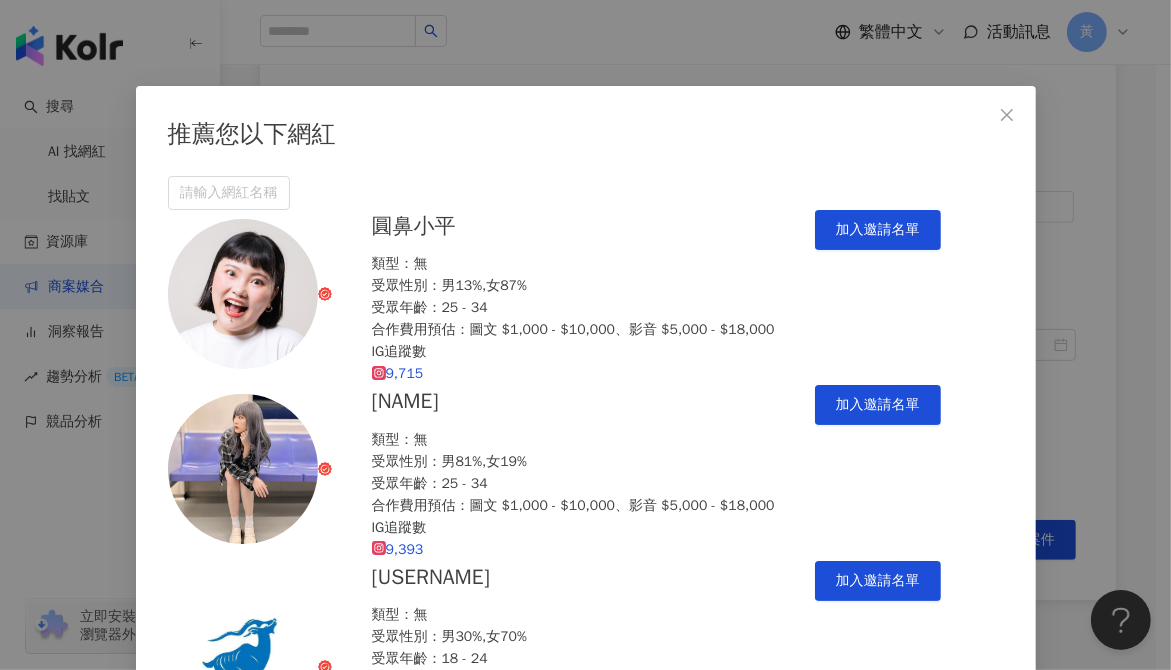 scroll, scrollTop: 433, scrollLeft: 0, axis: vertical 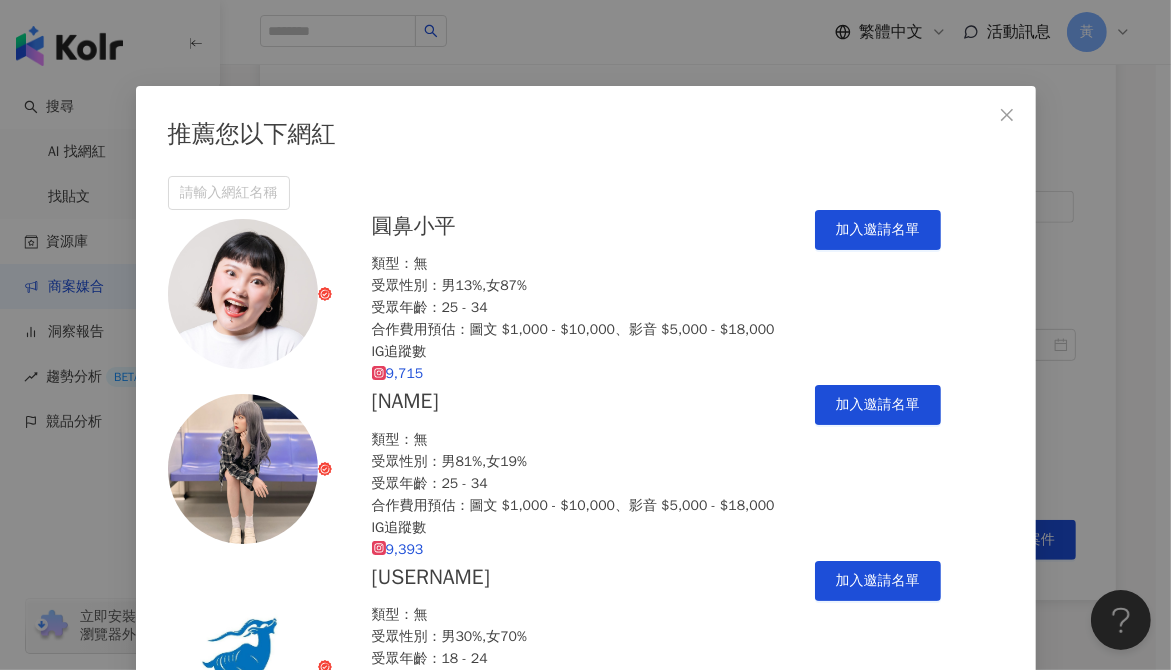 click on "8,838" at bounding box center [405, 1207] 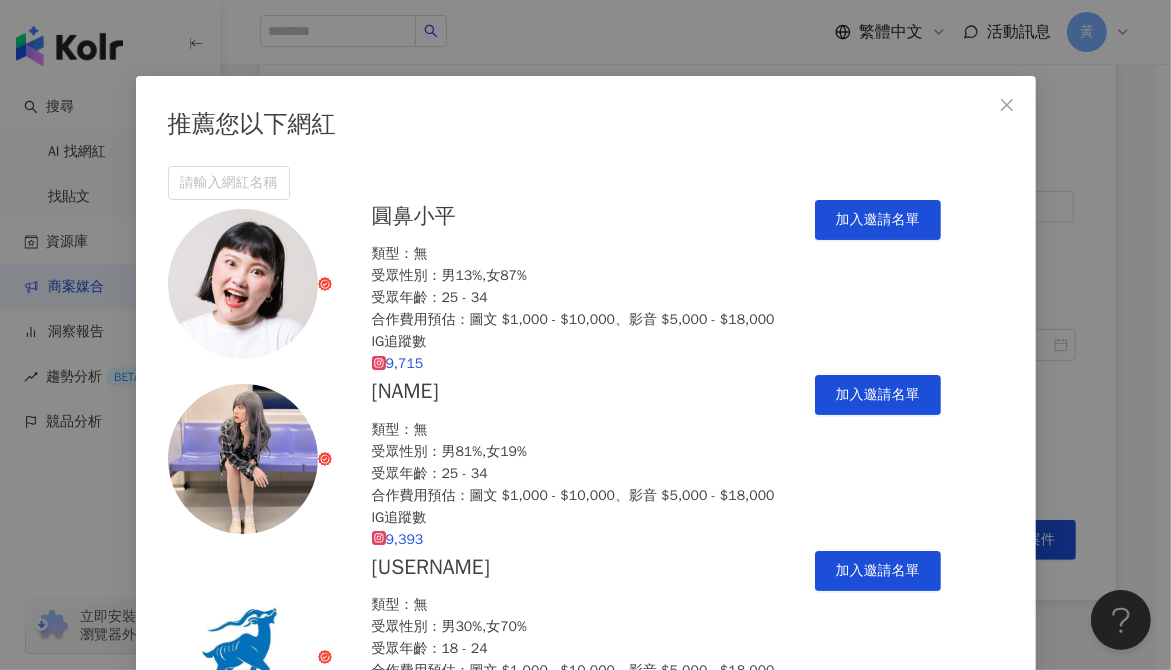 scroll, scrollTop: 38, scrollLeft: 0, axis: vertical 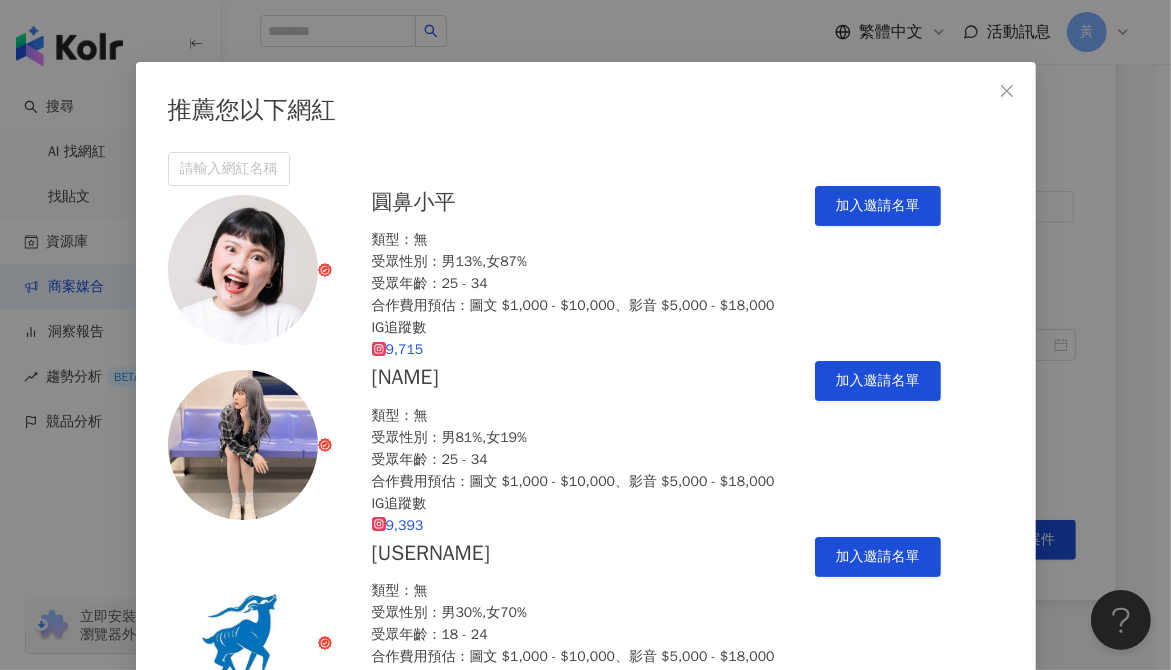 click on "8,648" at bounding box center [405, 2193] 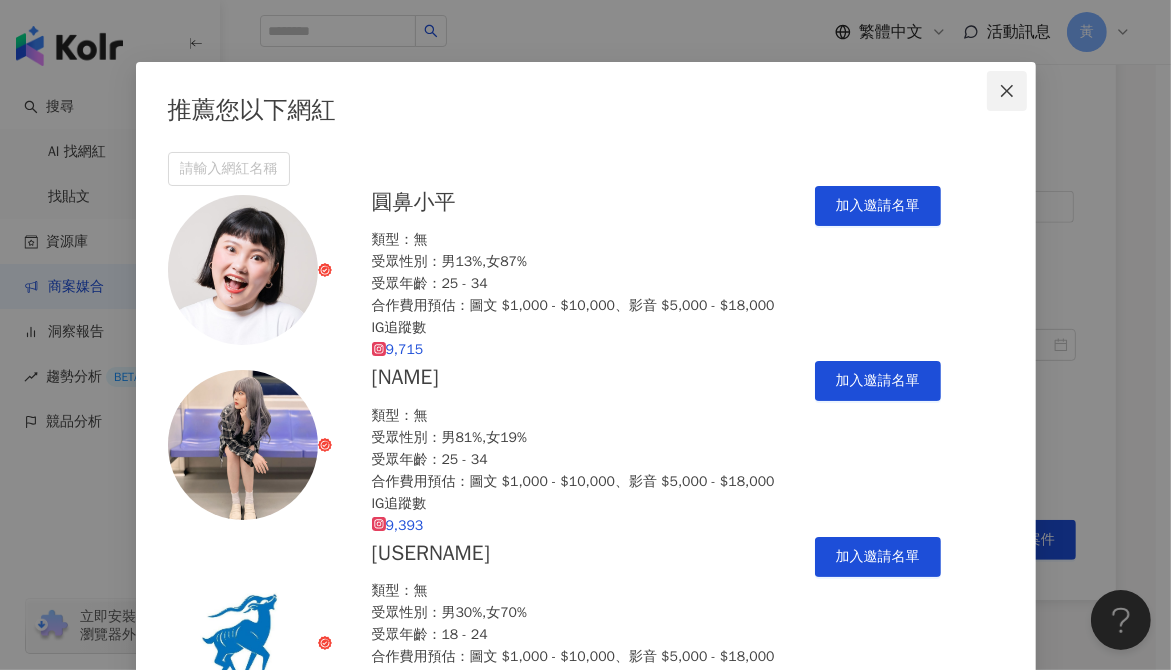 scroll, scrollTop: 4814, scrollLeft: 0, axis: vertical 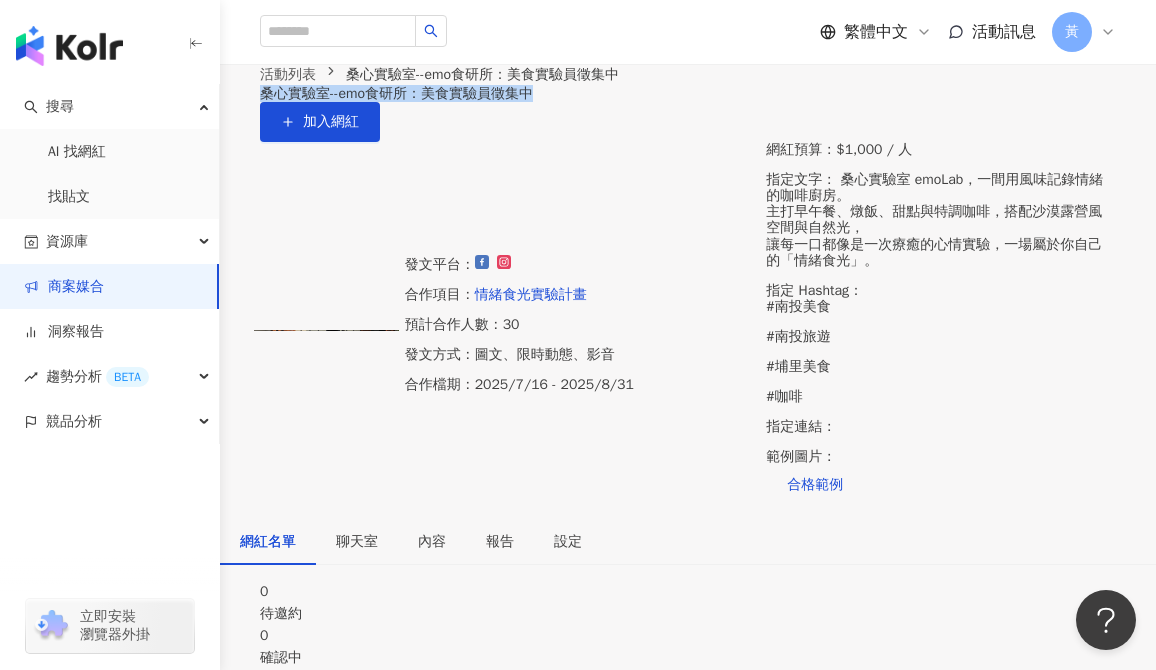 drag, startPoint x: 289, startPoint y: 166, endPoint x: 762, endPoint y: 179, distance: 473.17862 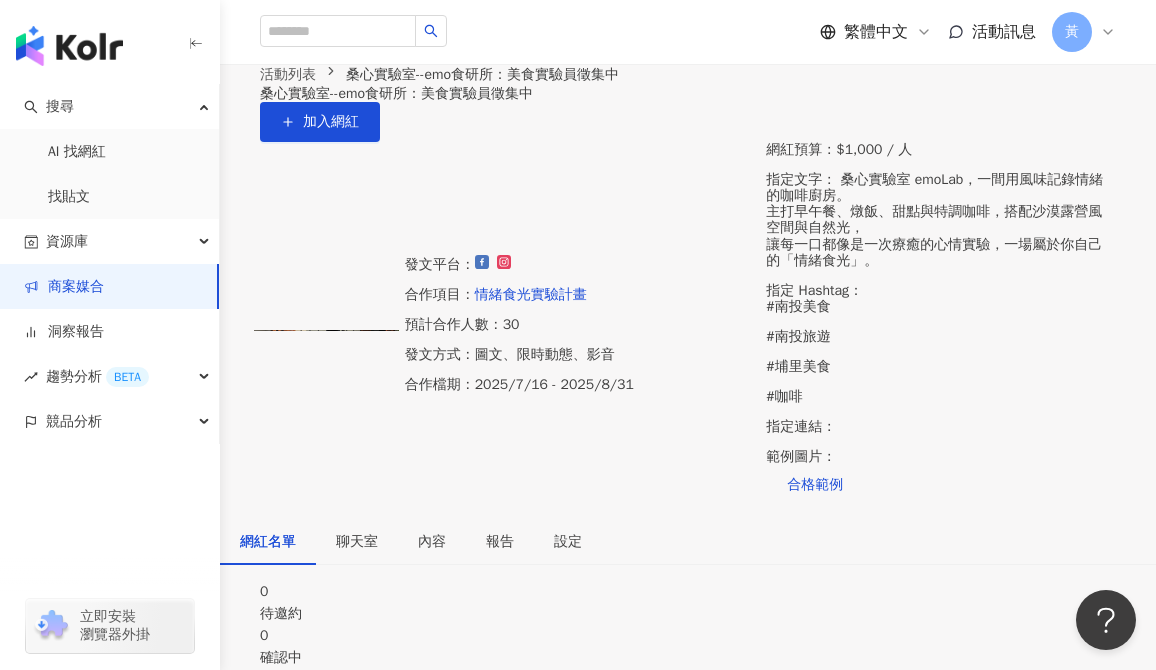 click on "網紅預算：$[PRICE] / 人 指定文字： 桑心實驗室 emoLab，一間用風味記錄情緒的咖啡廚房。
主打早午餐、燉飯、甜點與特調咖啡，搭配沙漠露營風空間與自然光，
讓每一口都像是一次療癒的心情實驗，一場屬於你自己的「情緒食光」。 指定 Hashtag： #南投美食 #南投旅遊 #埔里美食 #咖啡 指定連結： 範例圖片： 合格範例" at bounding box center (941, 323) 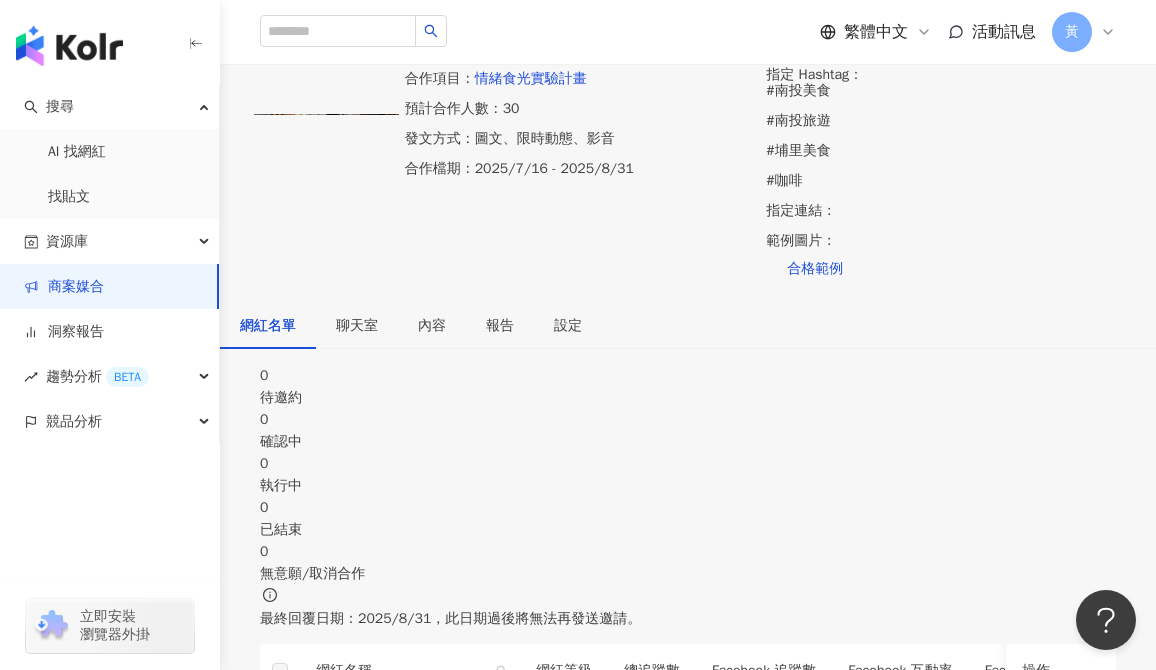 scroll, scrollTop: 225, scrollLeft: 0, axis: vertical 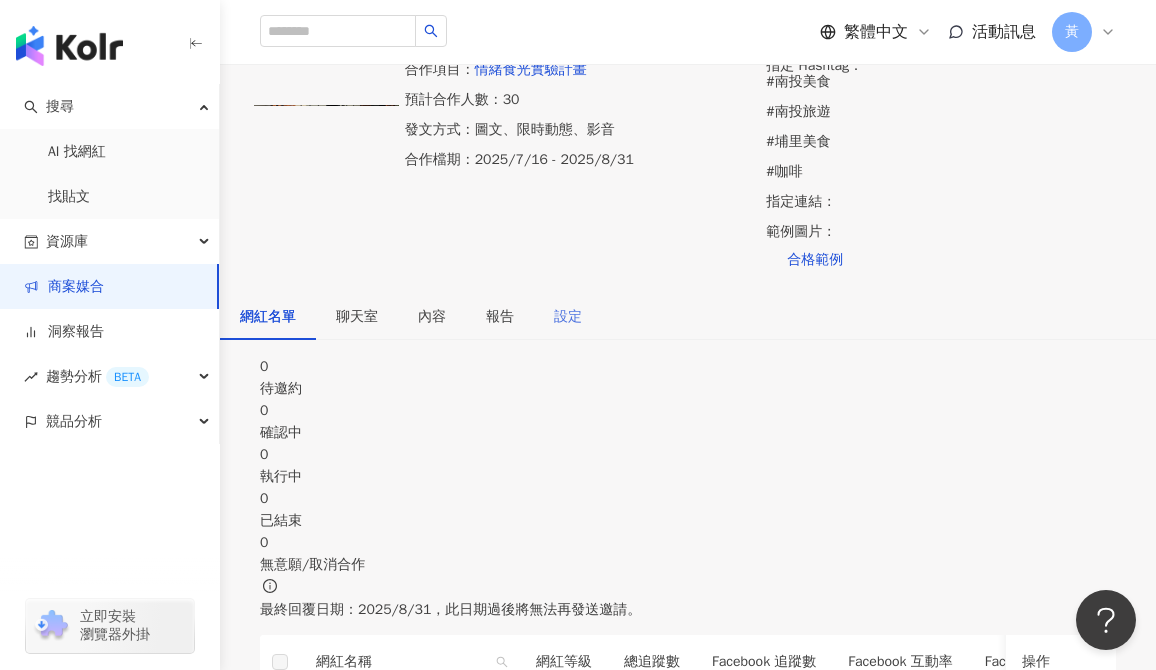 click on "設定" at bounding box center [568, 317] 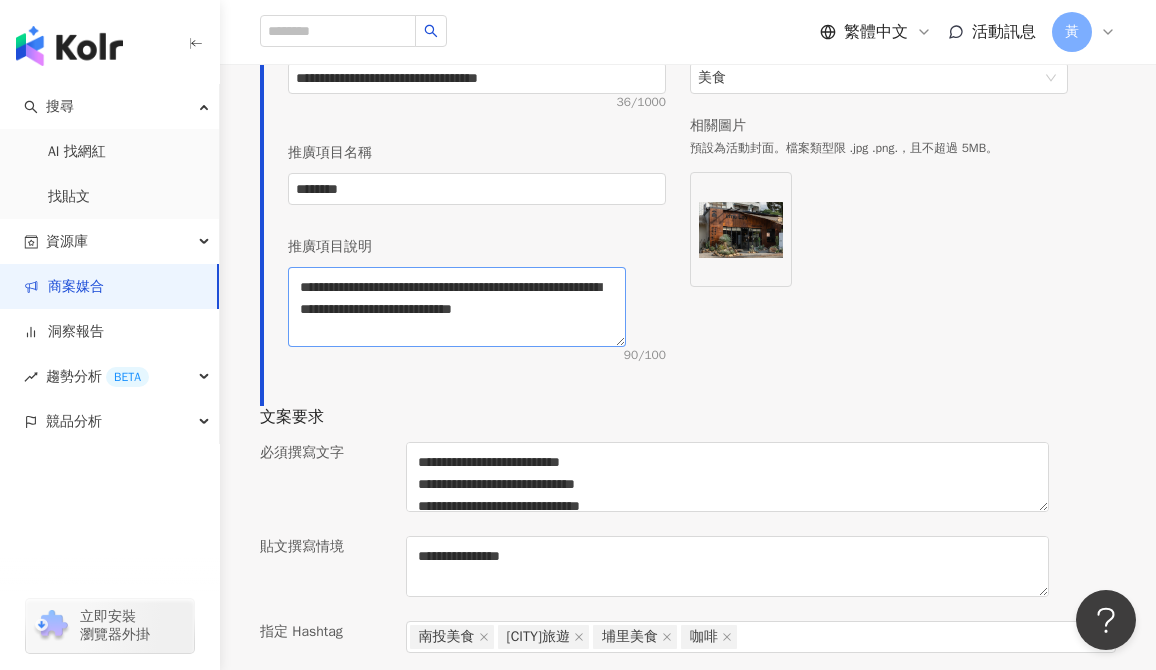 scroll, scrollTop: 1484, scrollLeft: 0, axis: vertical 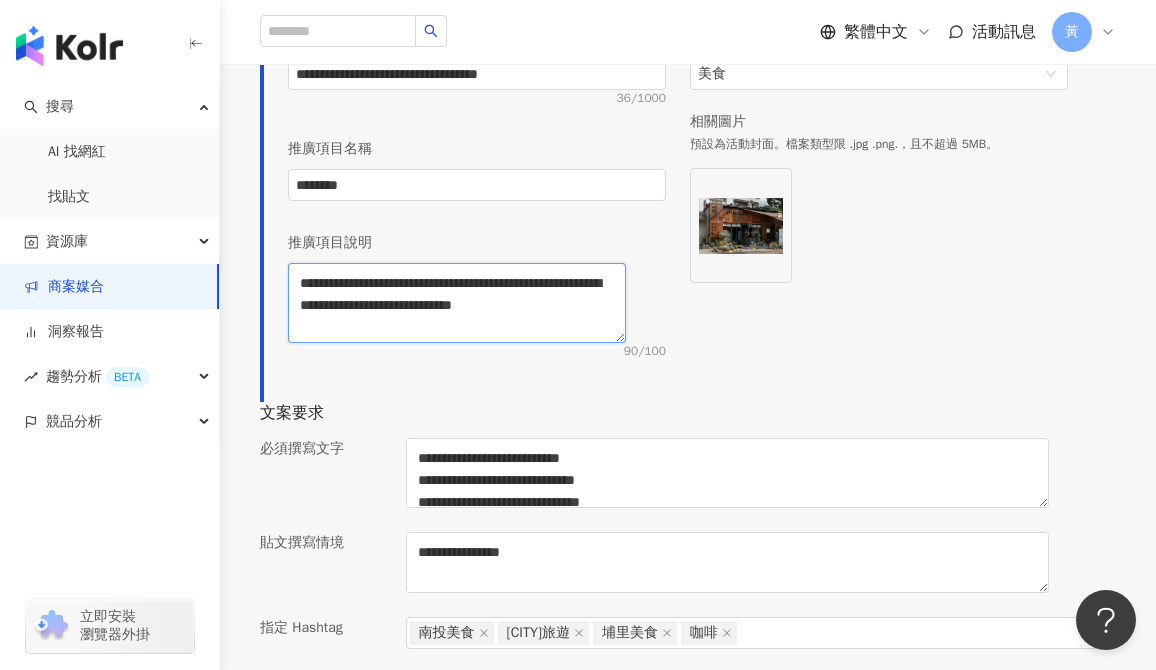 drag, startPoint x: 339, startPoint y: 431, endPoint x: 619, endPoint y: 495, distance: 287.22116 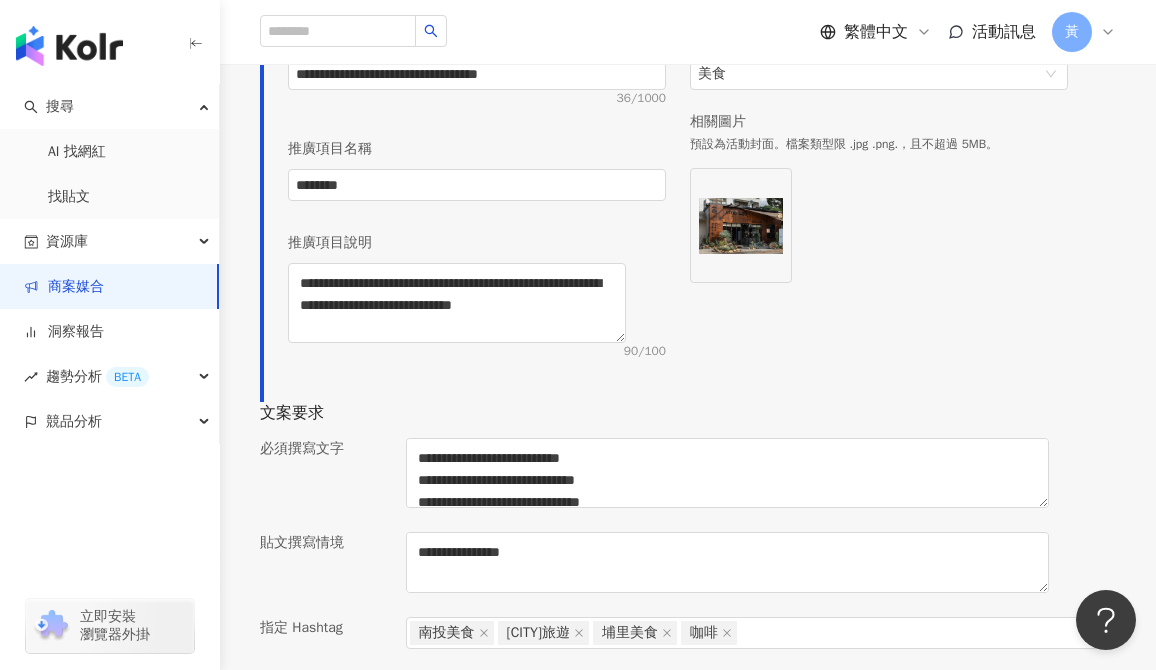 click at bounding box center (879, 229) 